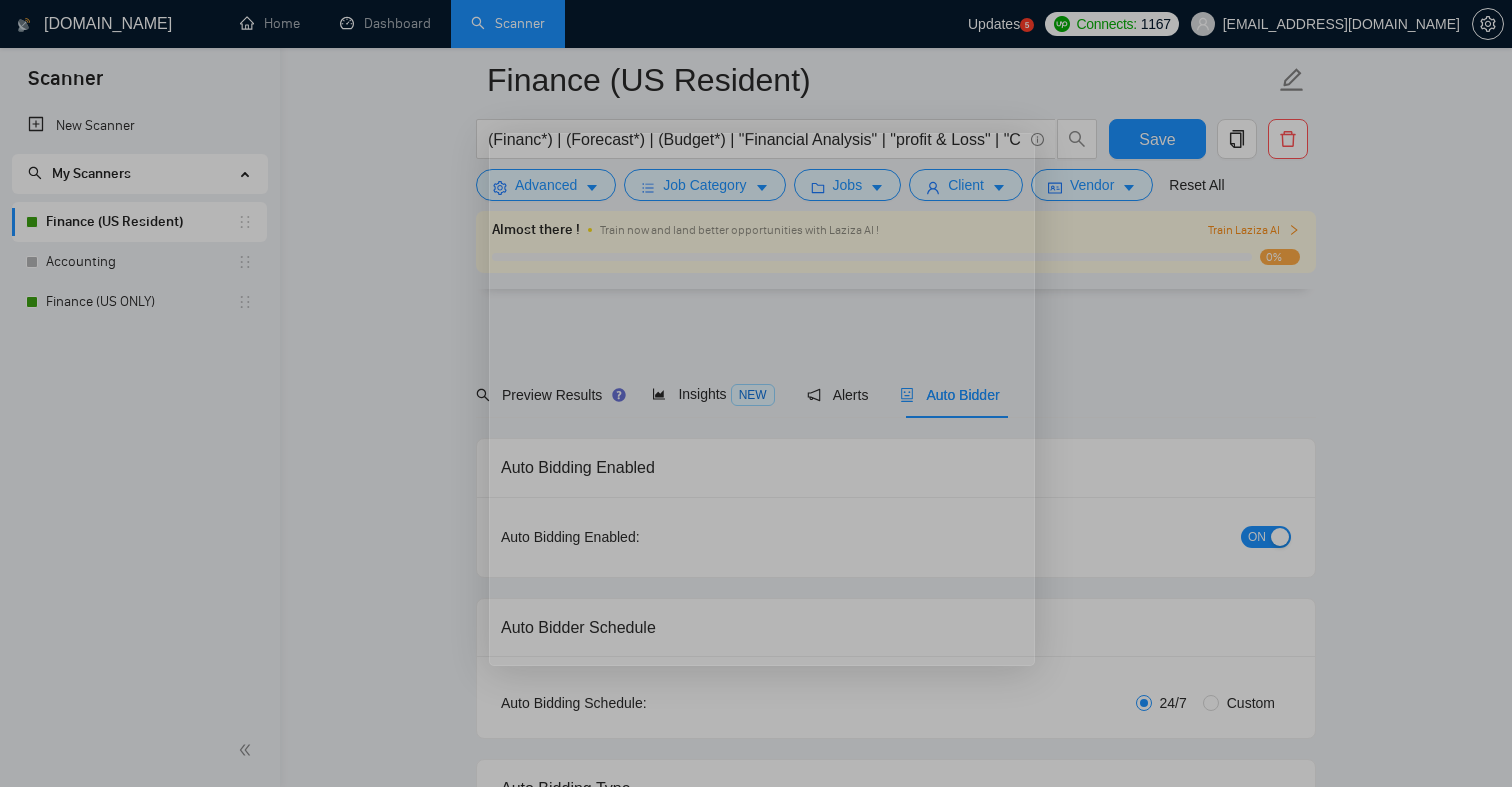 scroll, scrollTop: 4658, scrollLeft: 0, axis: vertical 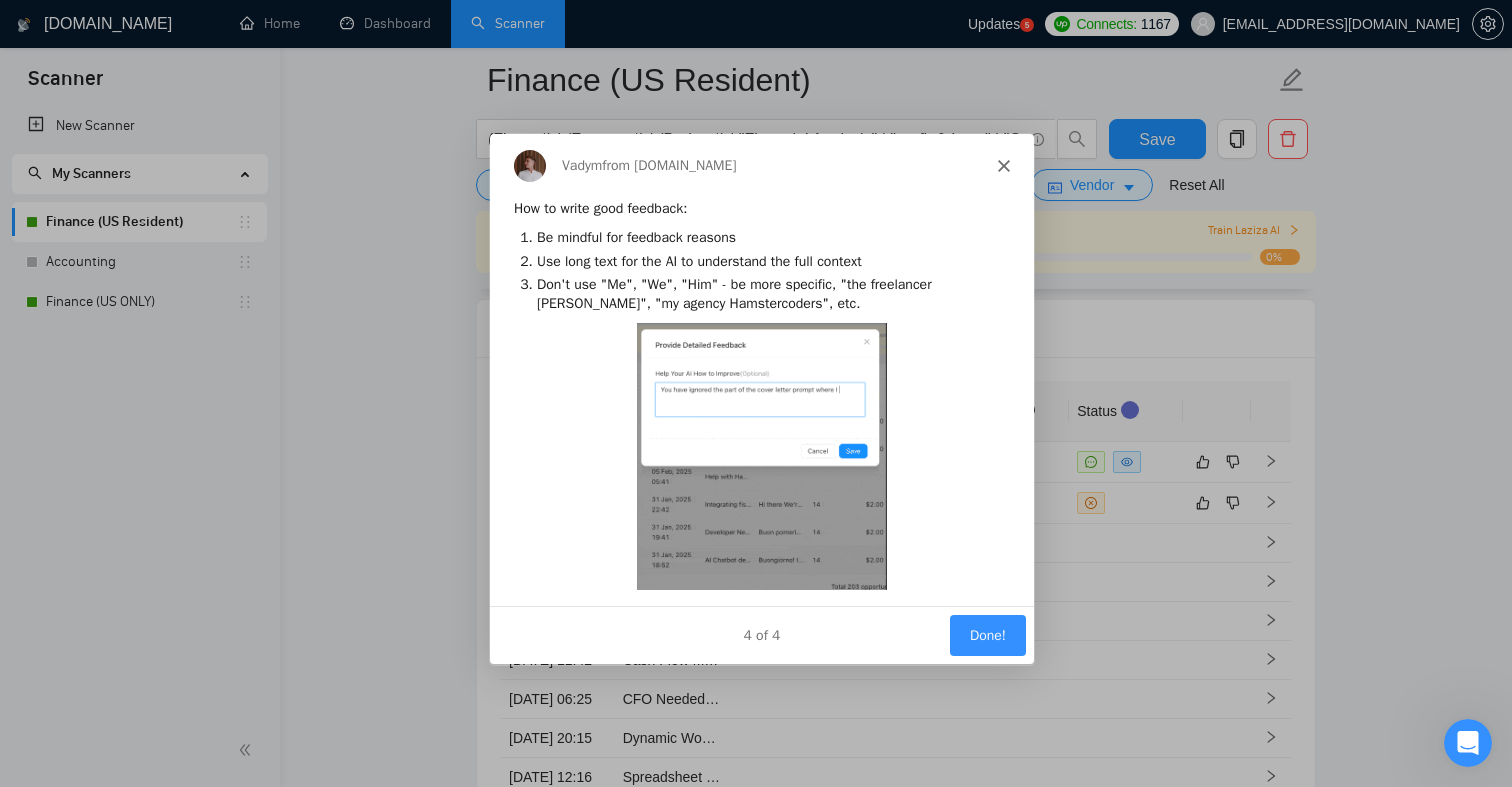 click on "Done!" at bounding box center [987, 634] 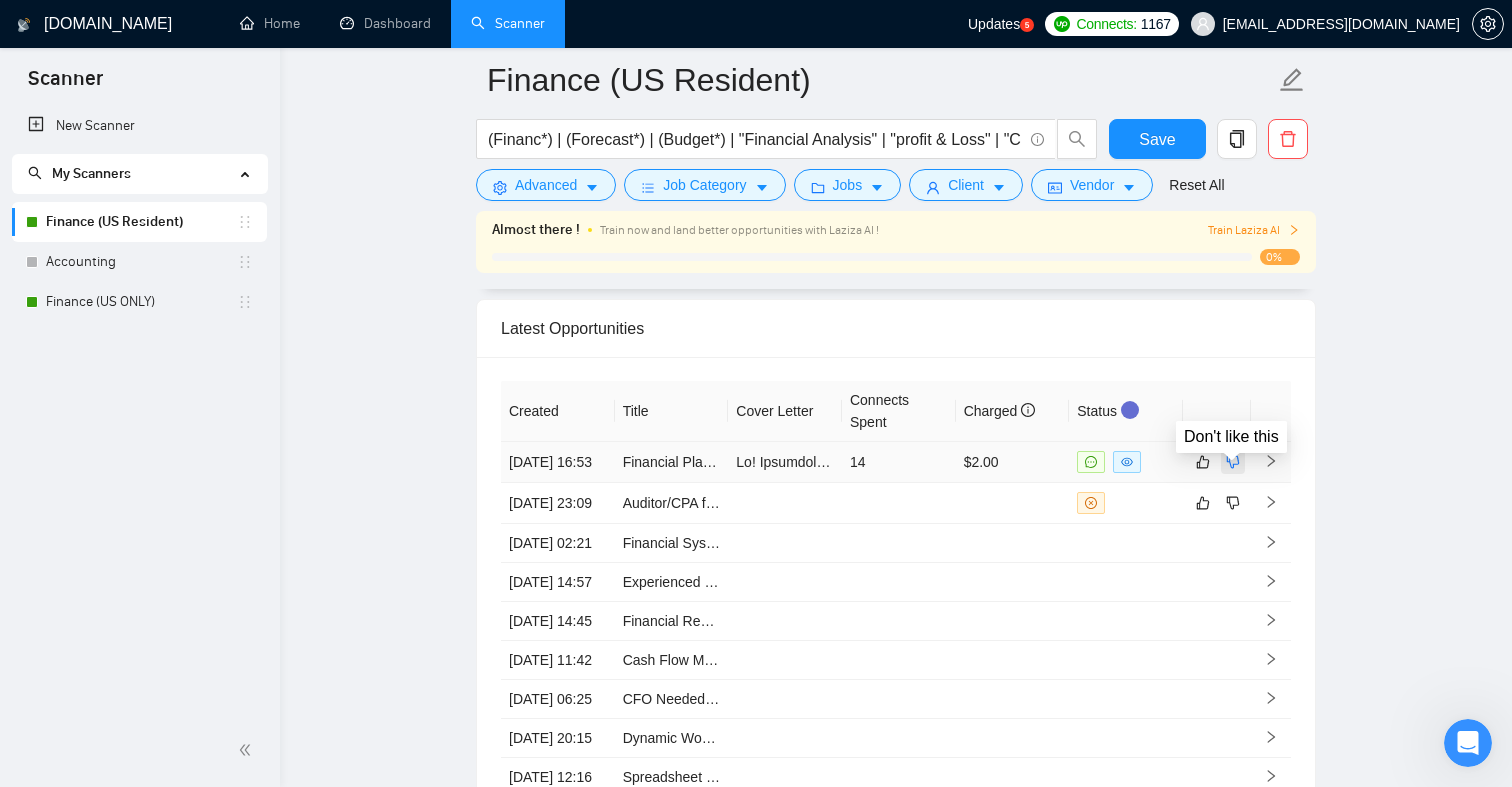 click 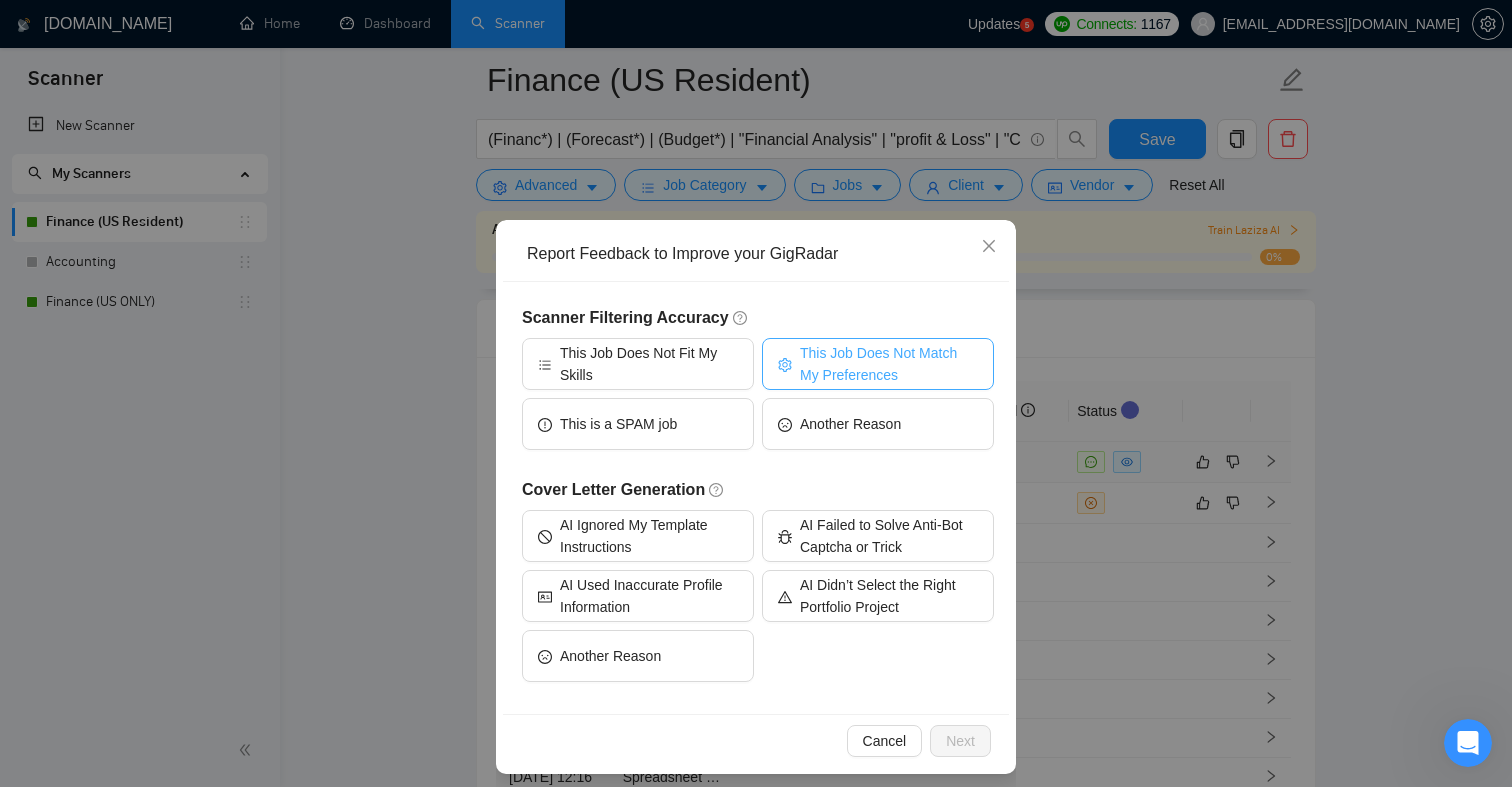 click on "This Job Does Not Match My Preferences" at bounding box center (889, 364) 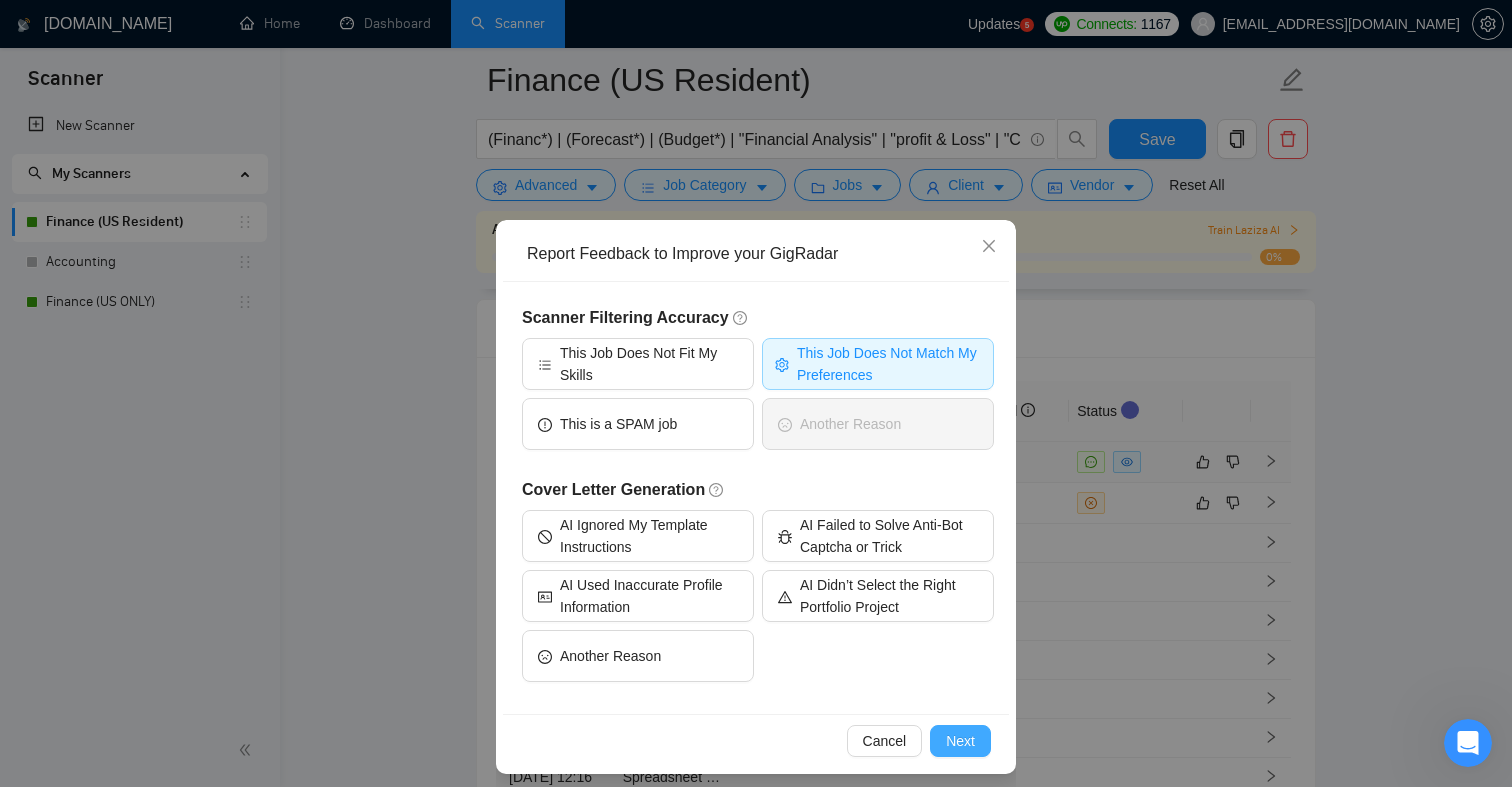 click on "Next" at bounding box center (960, 741) 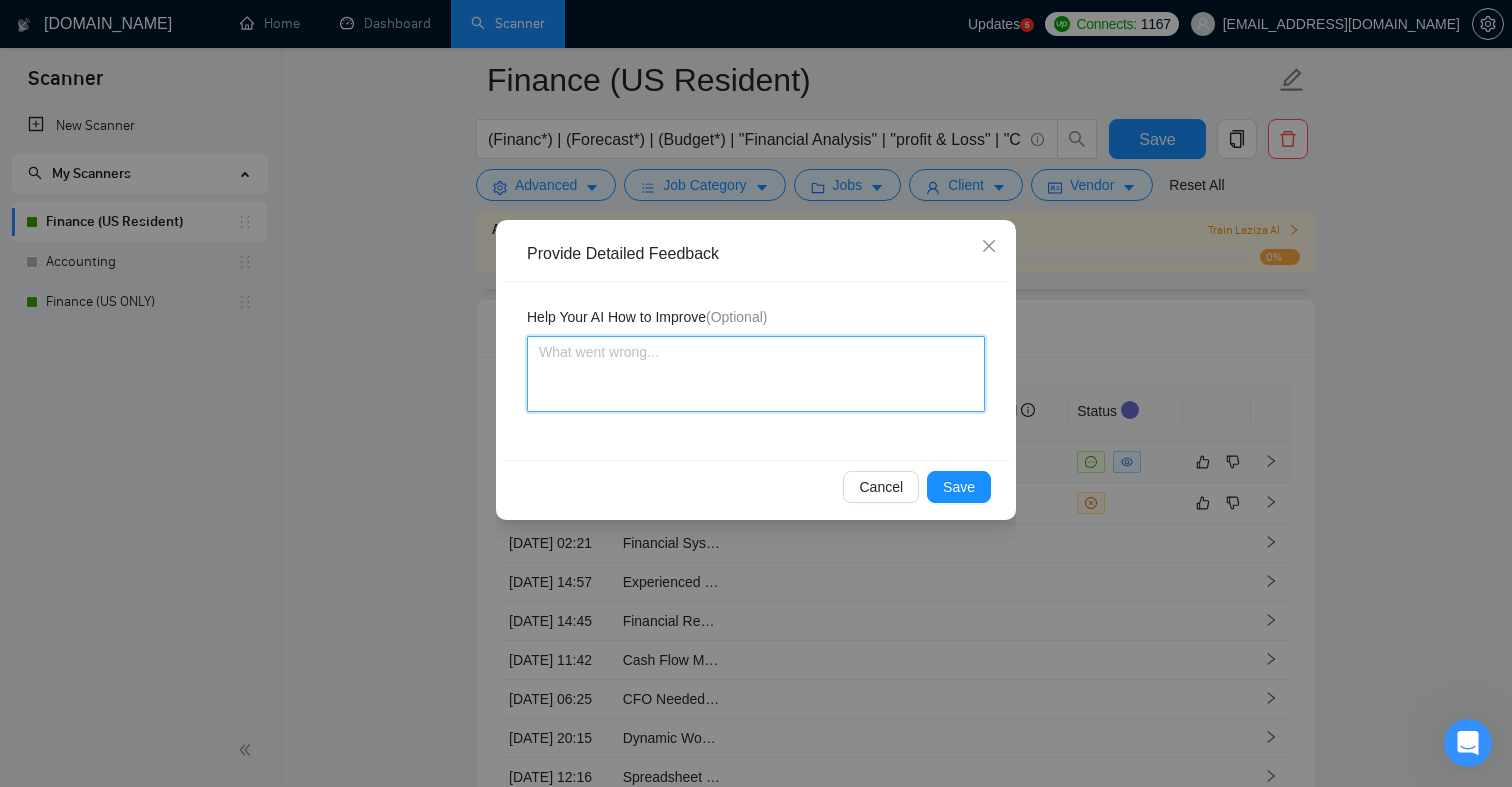 click at bounding box center (756, 374) 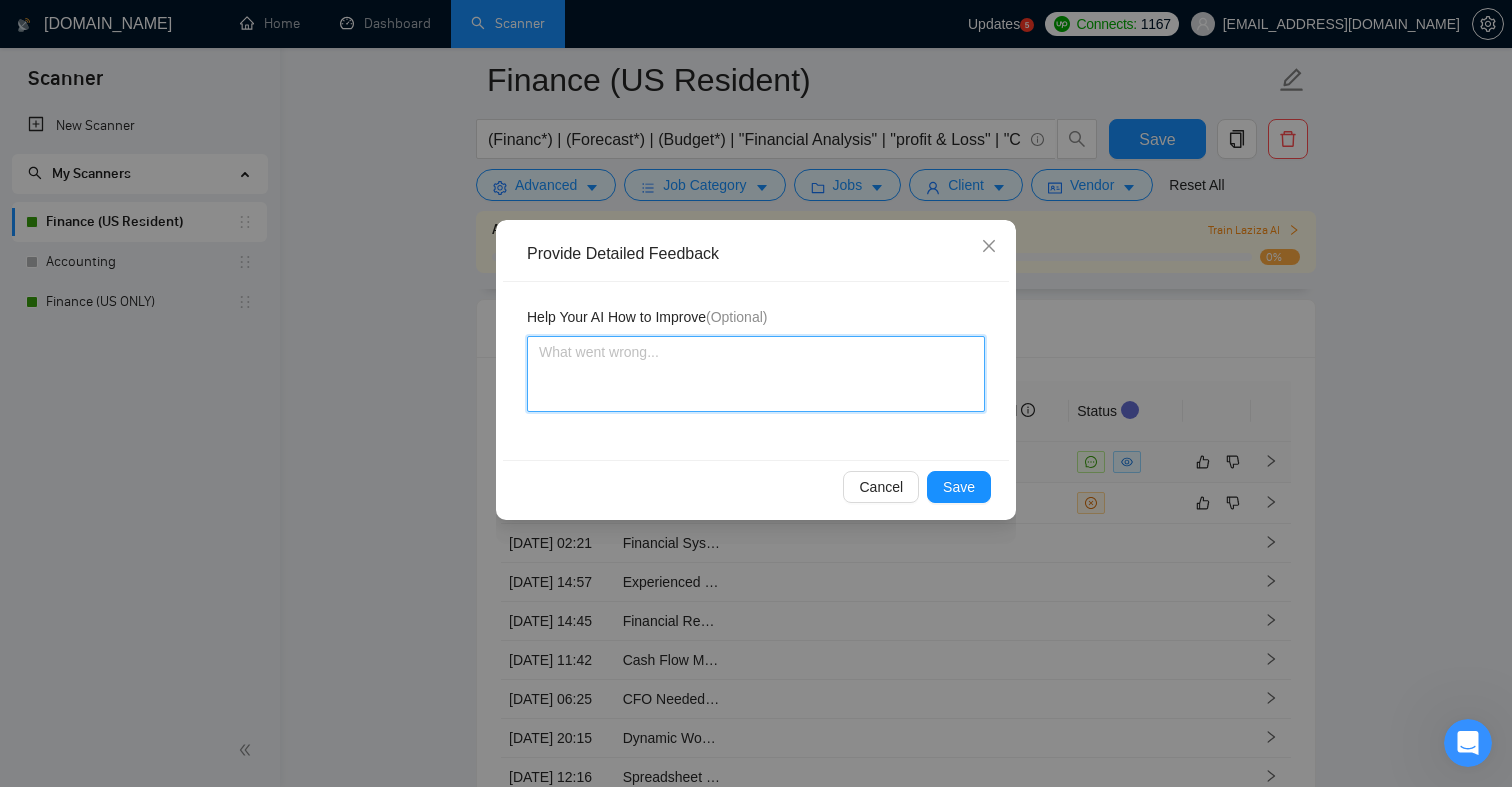 type 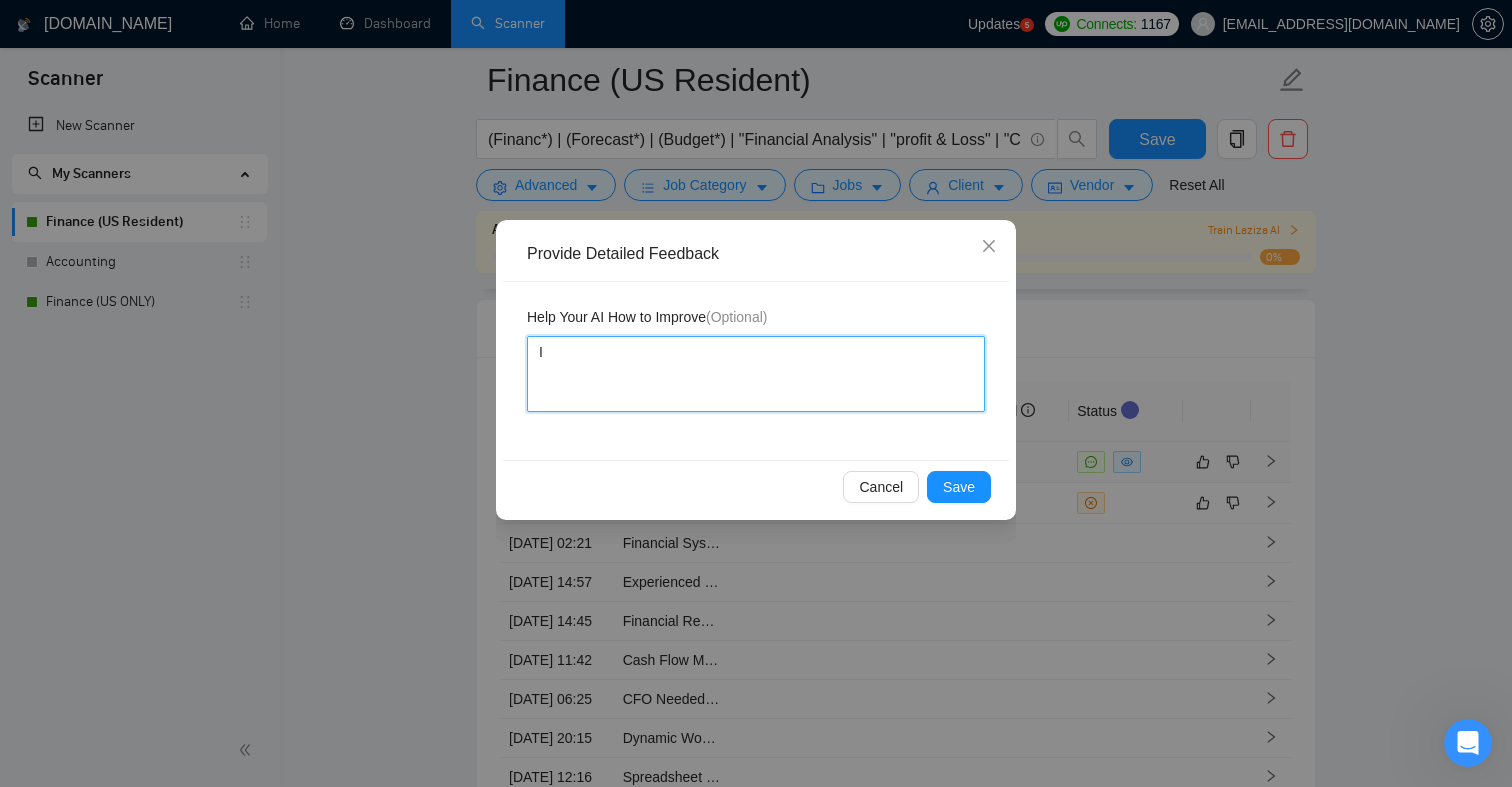 type 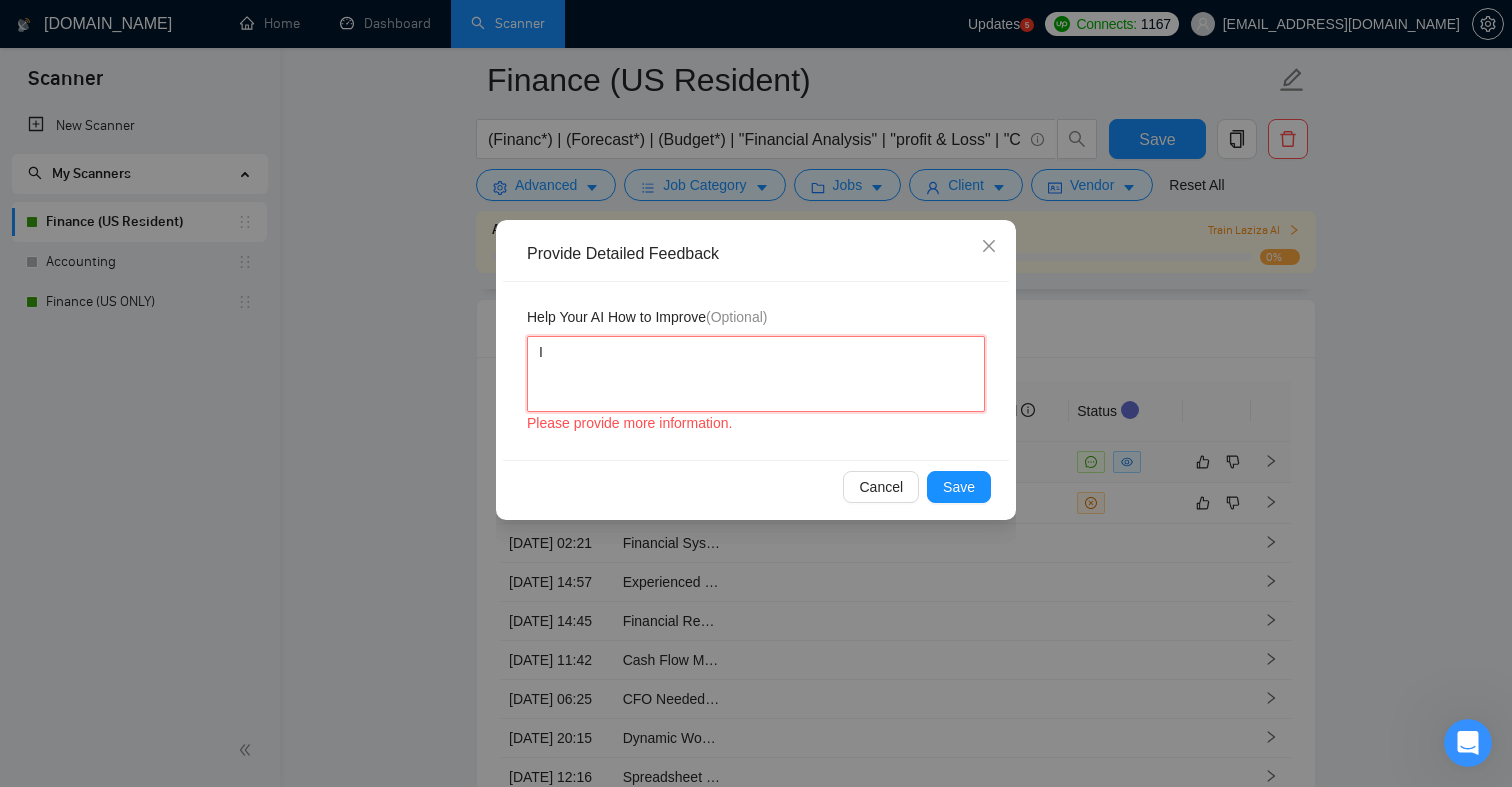 type 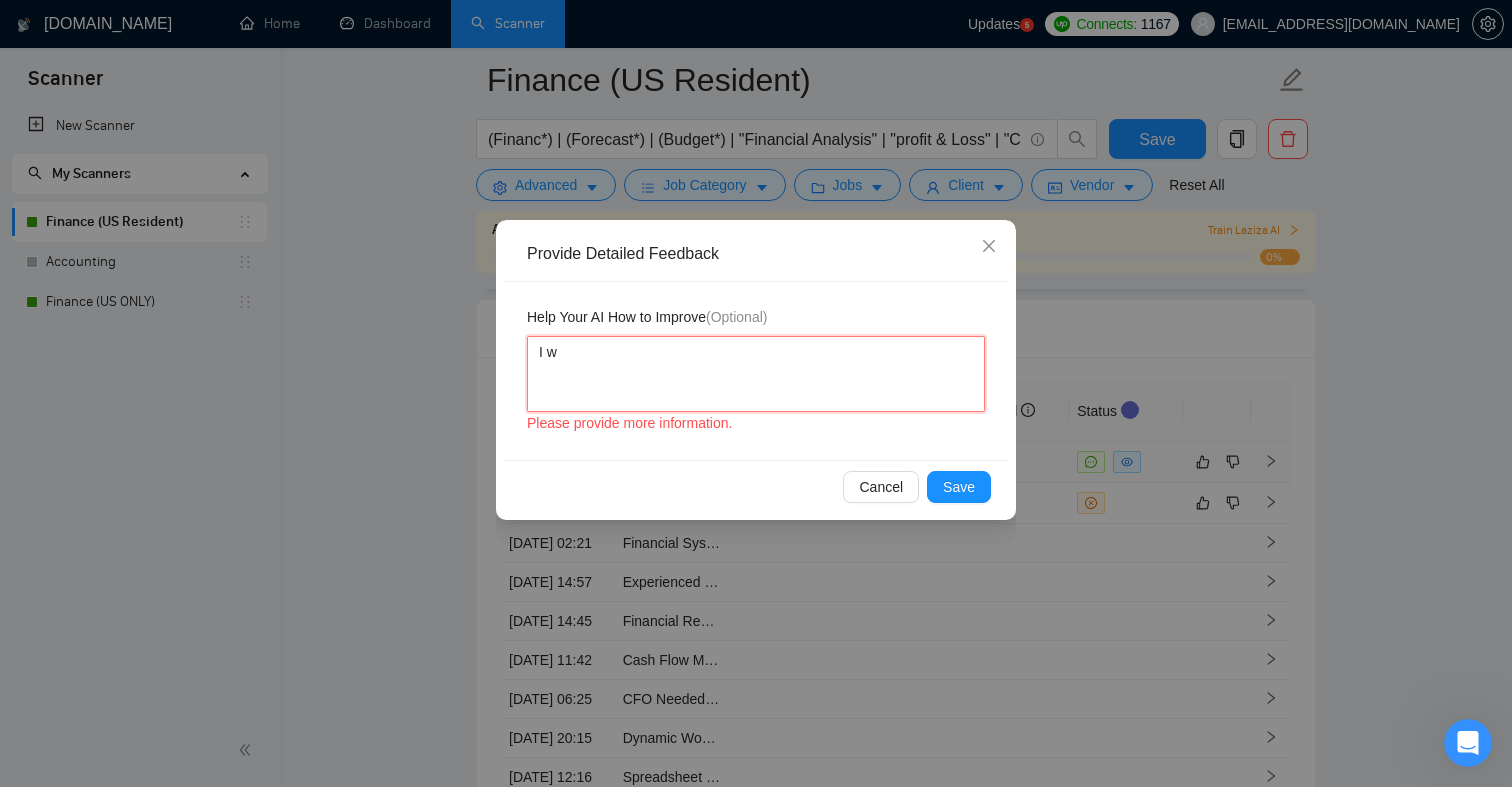 type 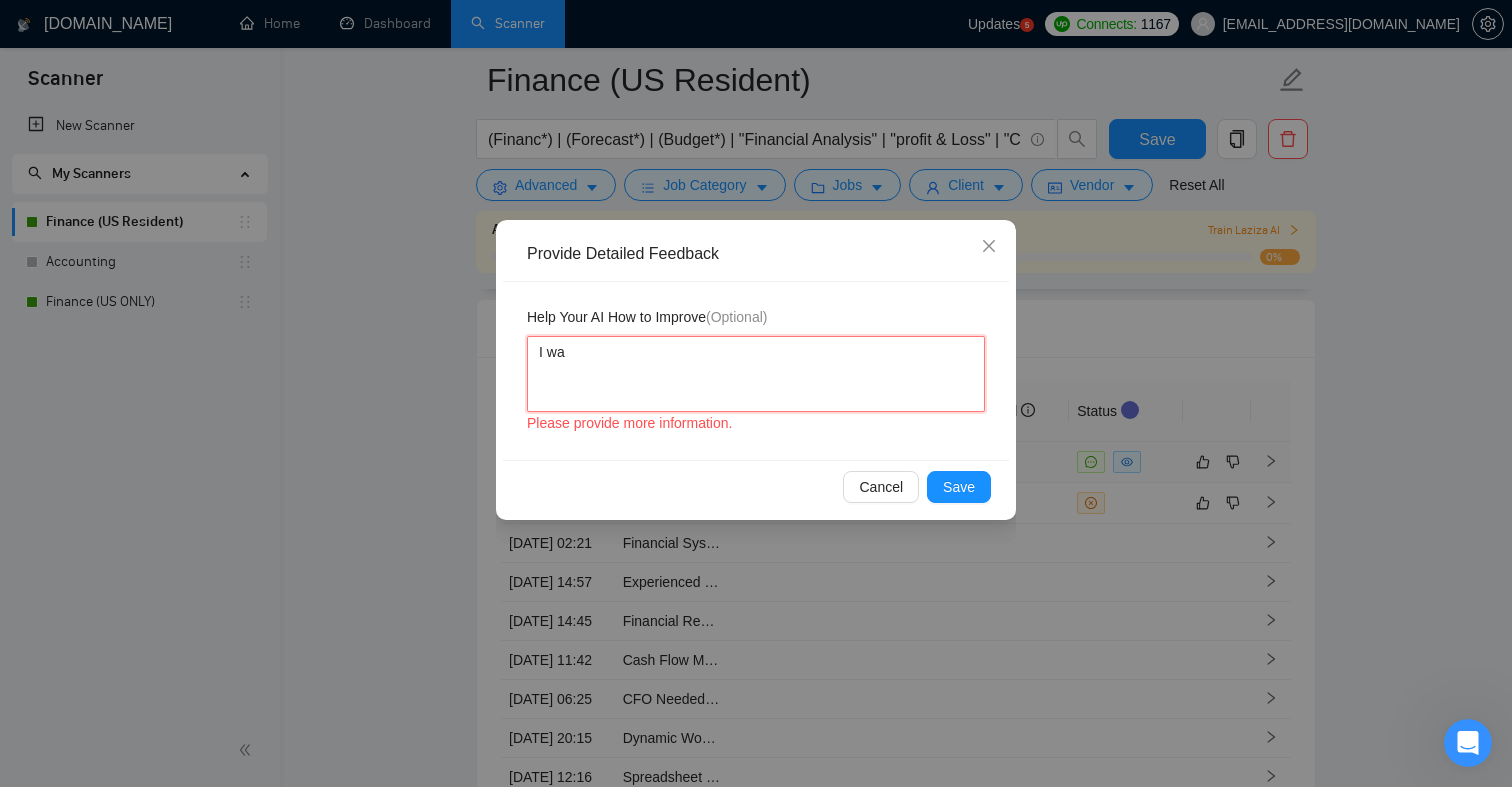 type 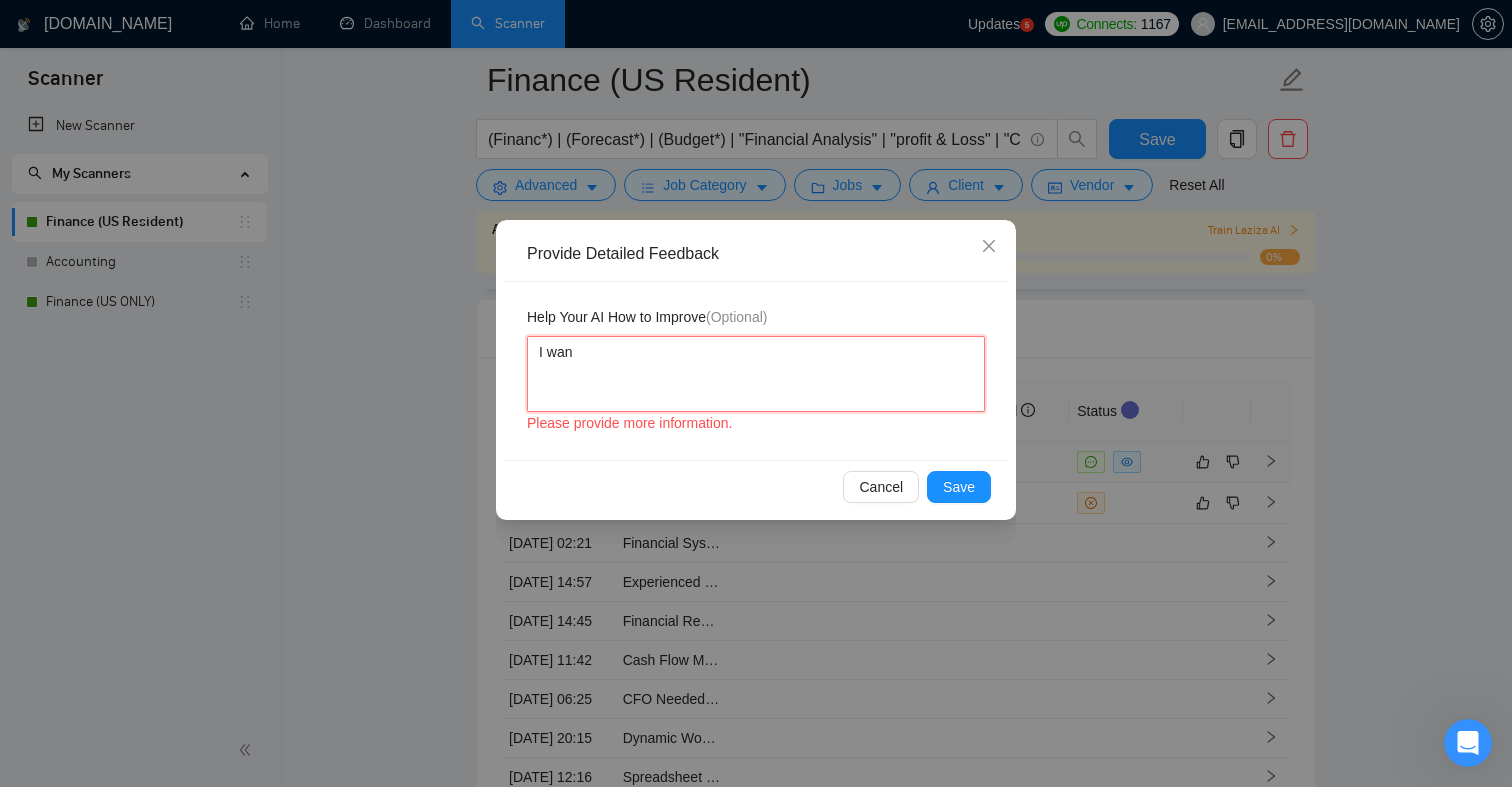 type 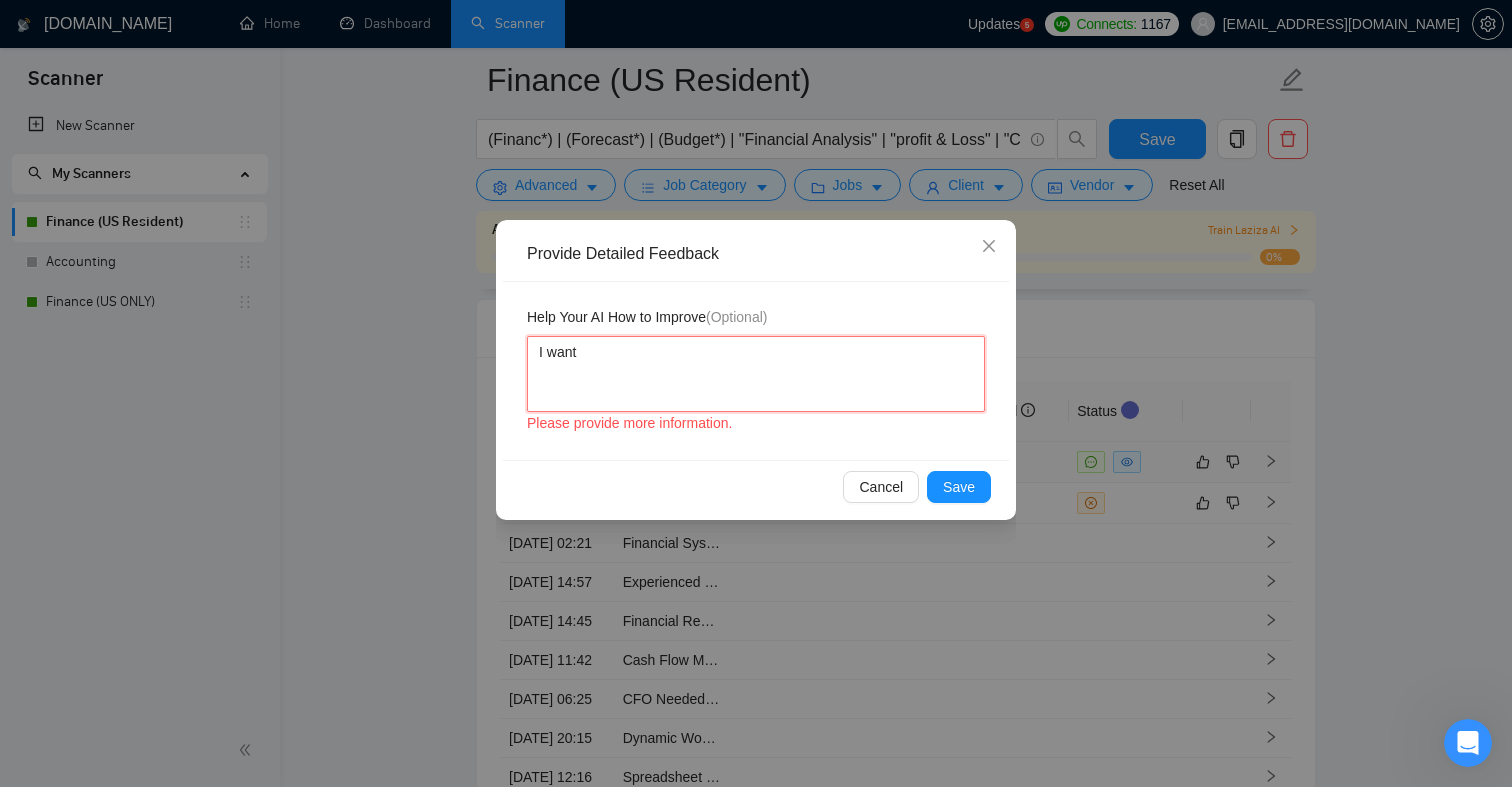 type 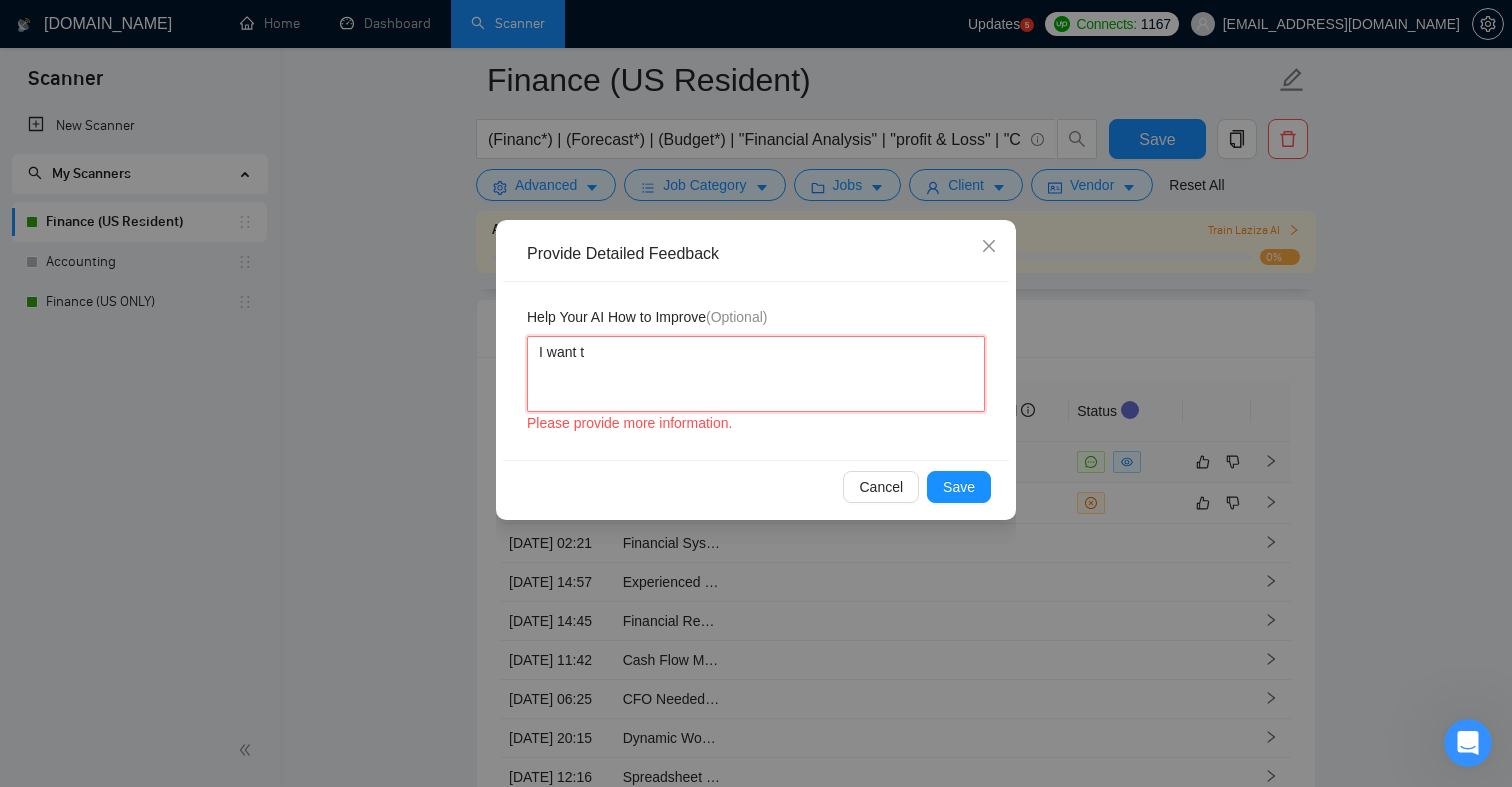 type 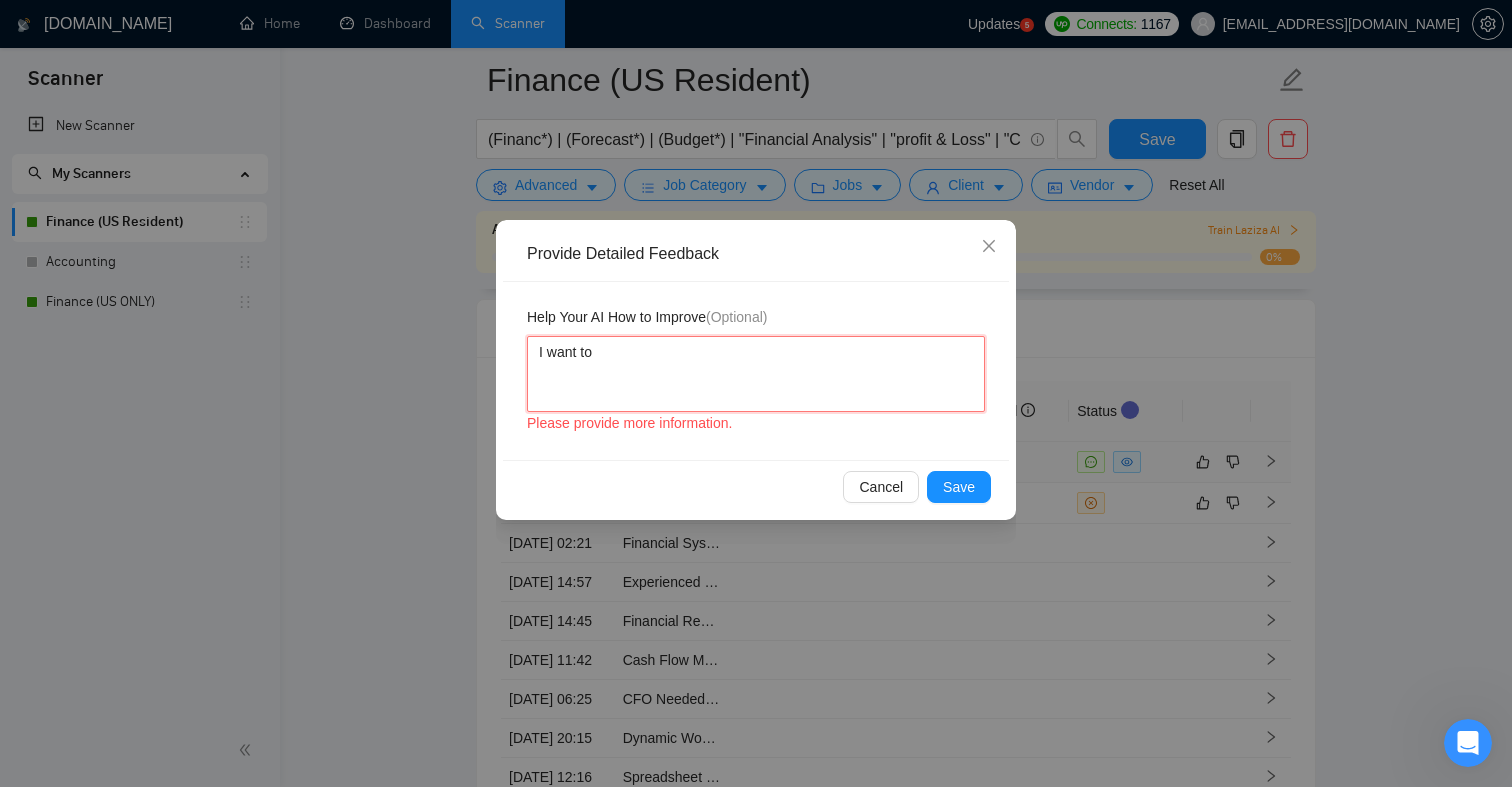 type 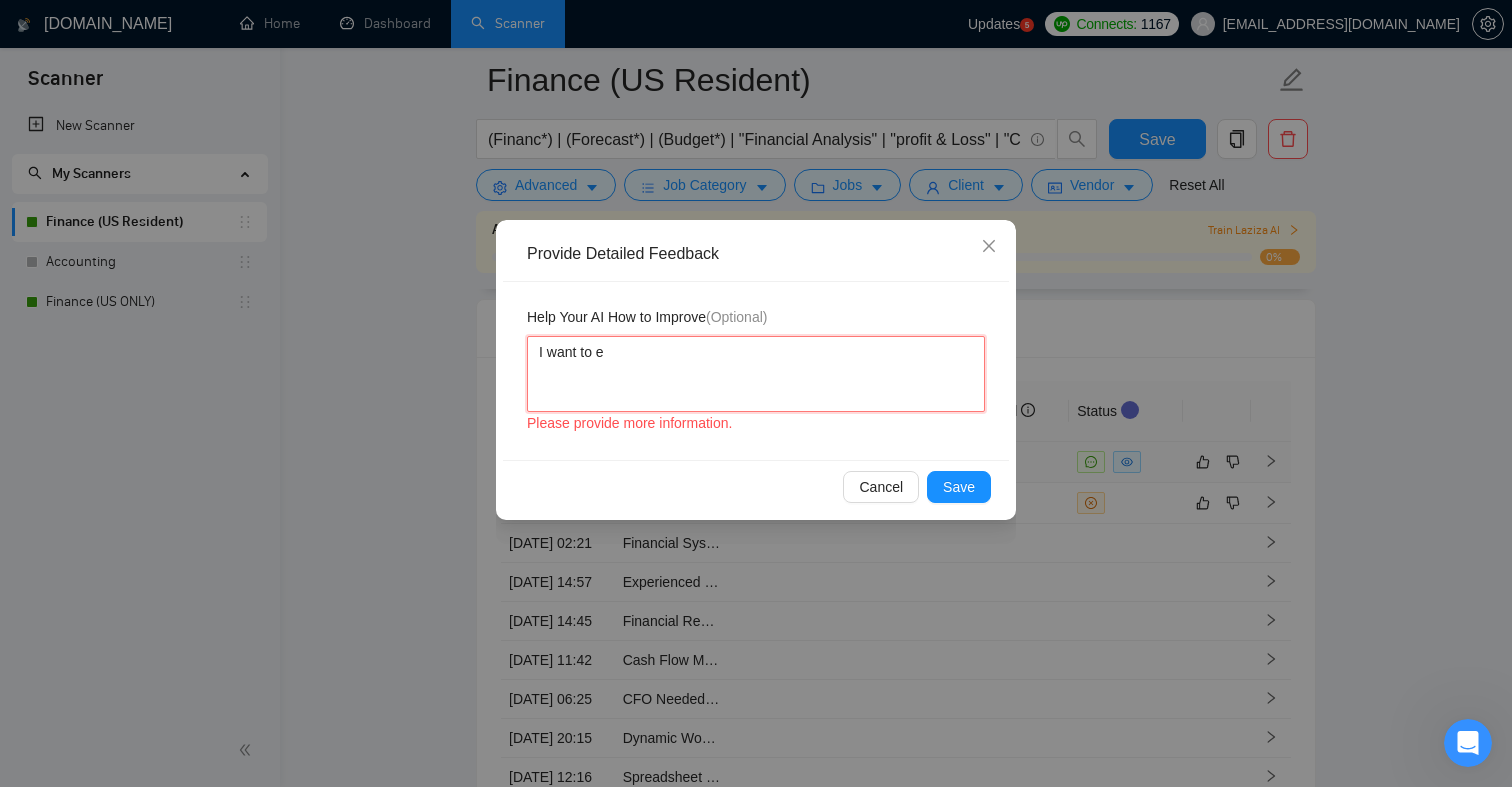 type 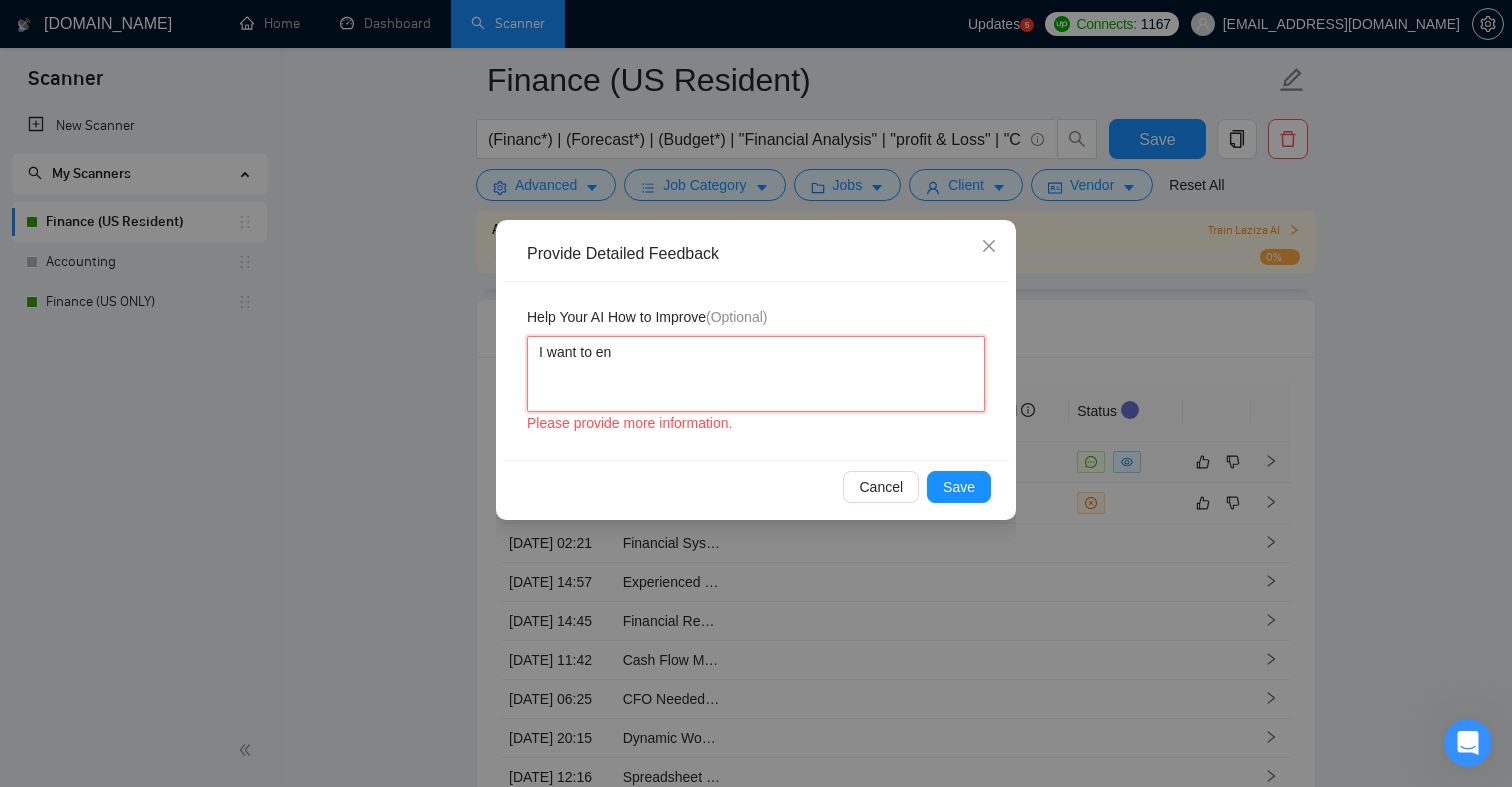 type 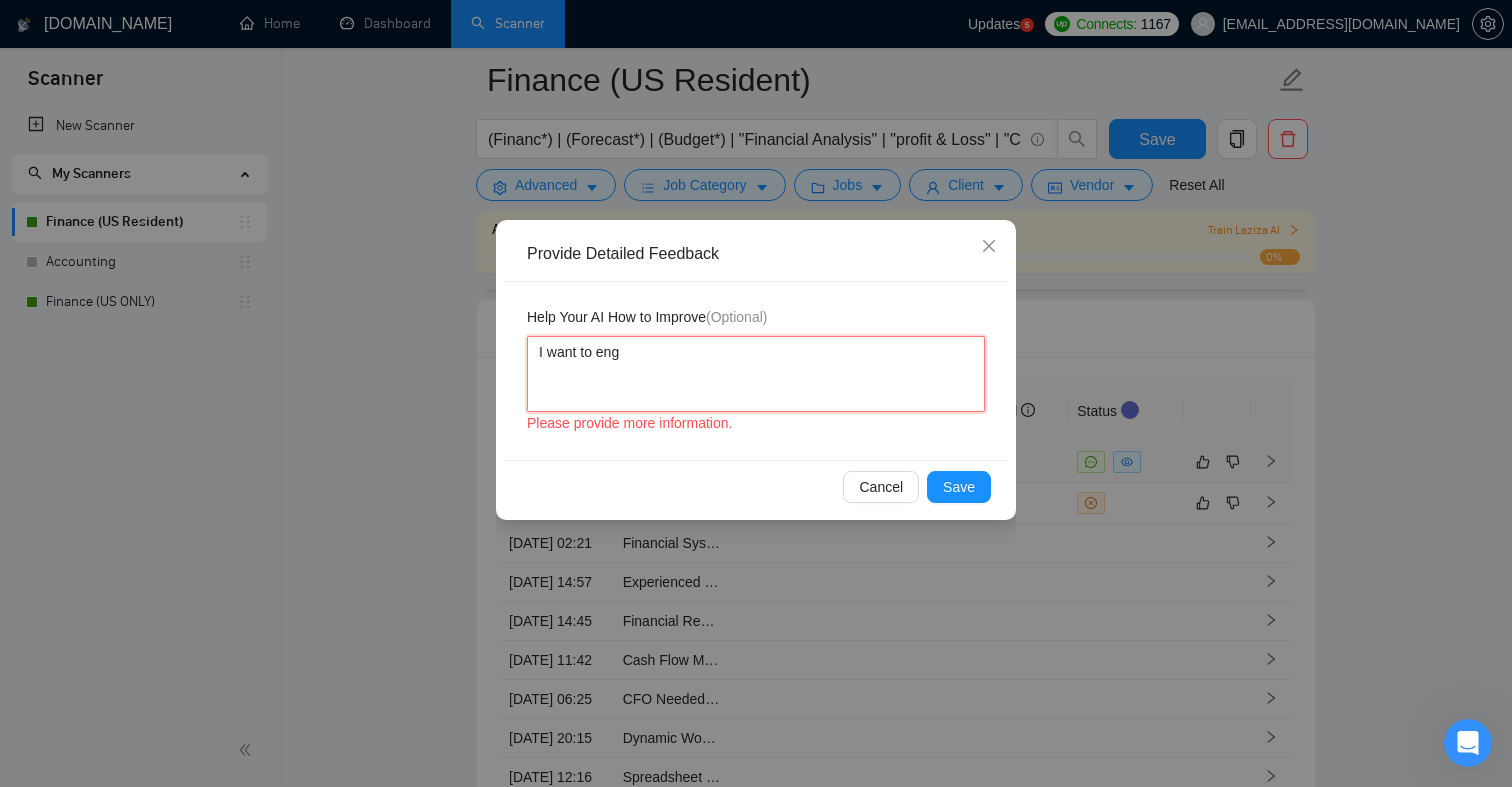 type 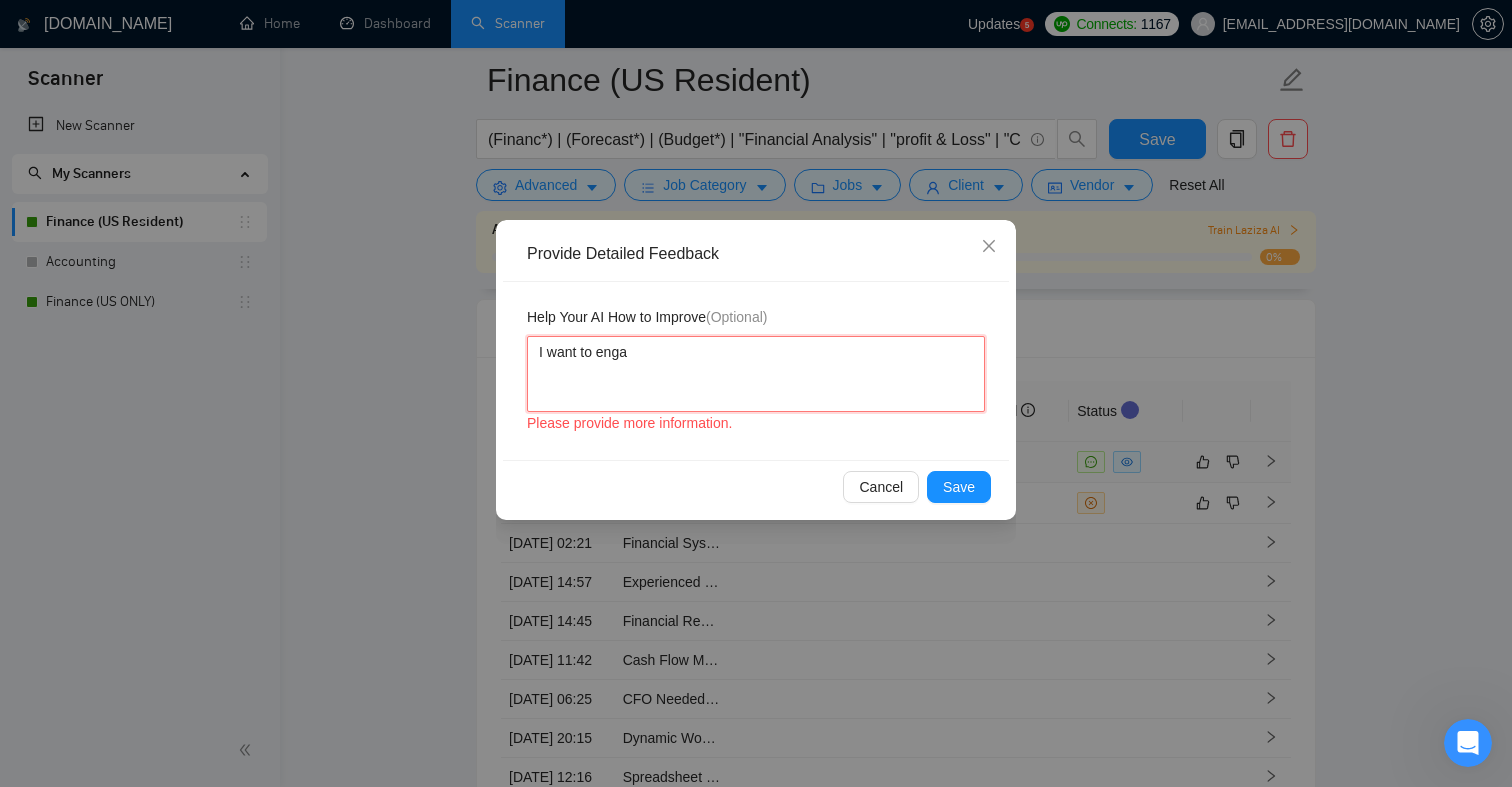 type 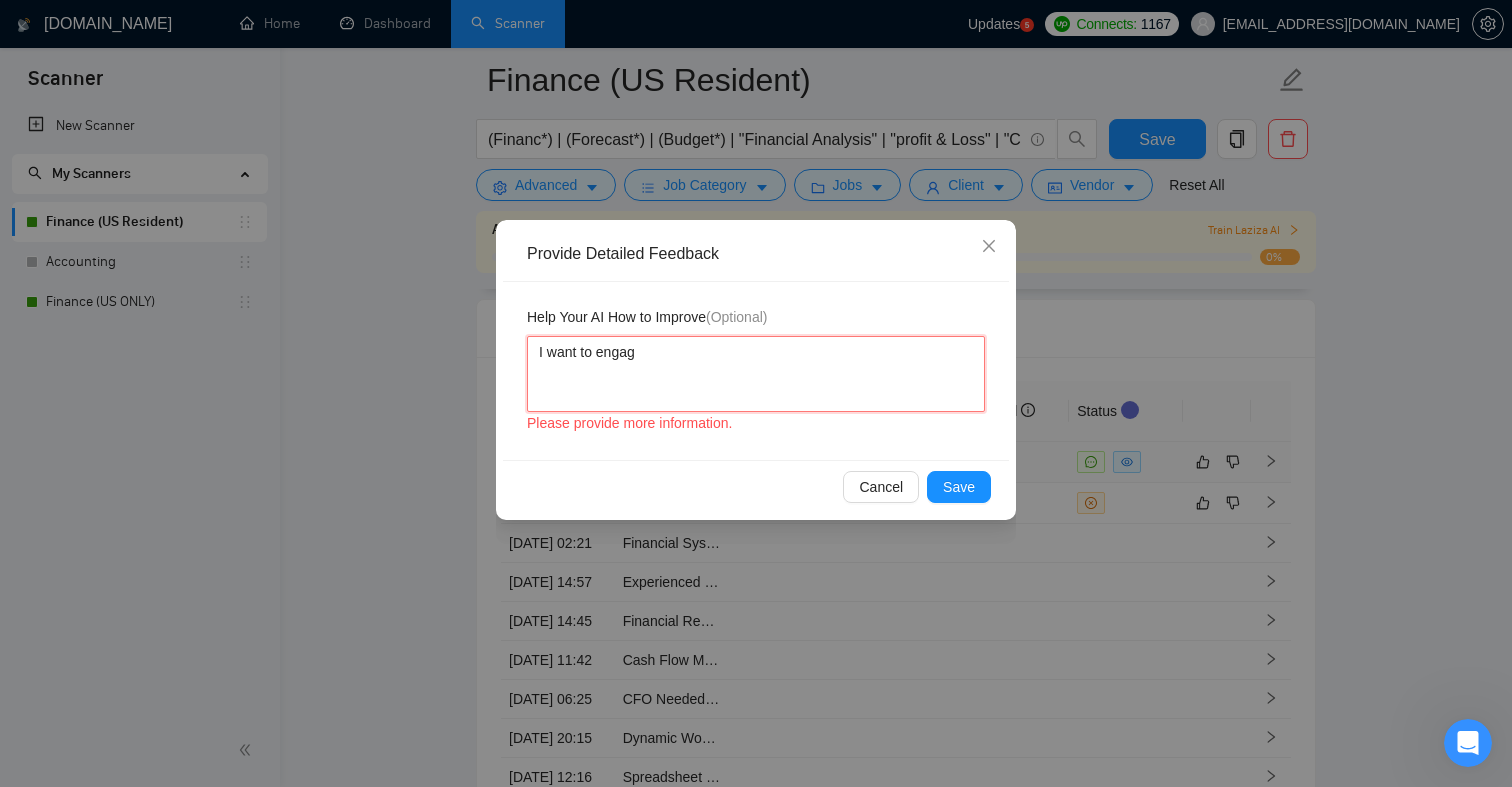 type 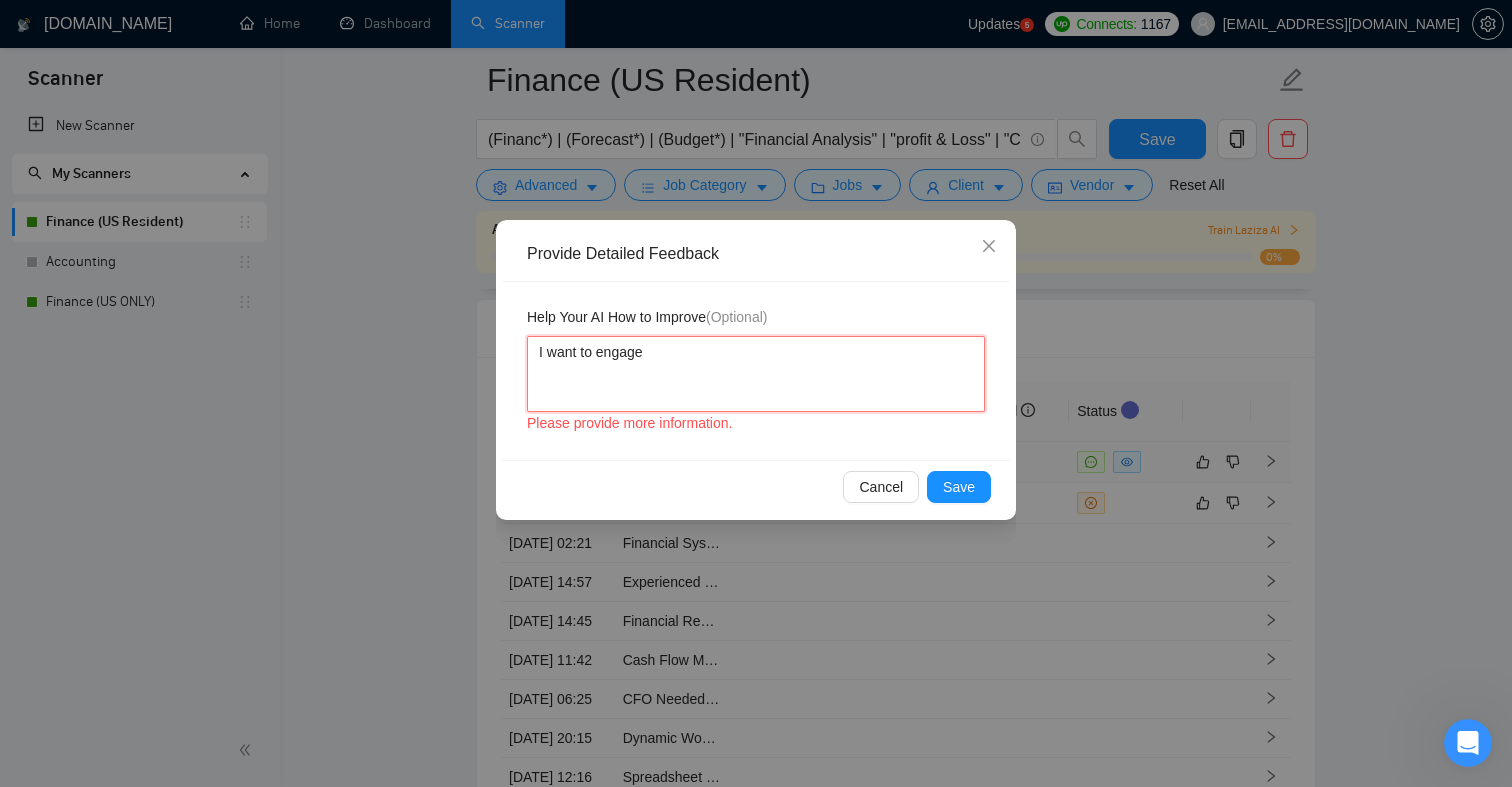 type 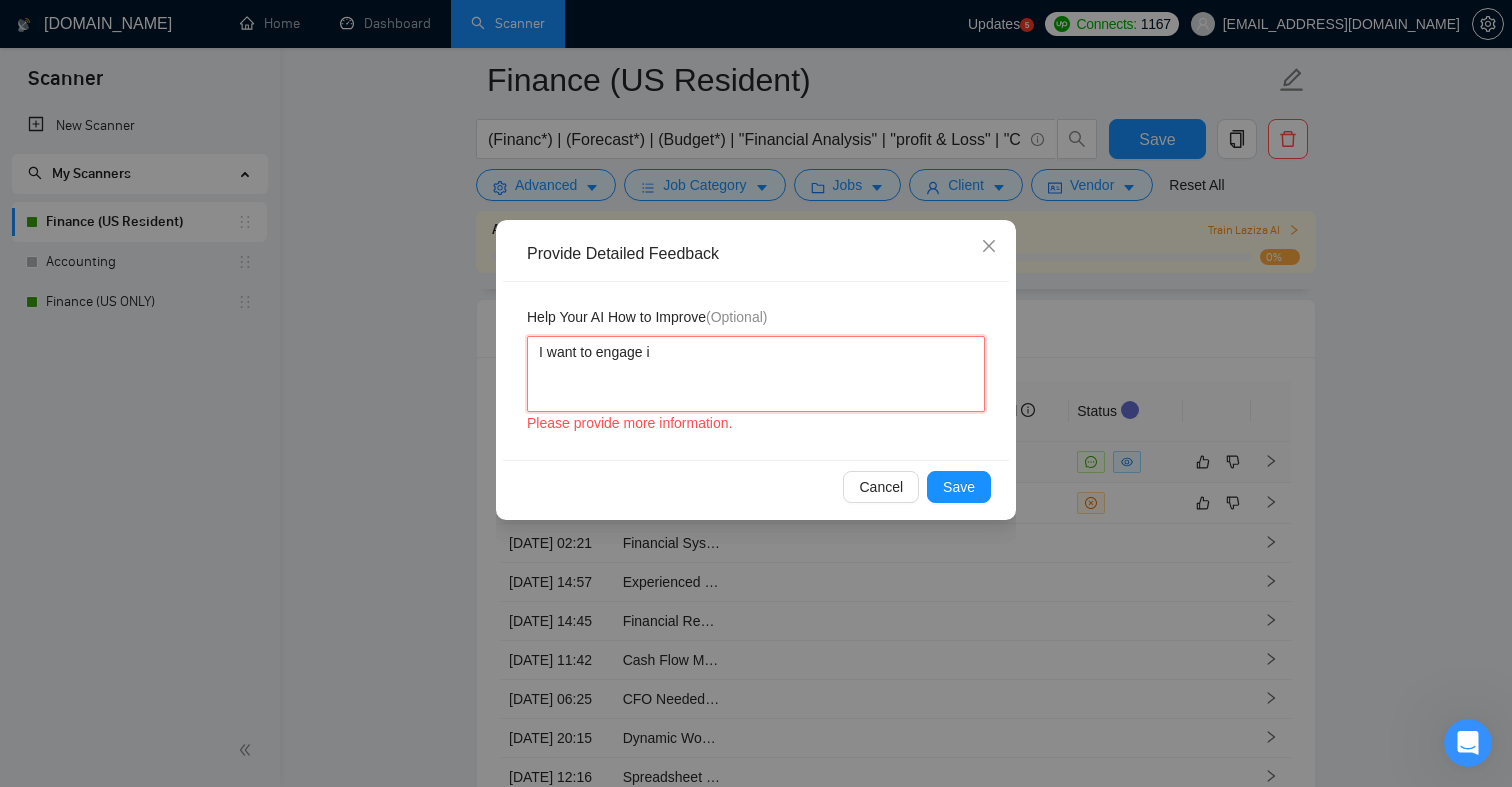 type 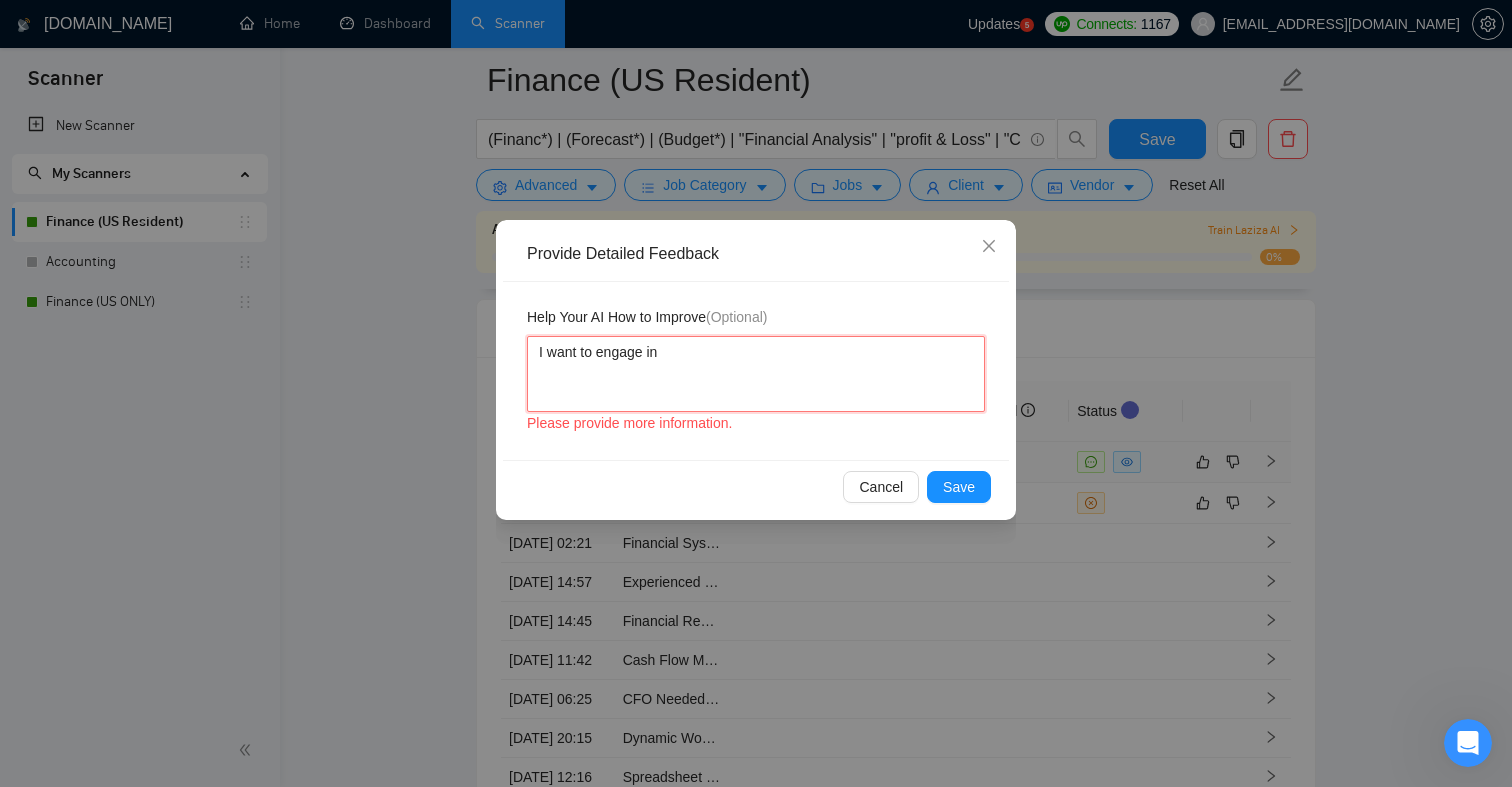 type 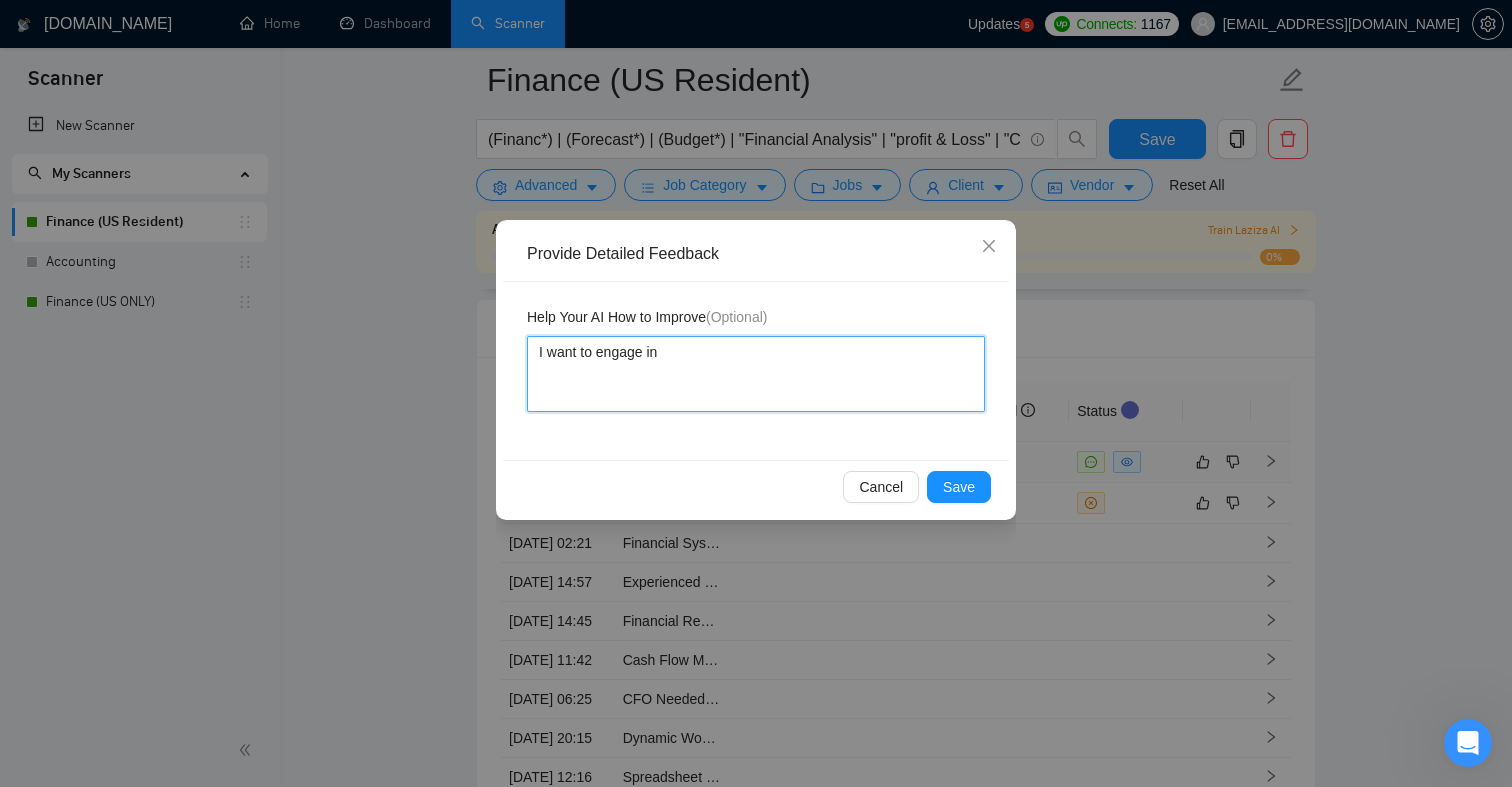 type 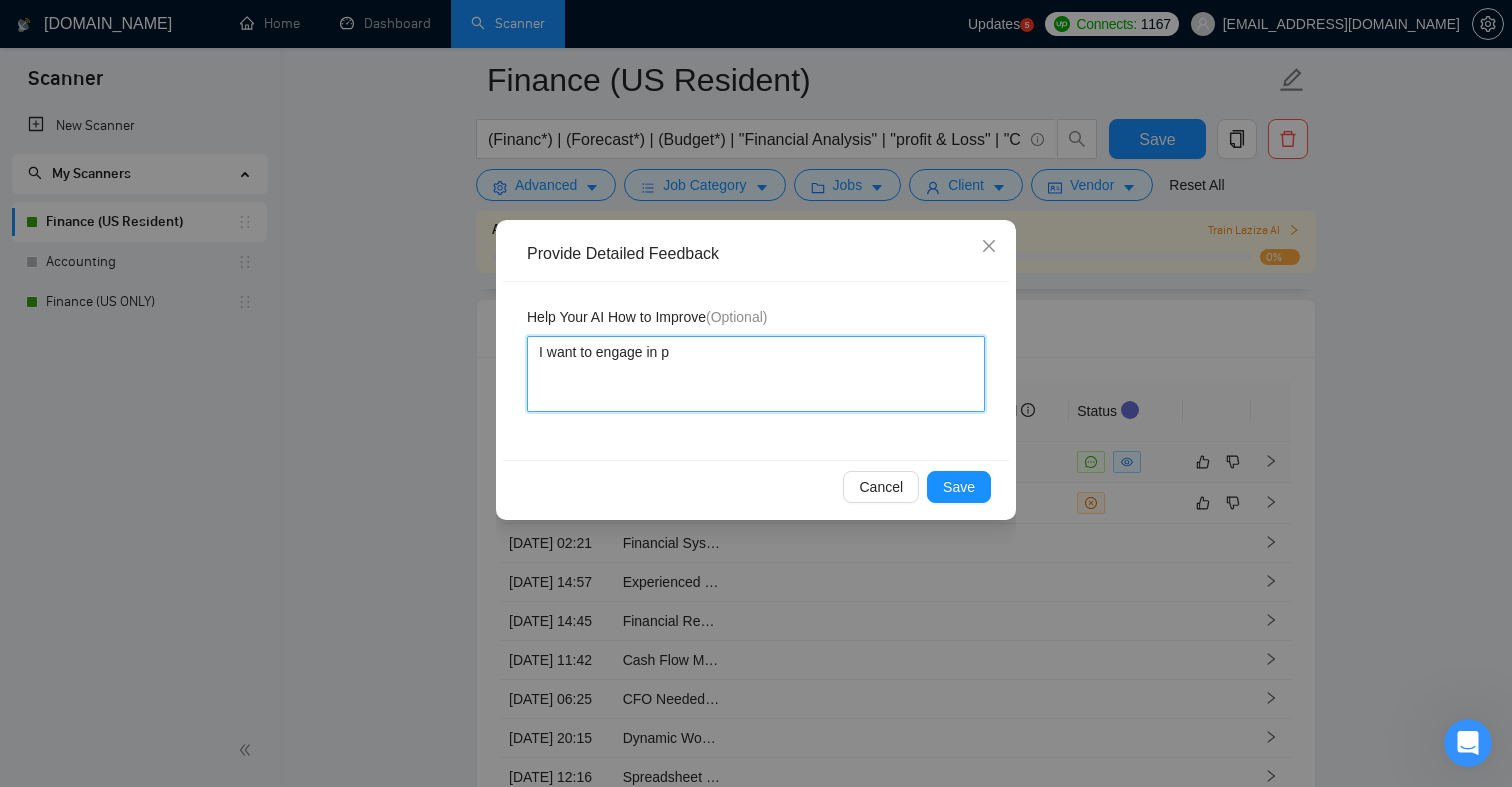 type 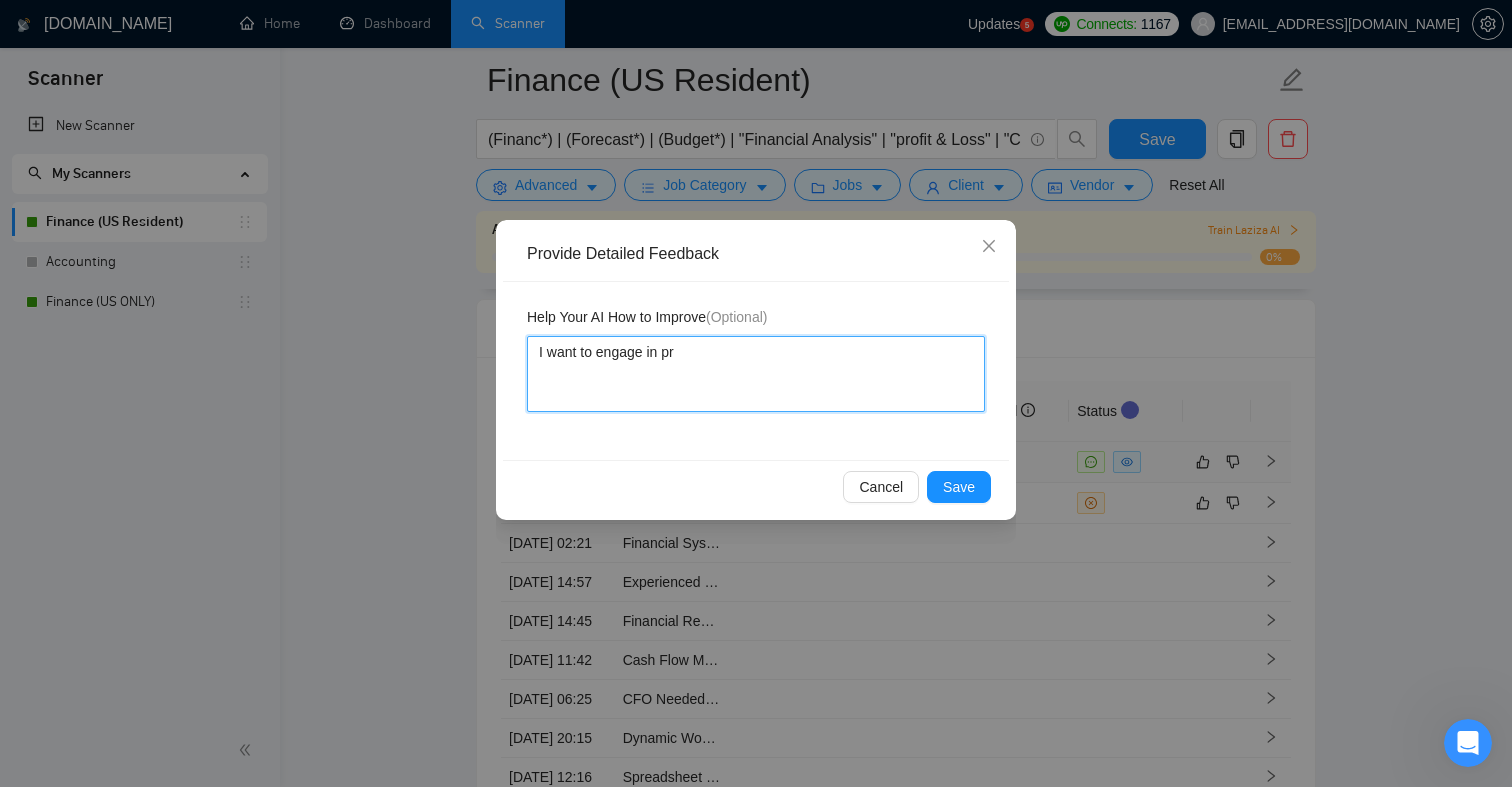 type 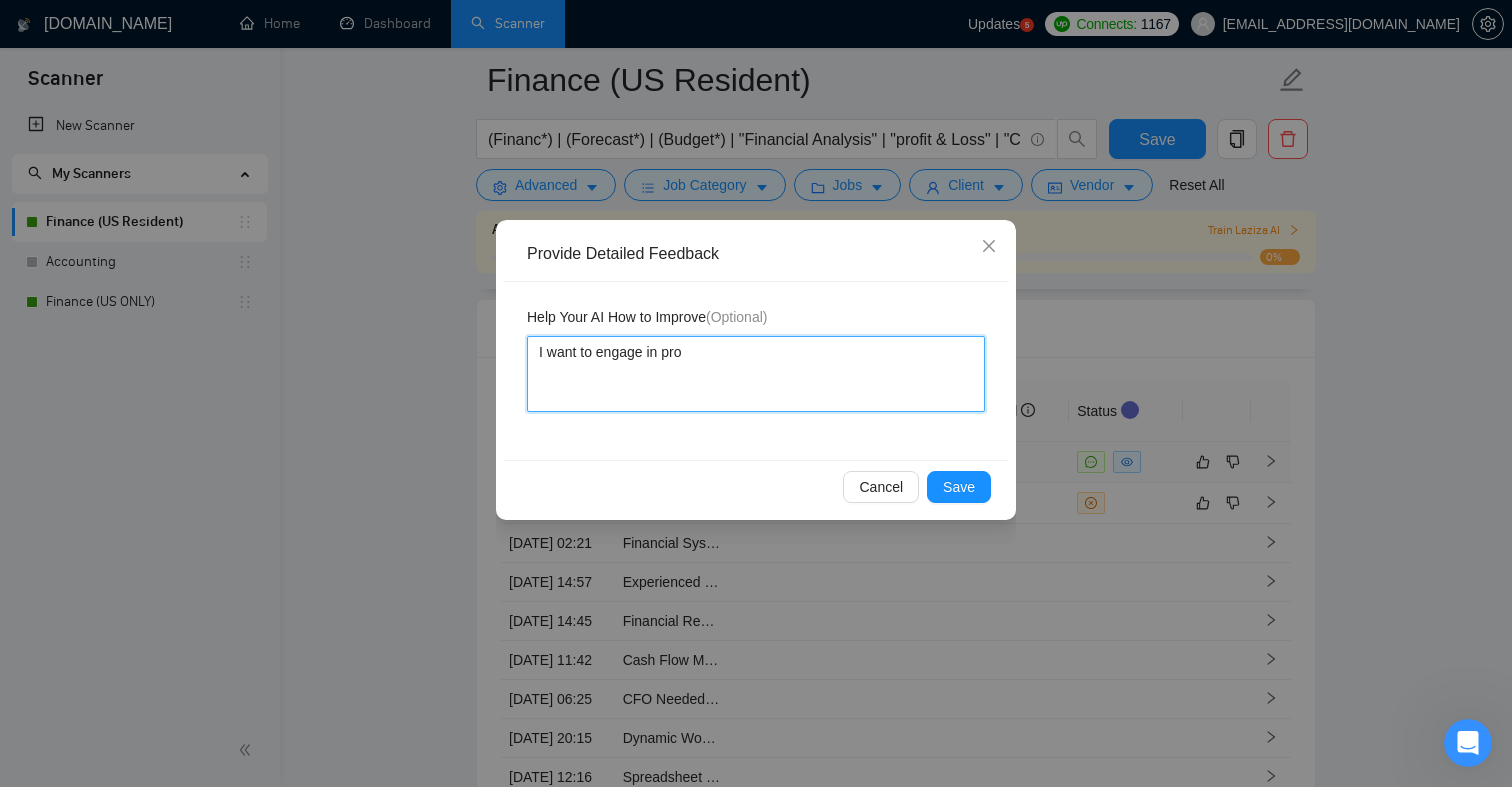 type 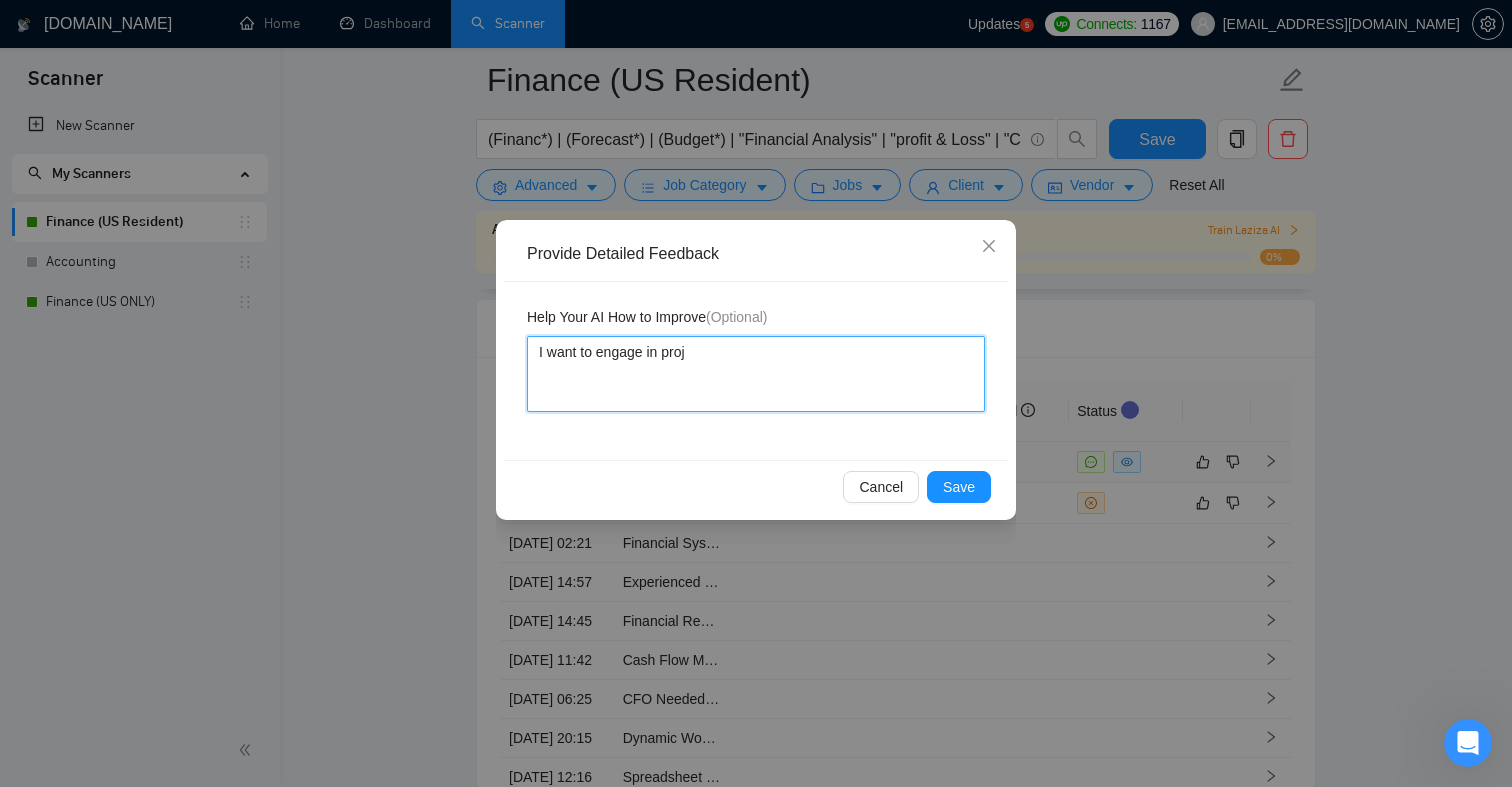 type 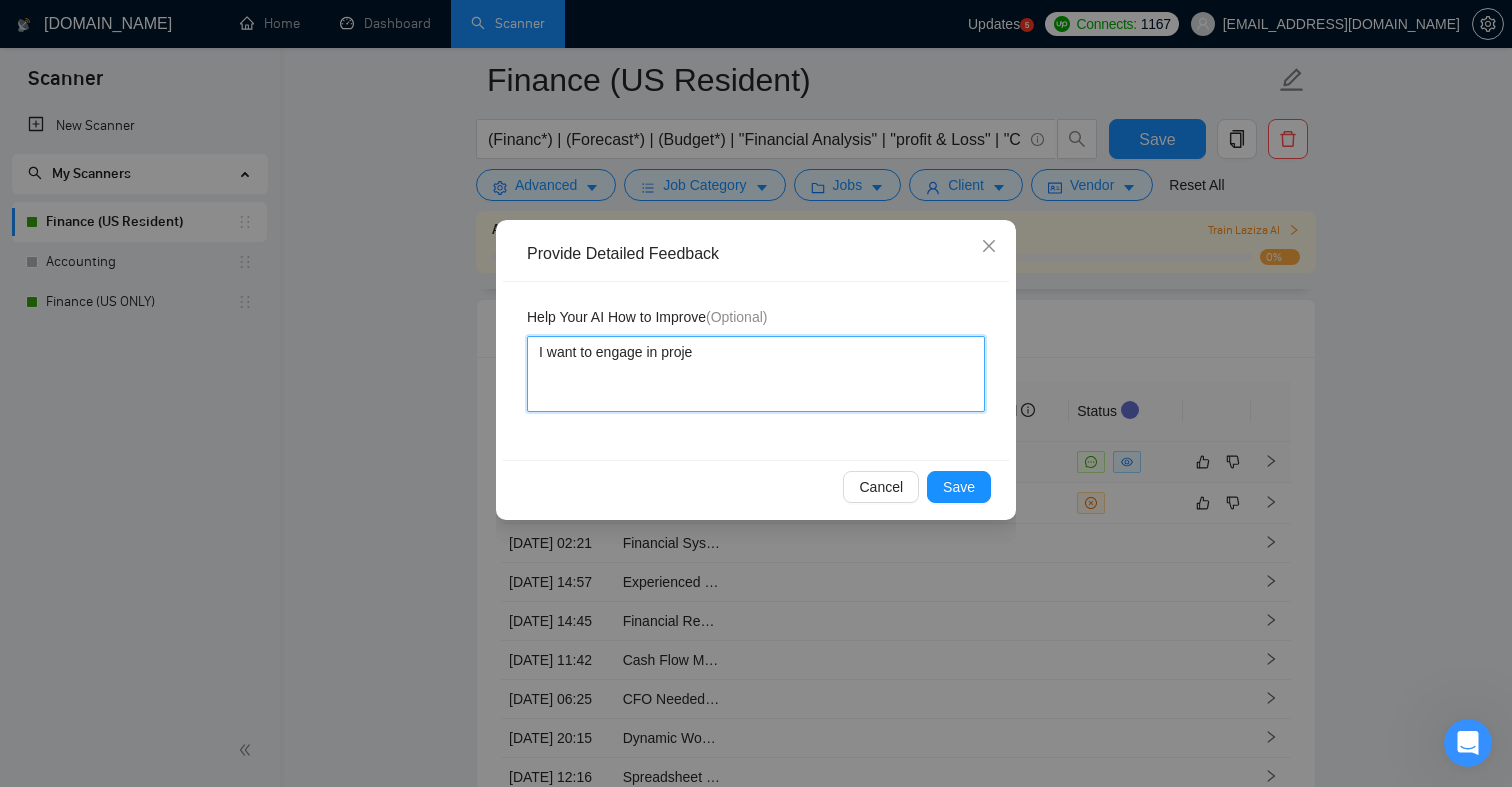 type 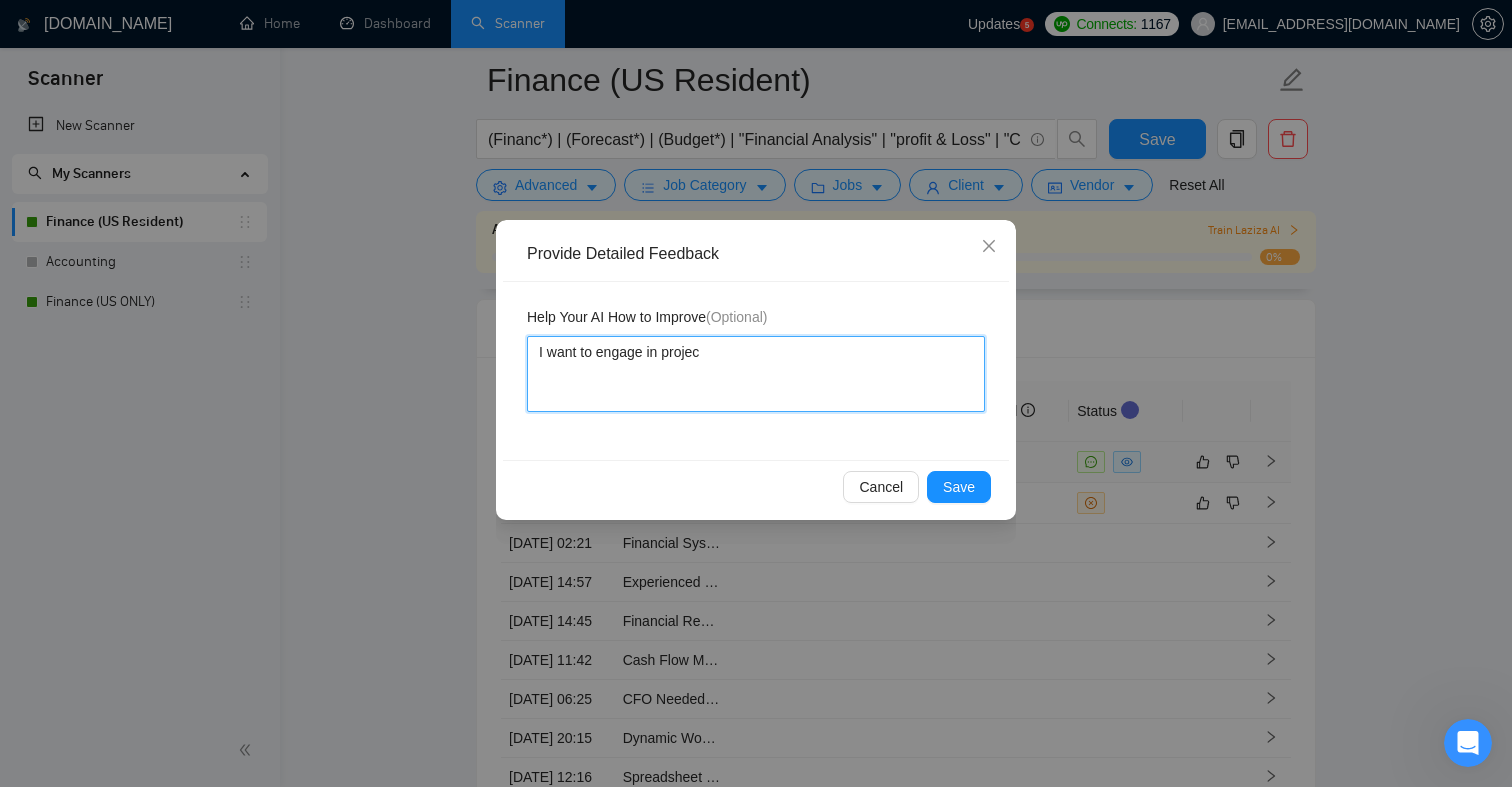 type 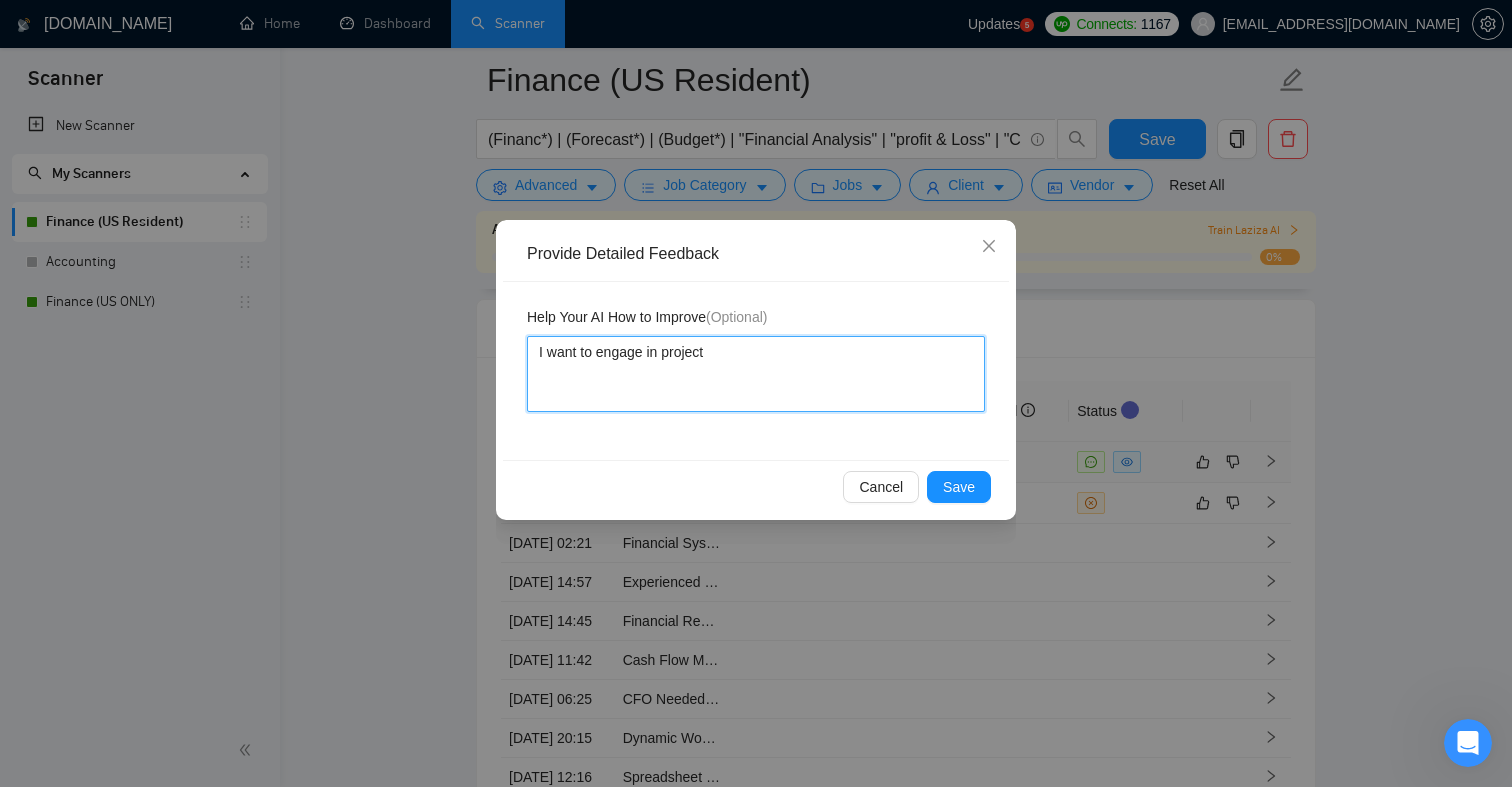 type 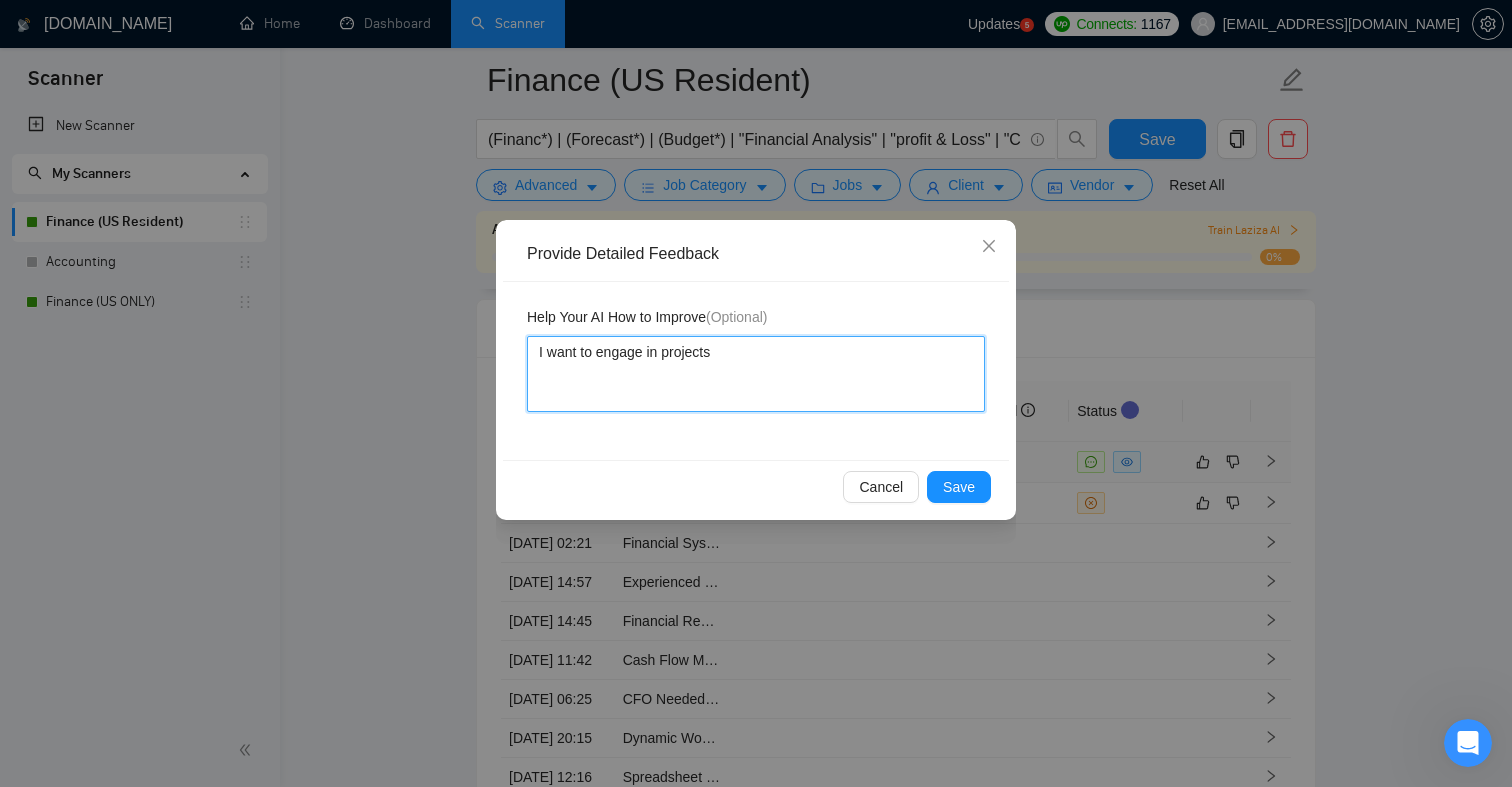 type 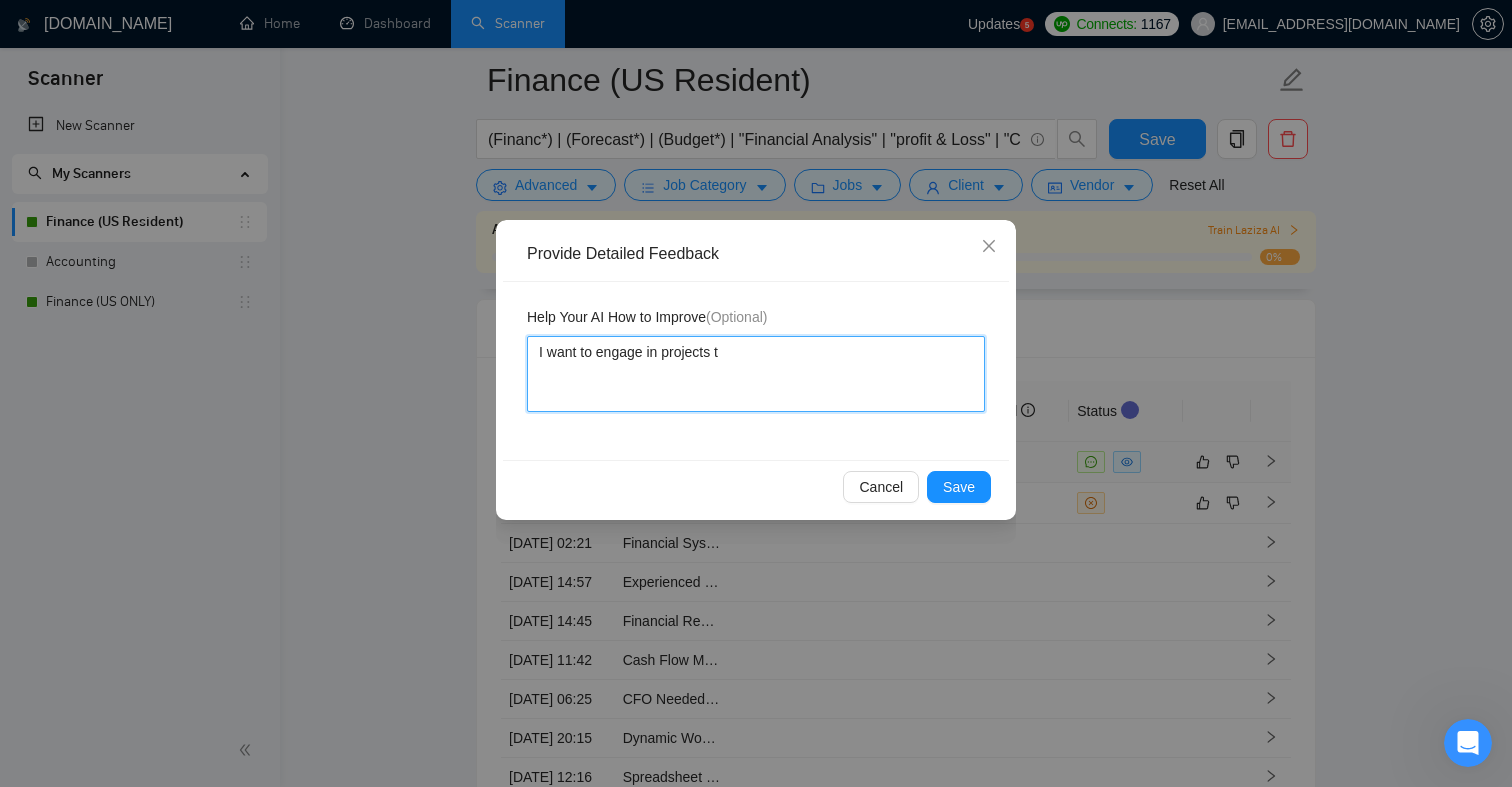 type 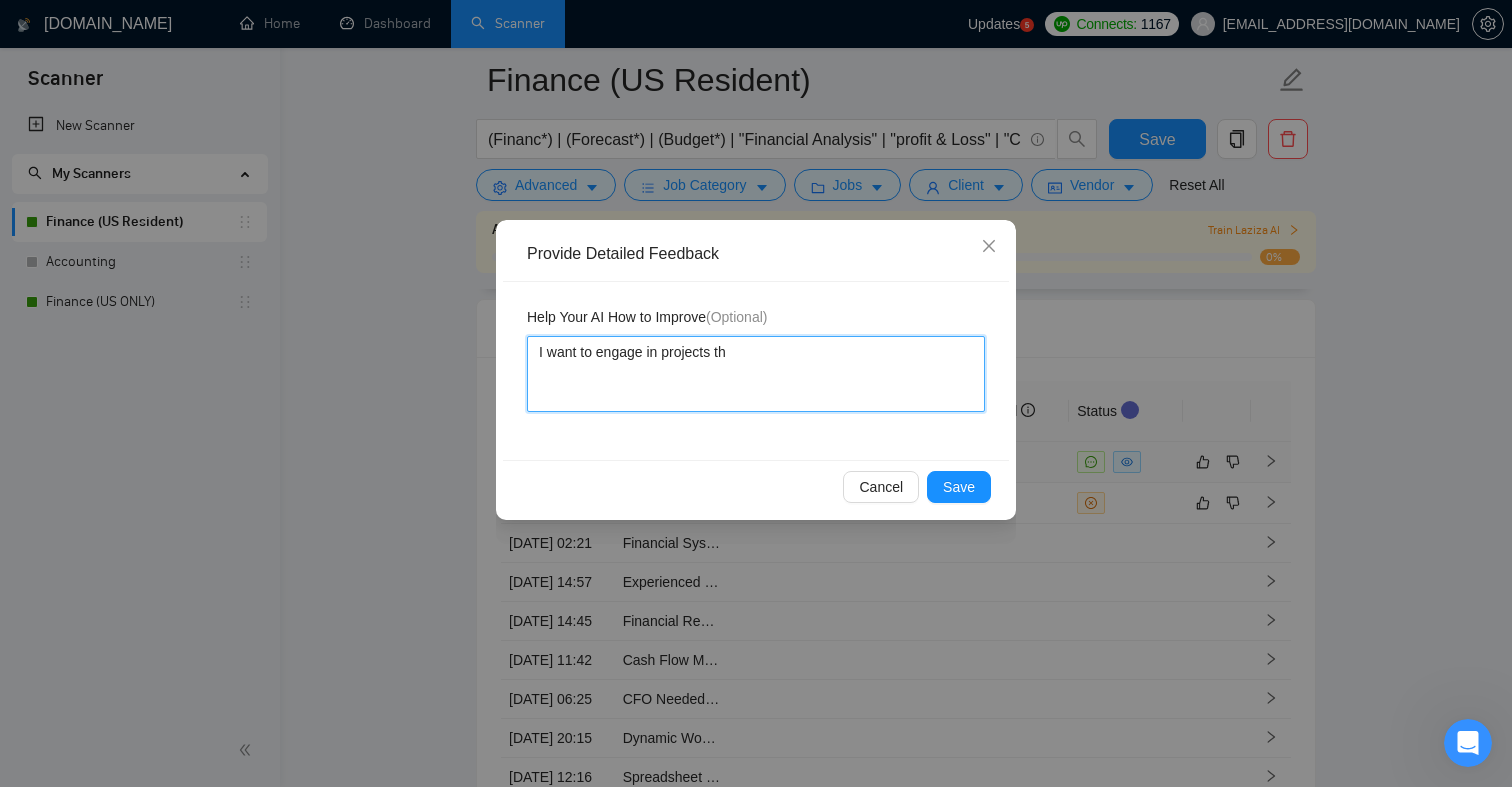 type 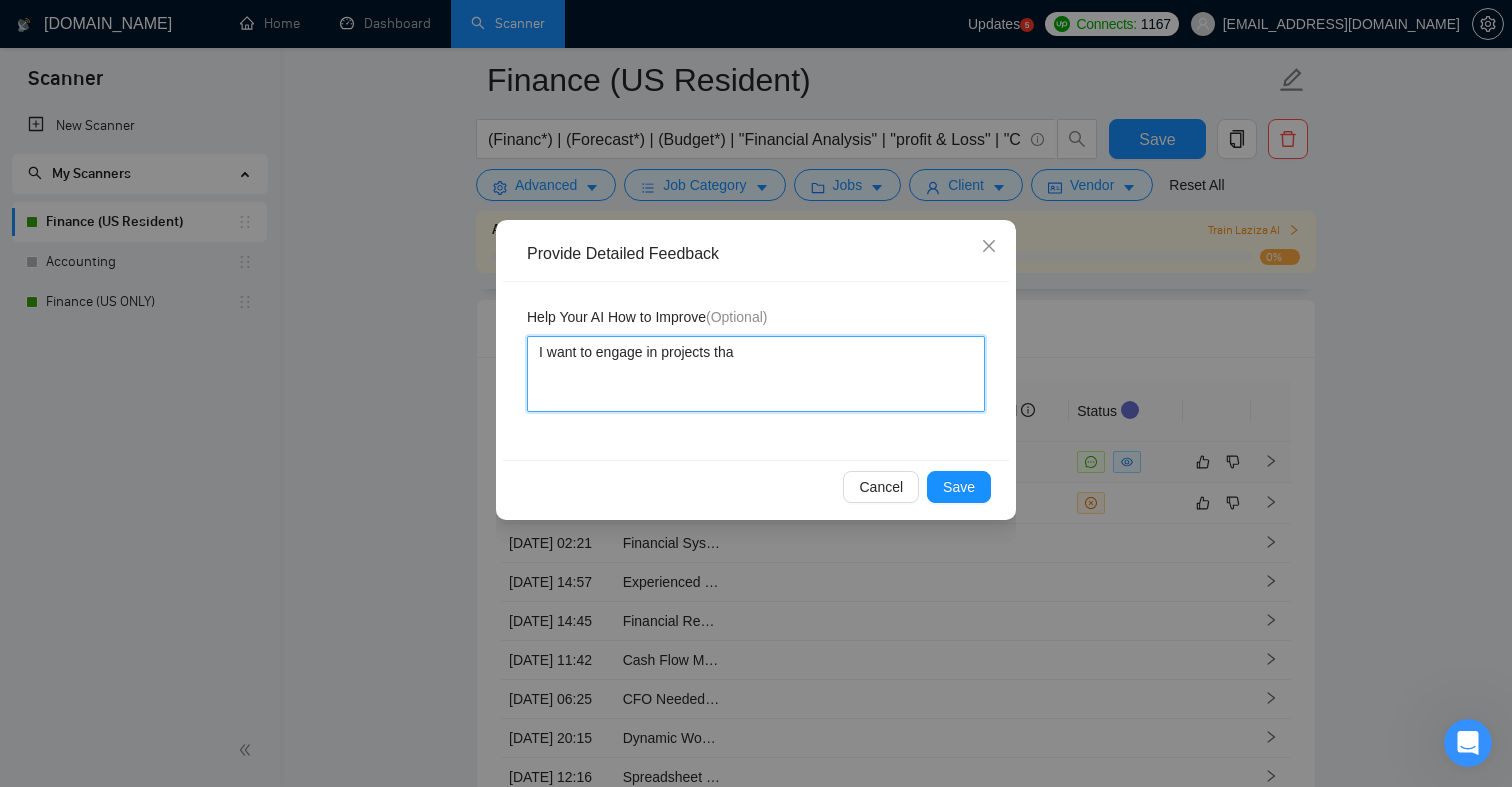 type 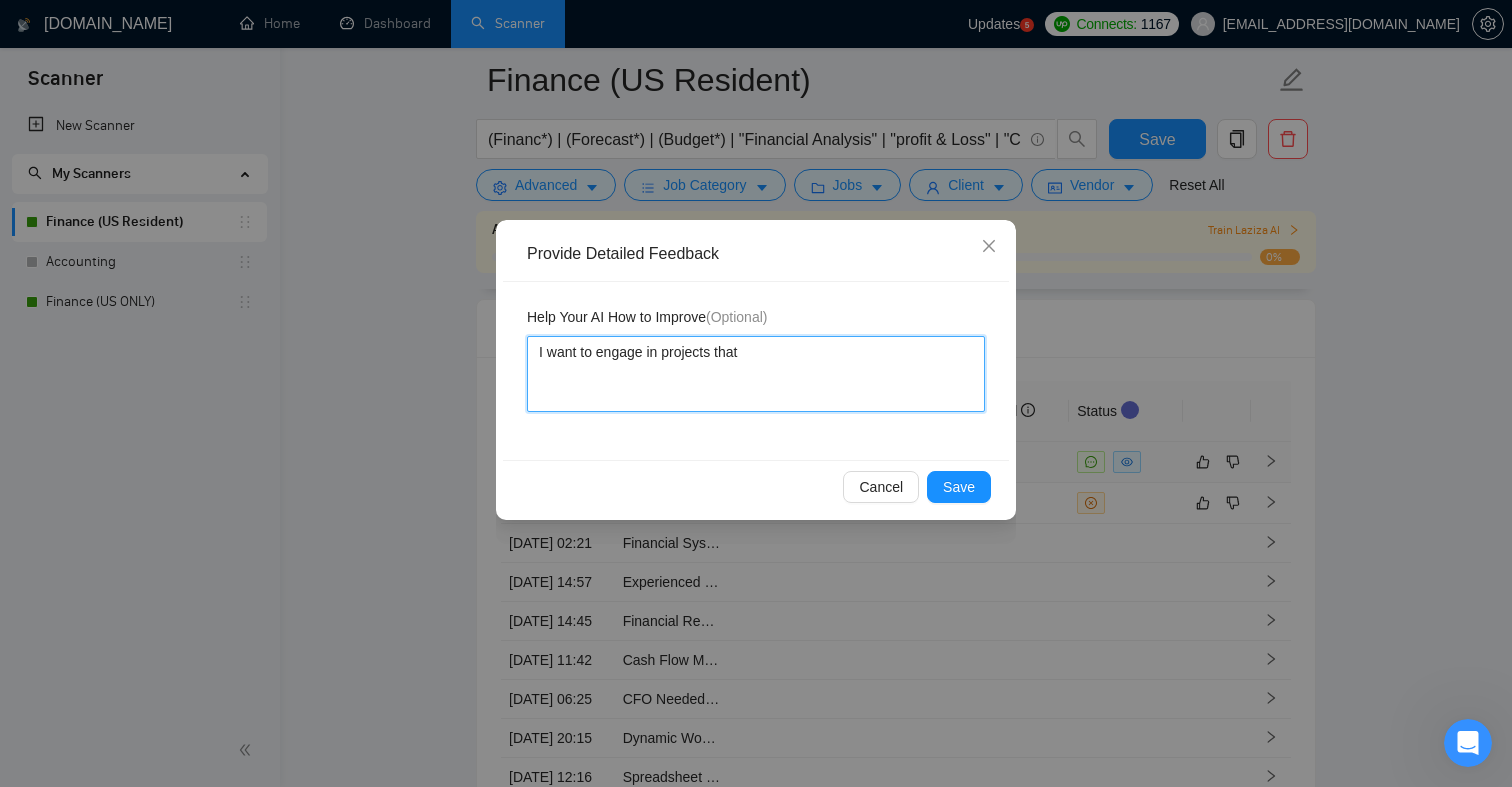 type 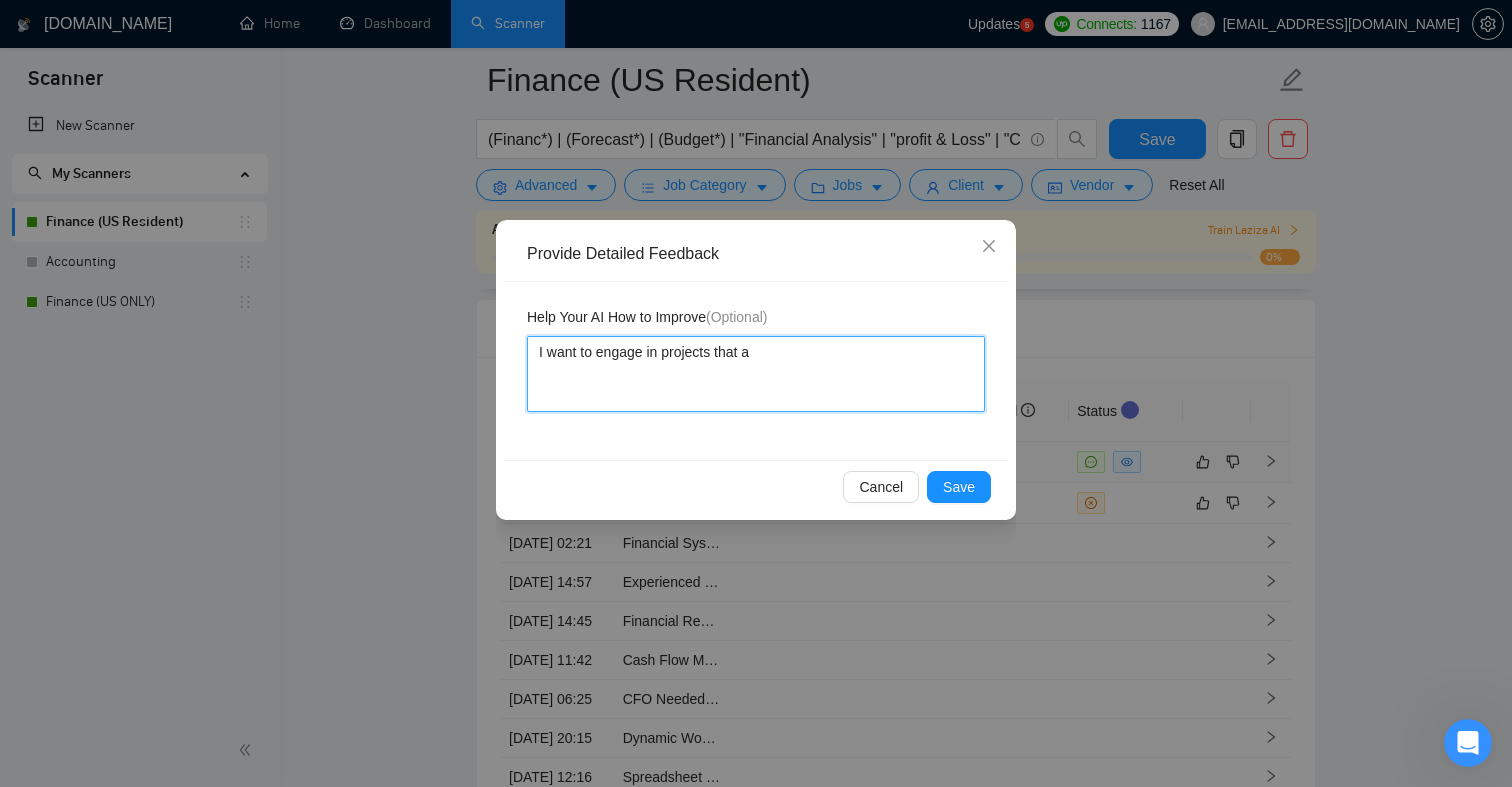 type 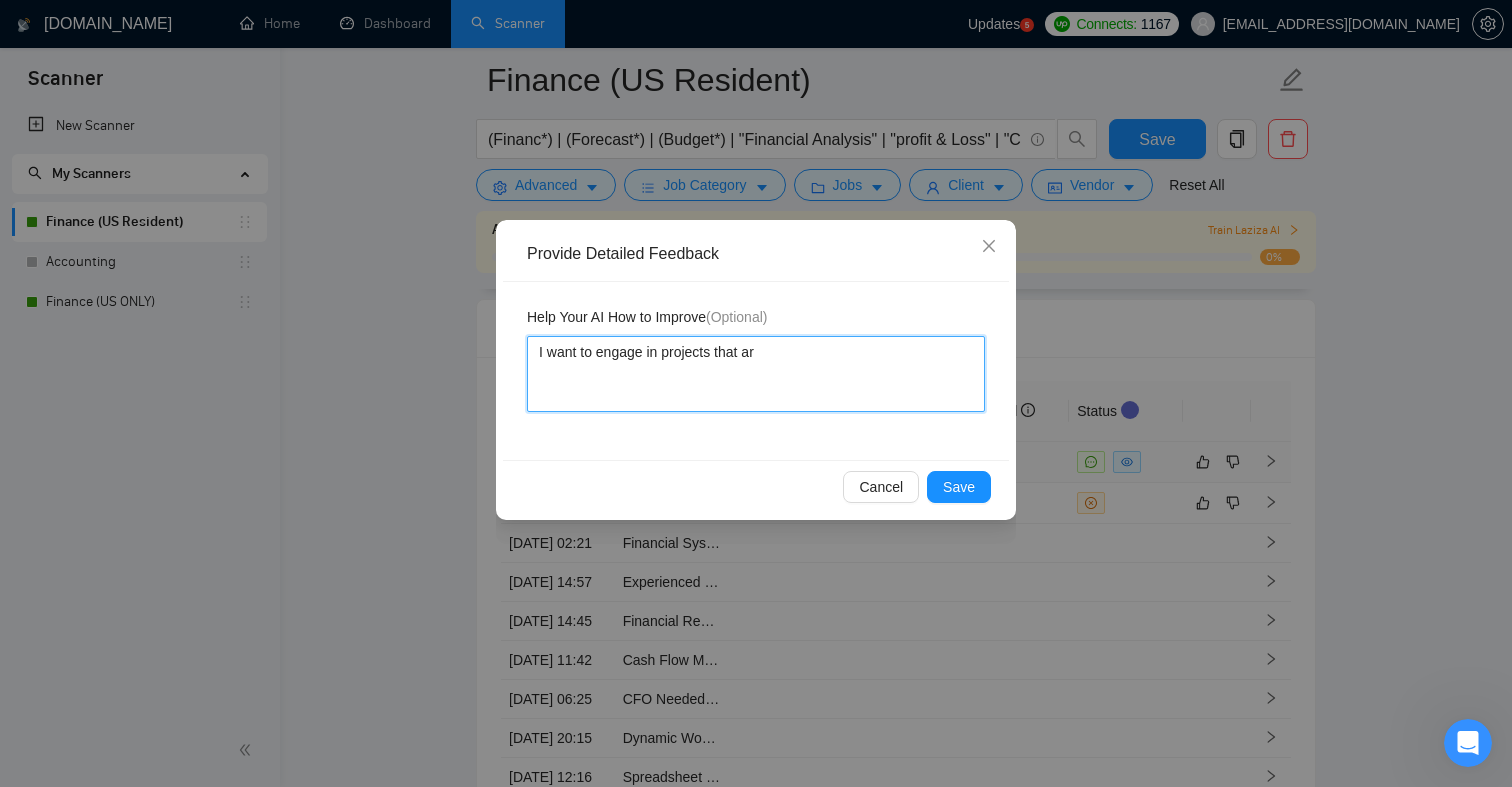 type 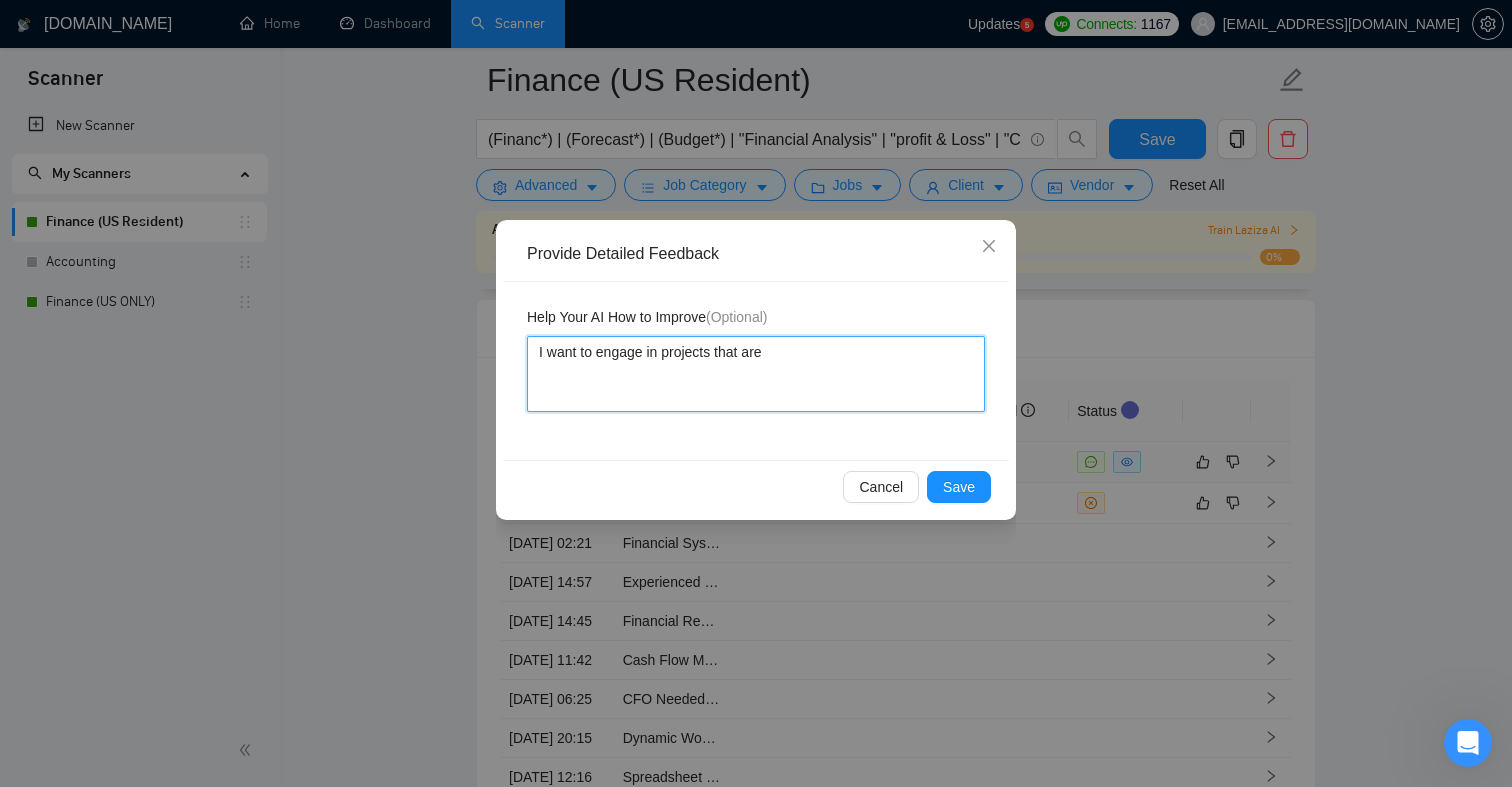 type on "I want to engage in projects that are" 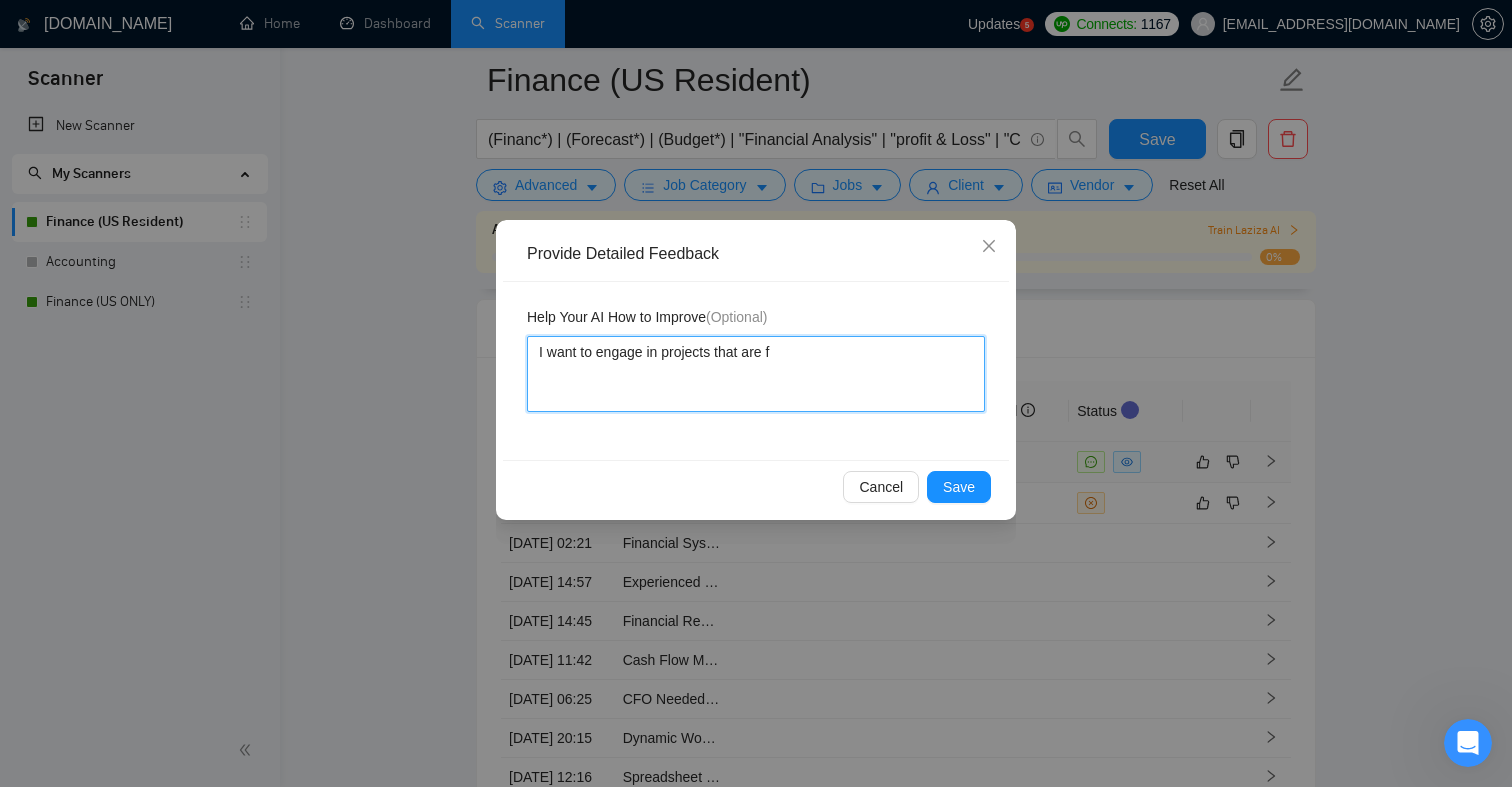 type 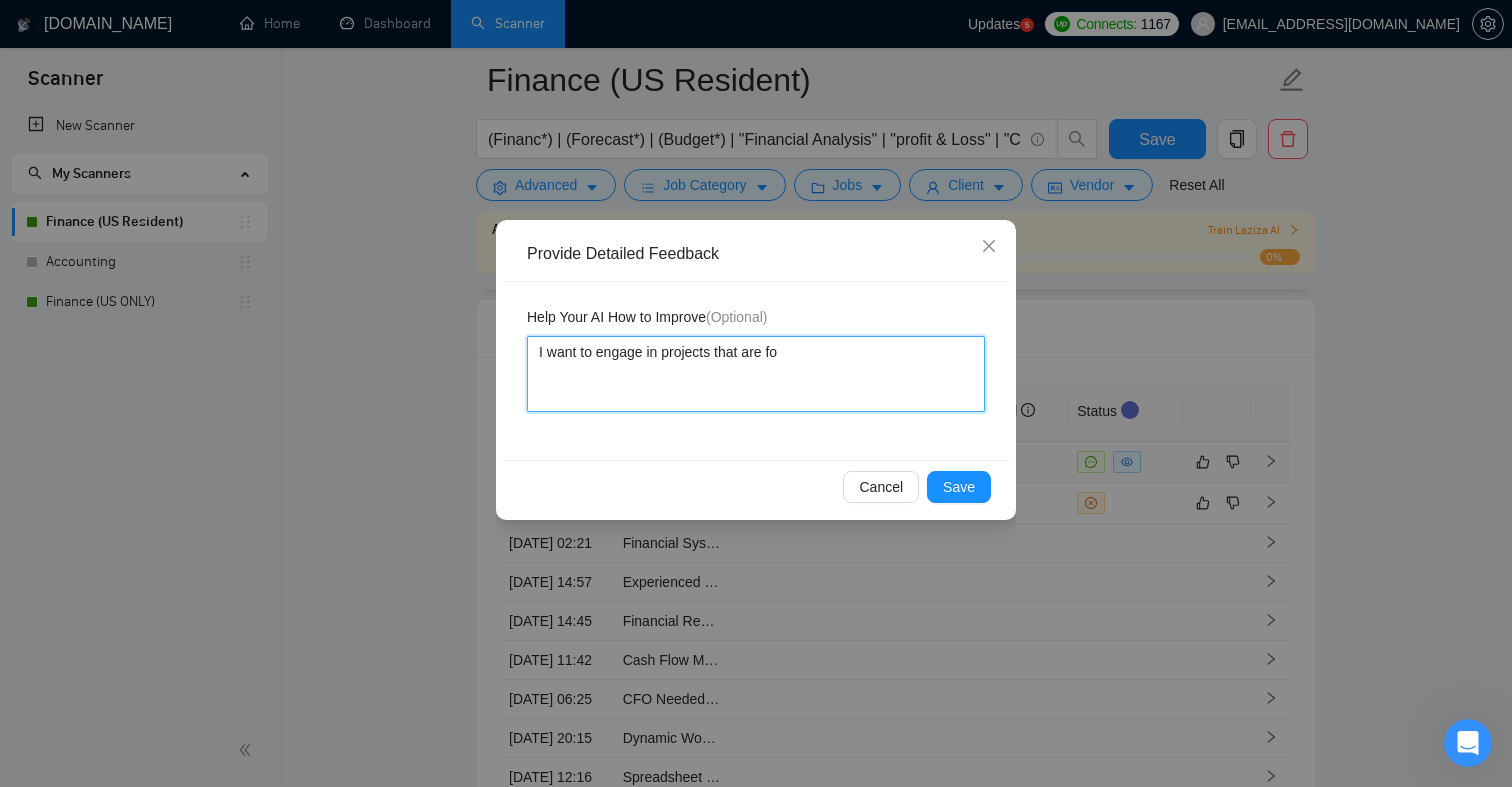 type 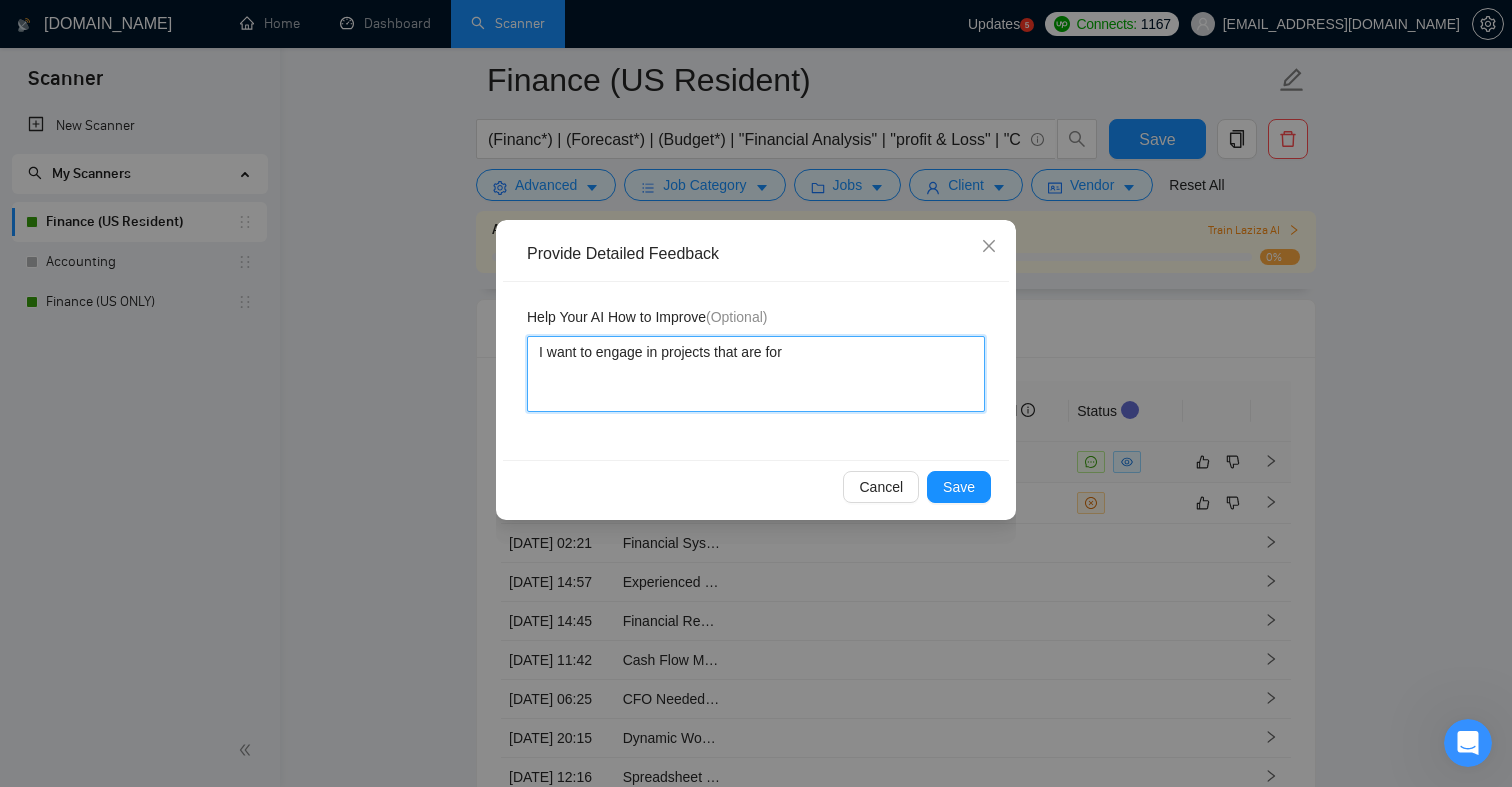 type 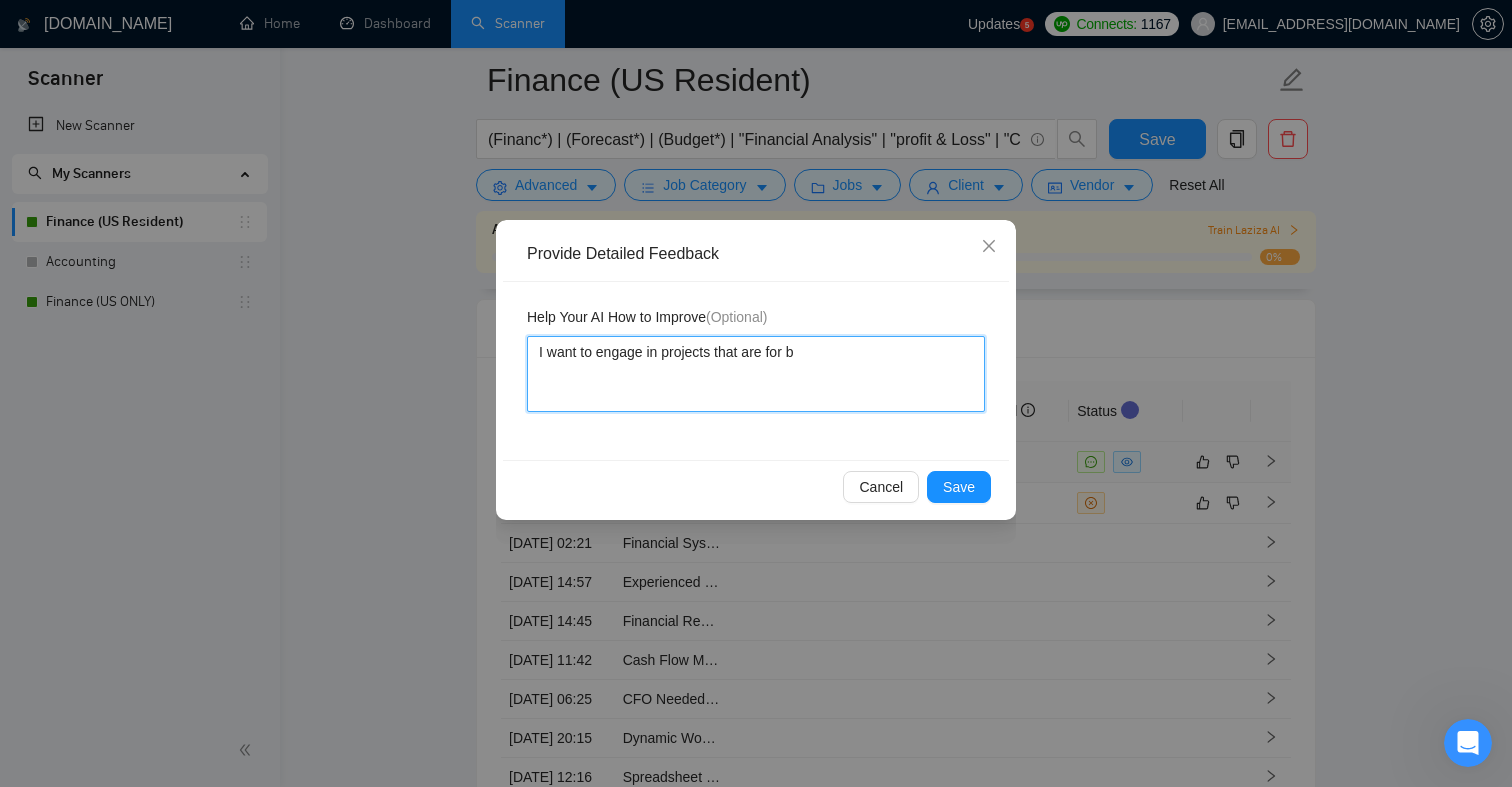 type 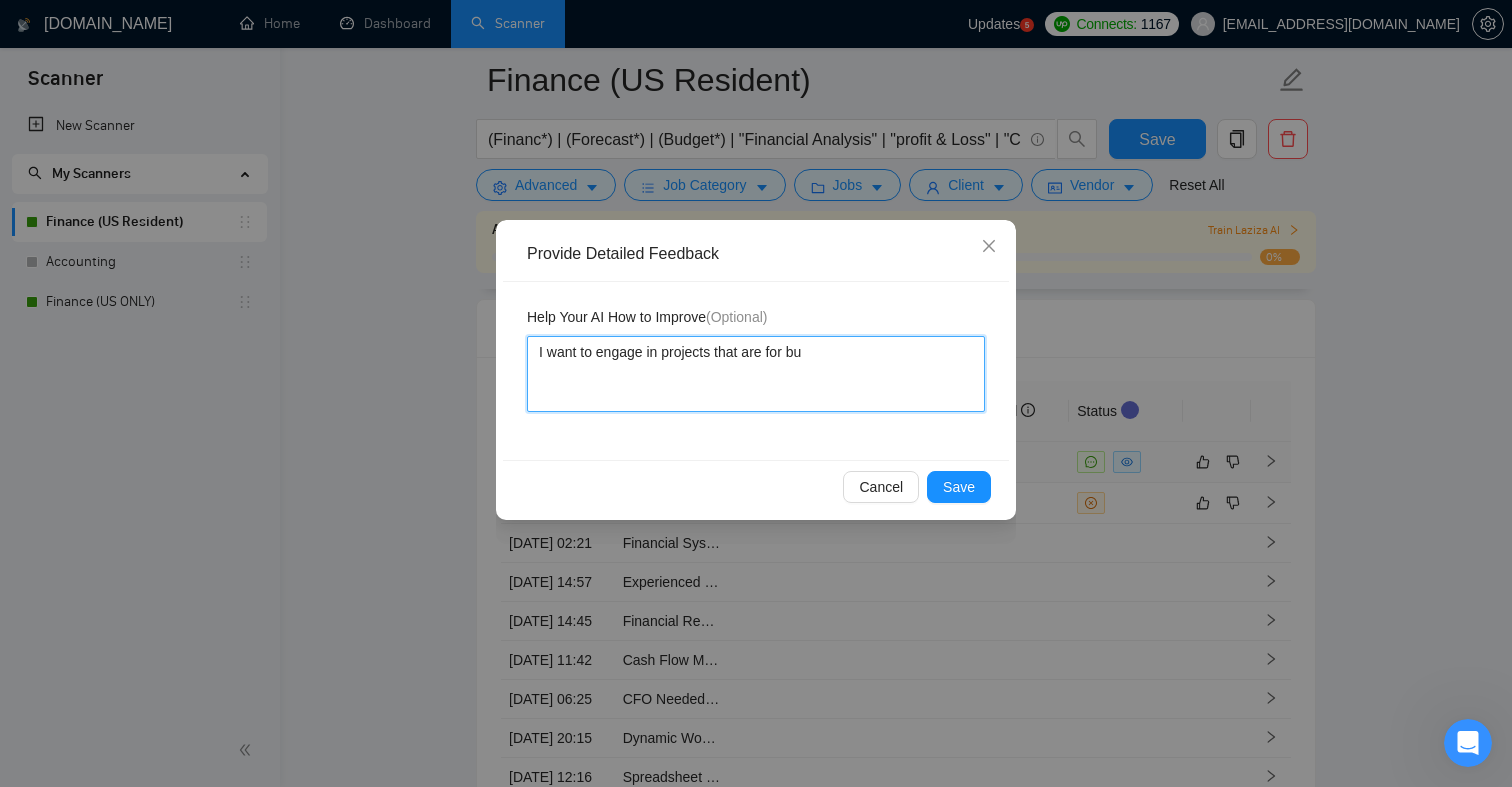 type 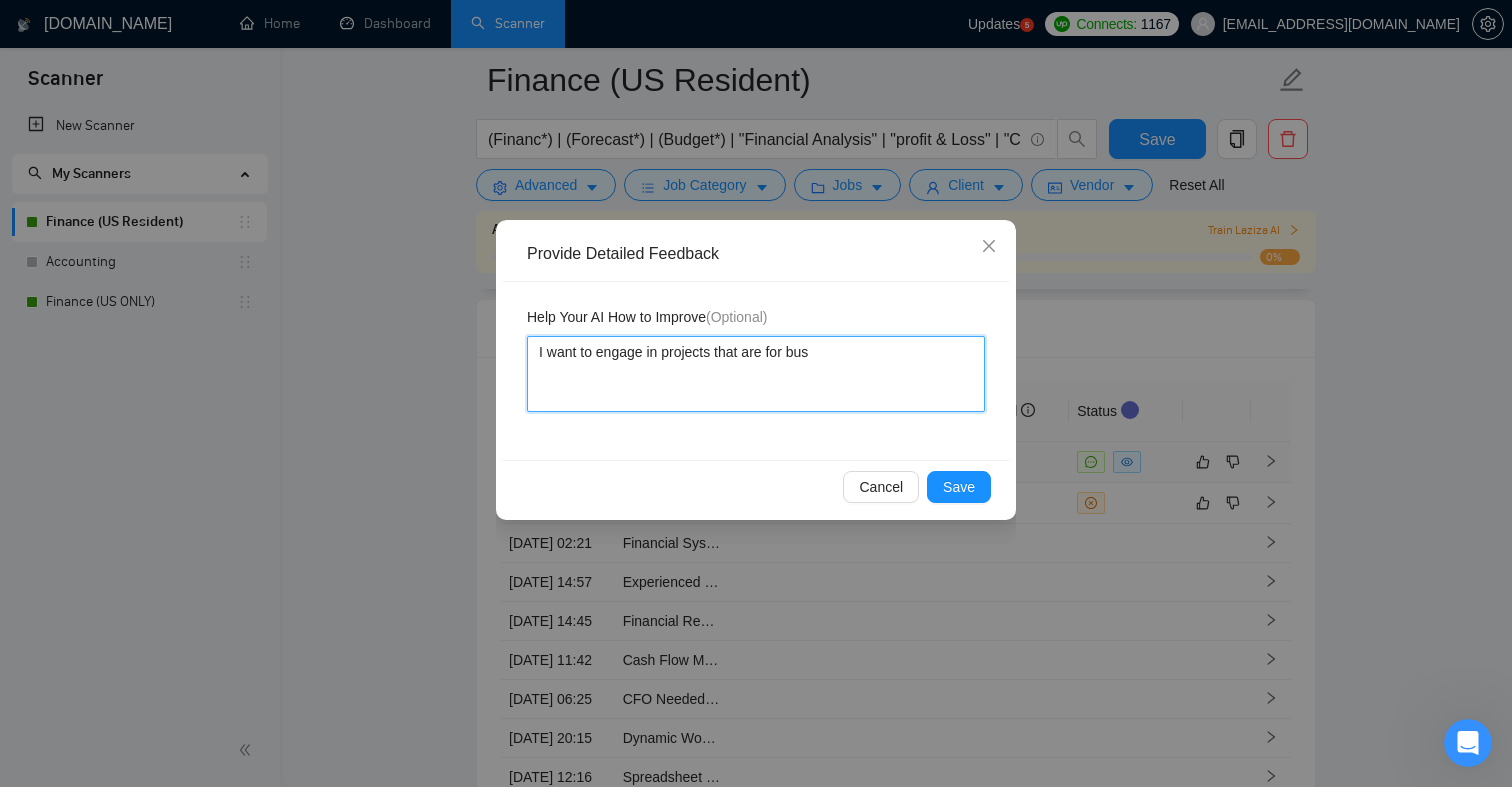 type 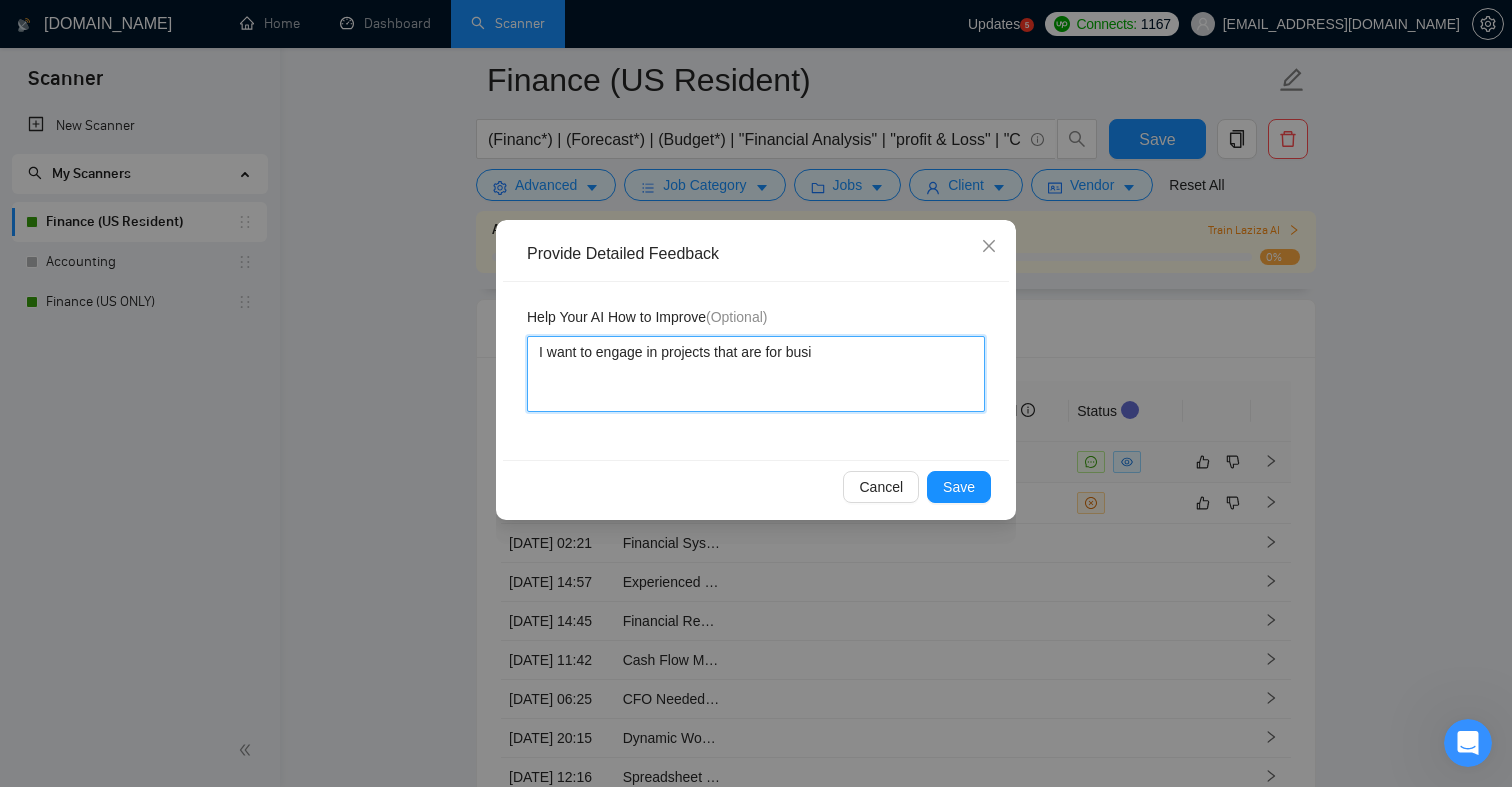 type 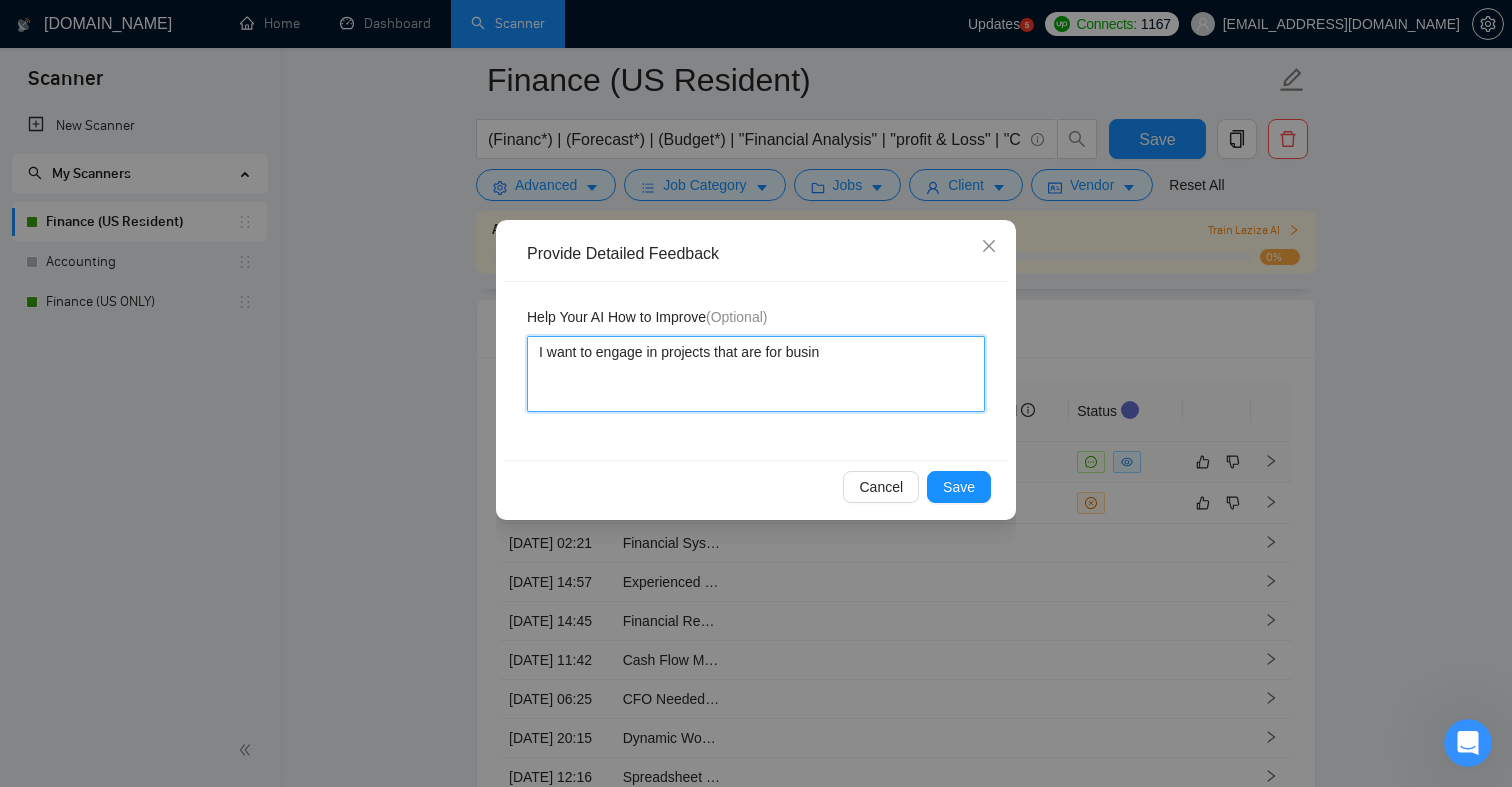 type 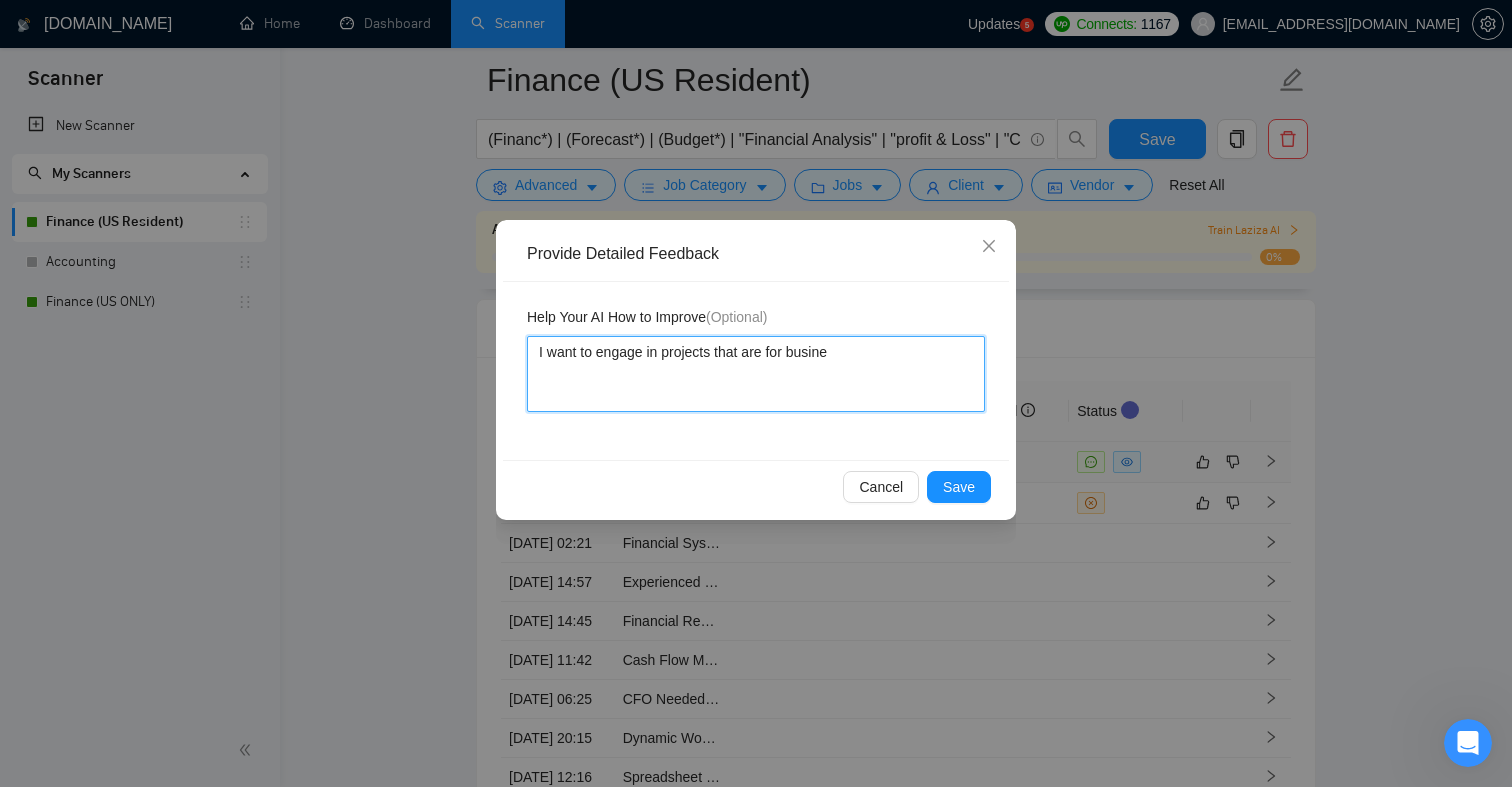 type 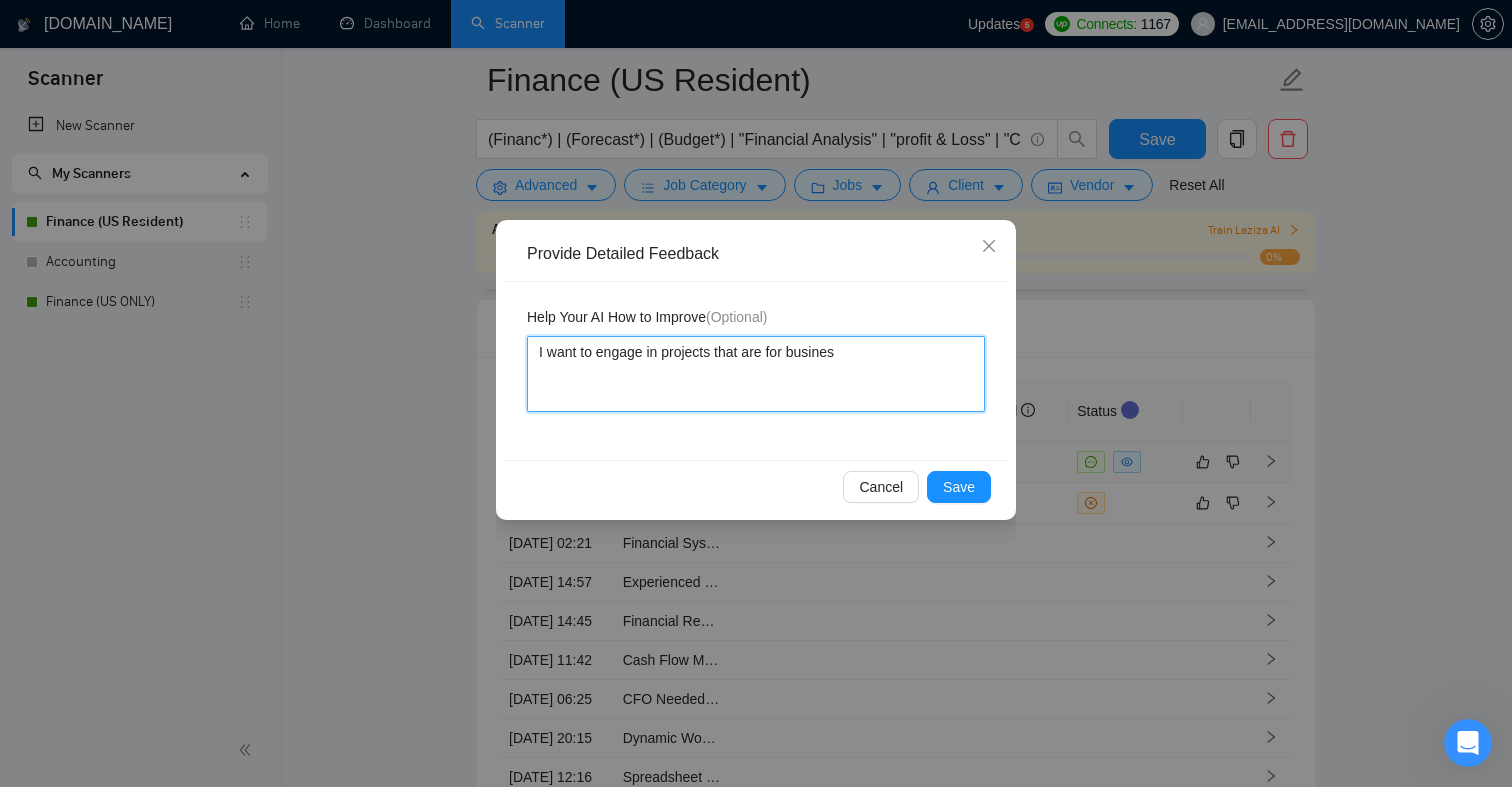 type 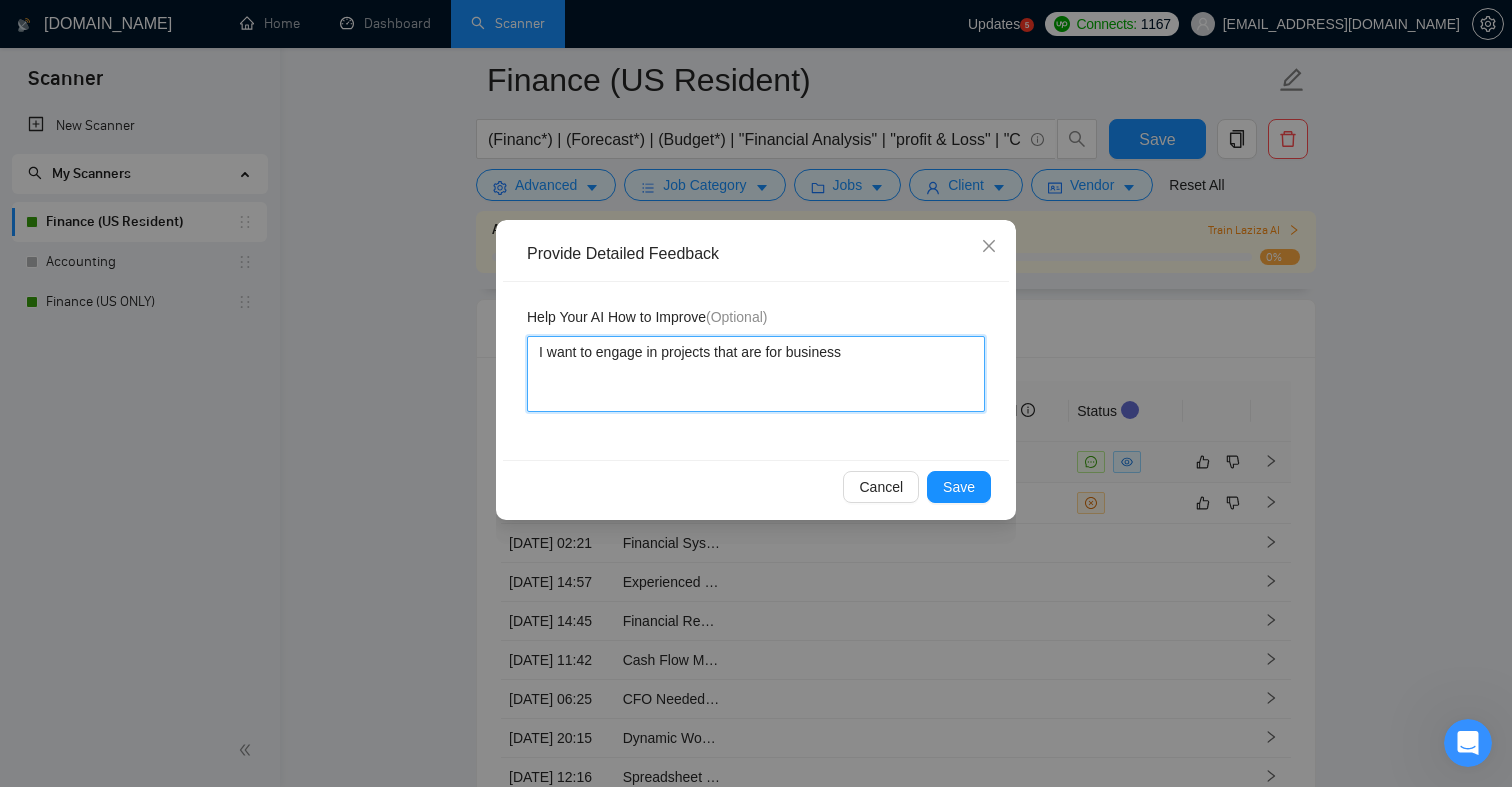 type 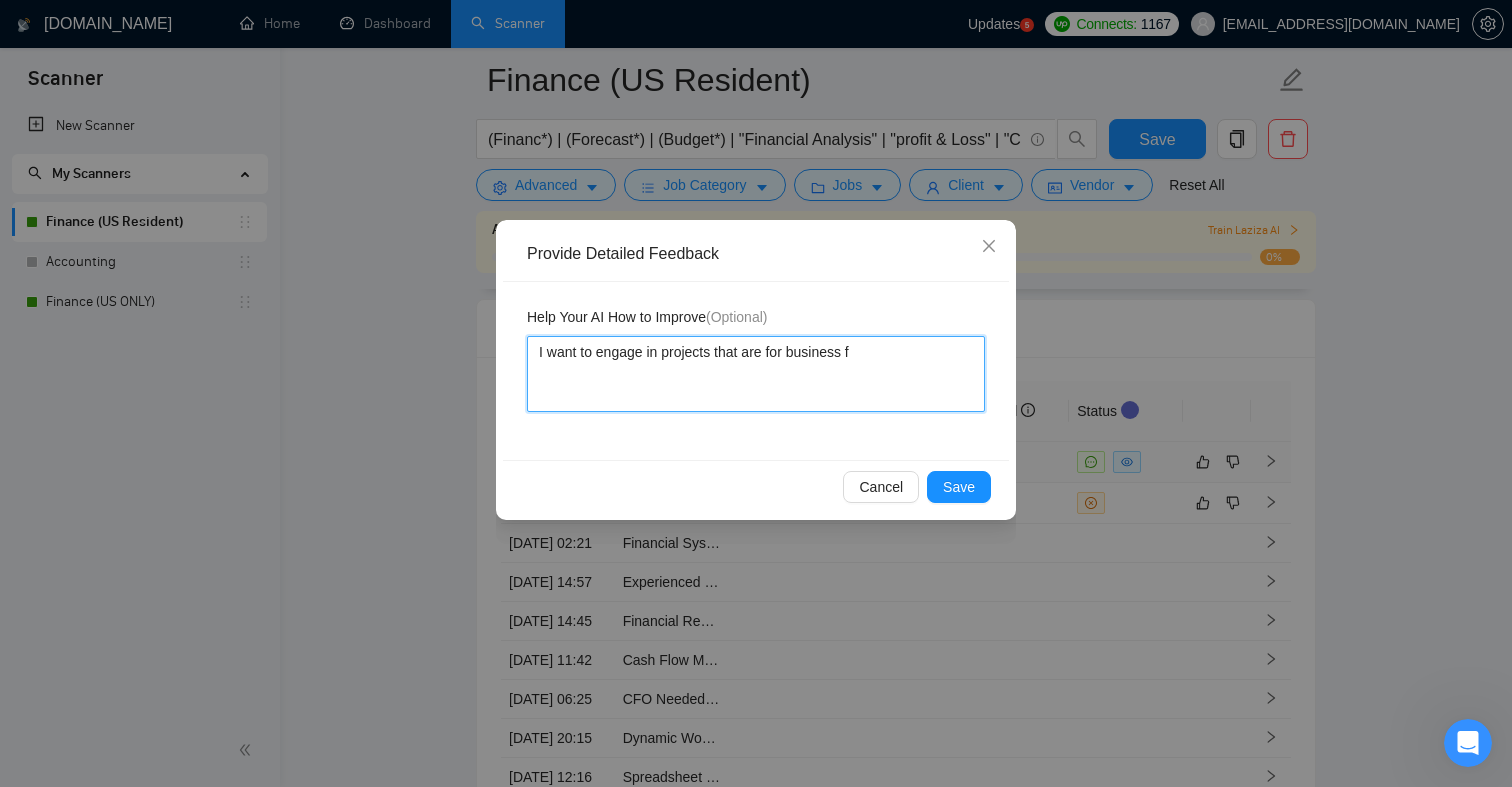 type 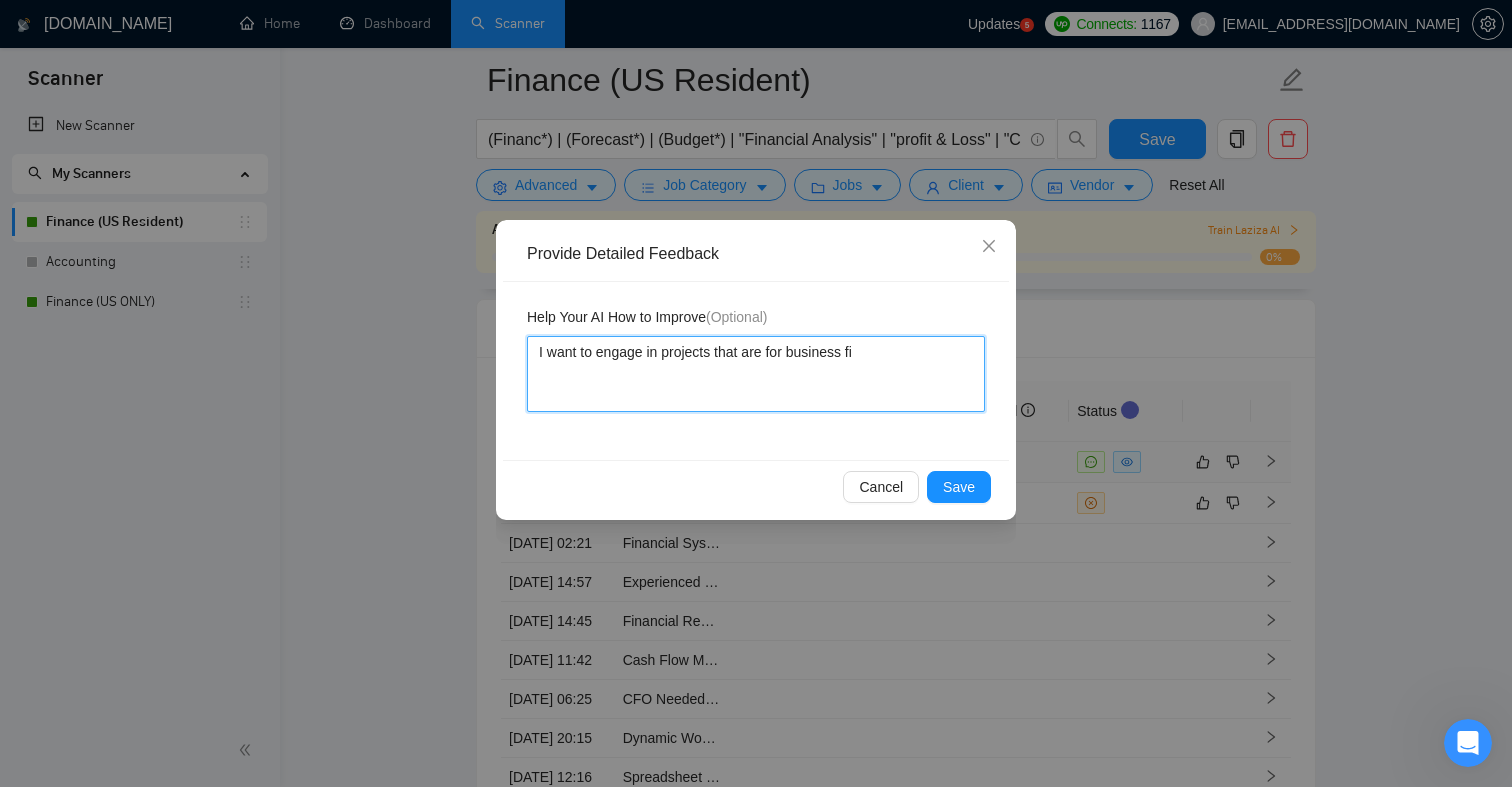type 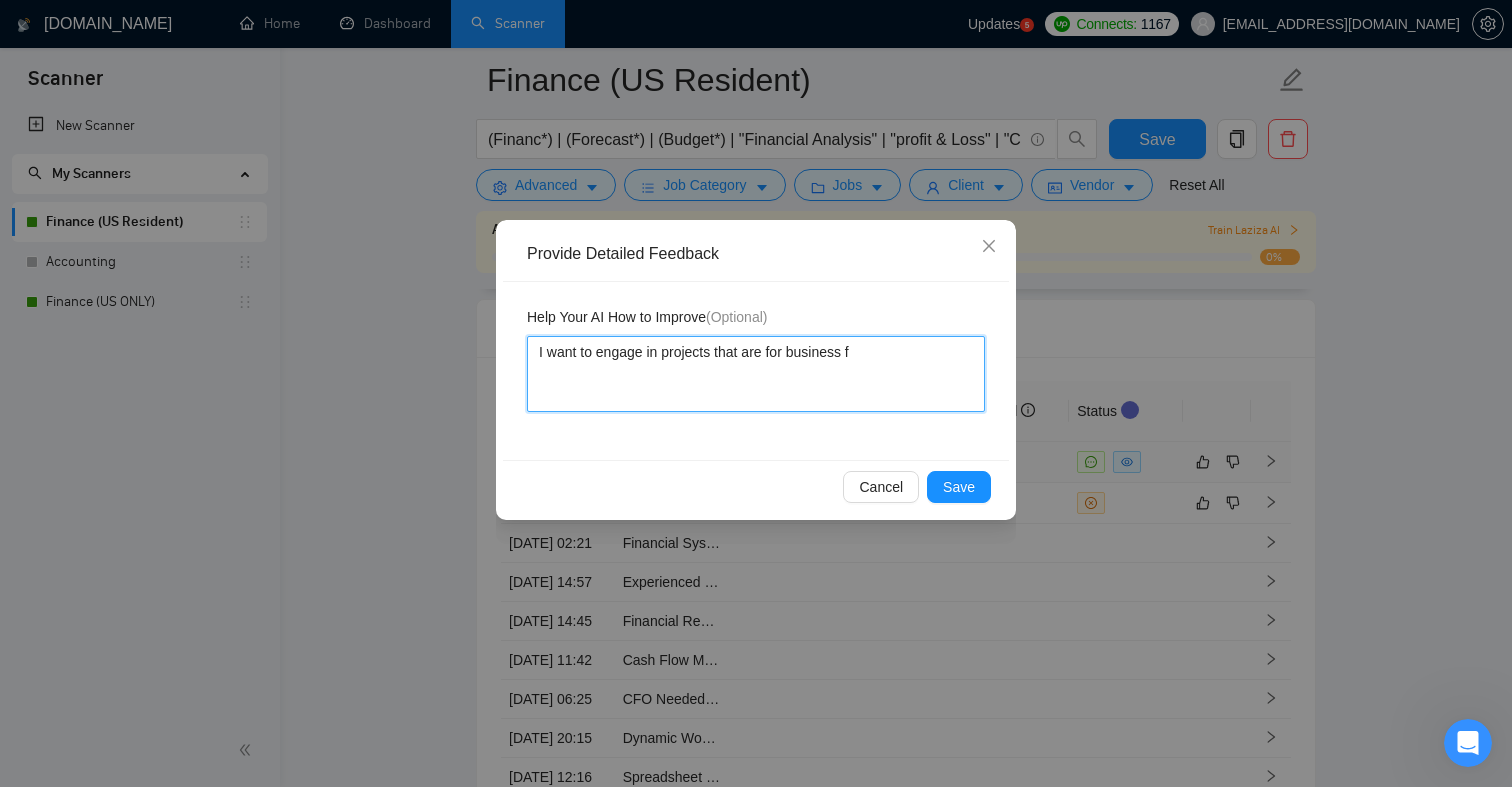 type 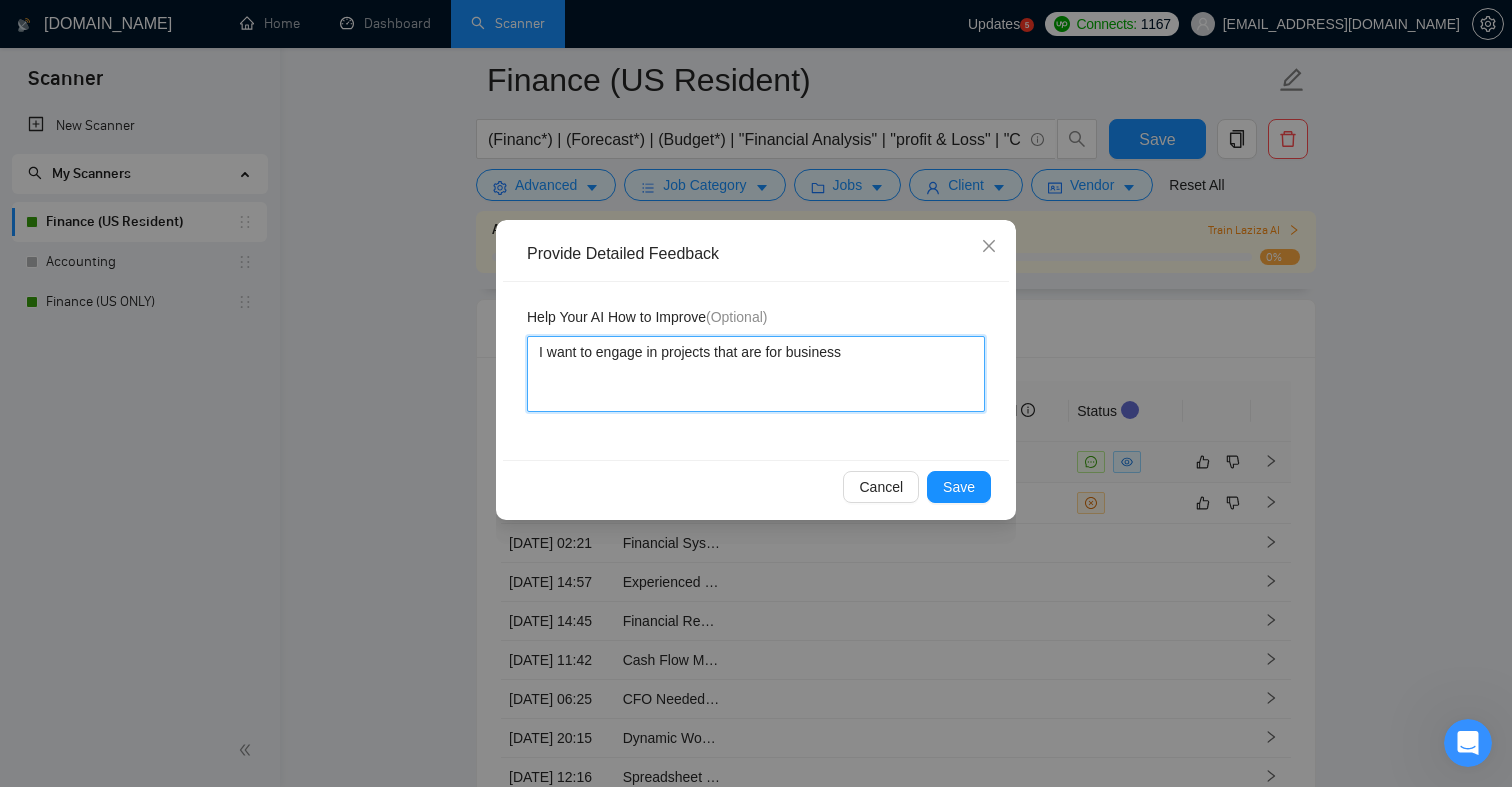 type 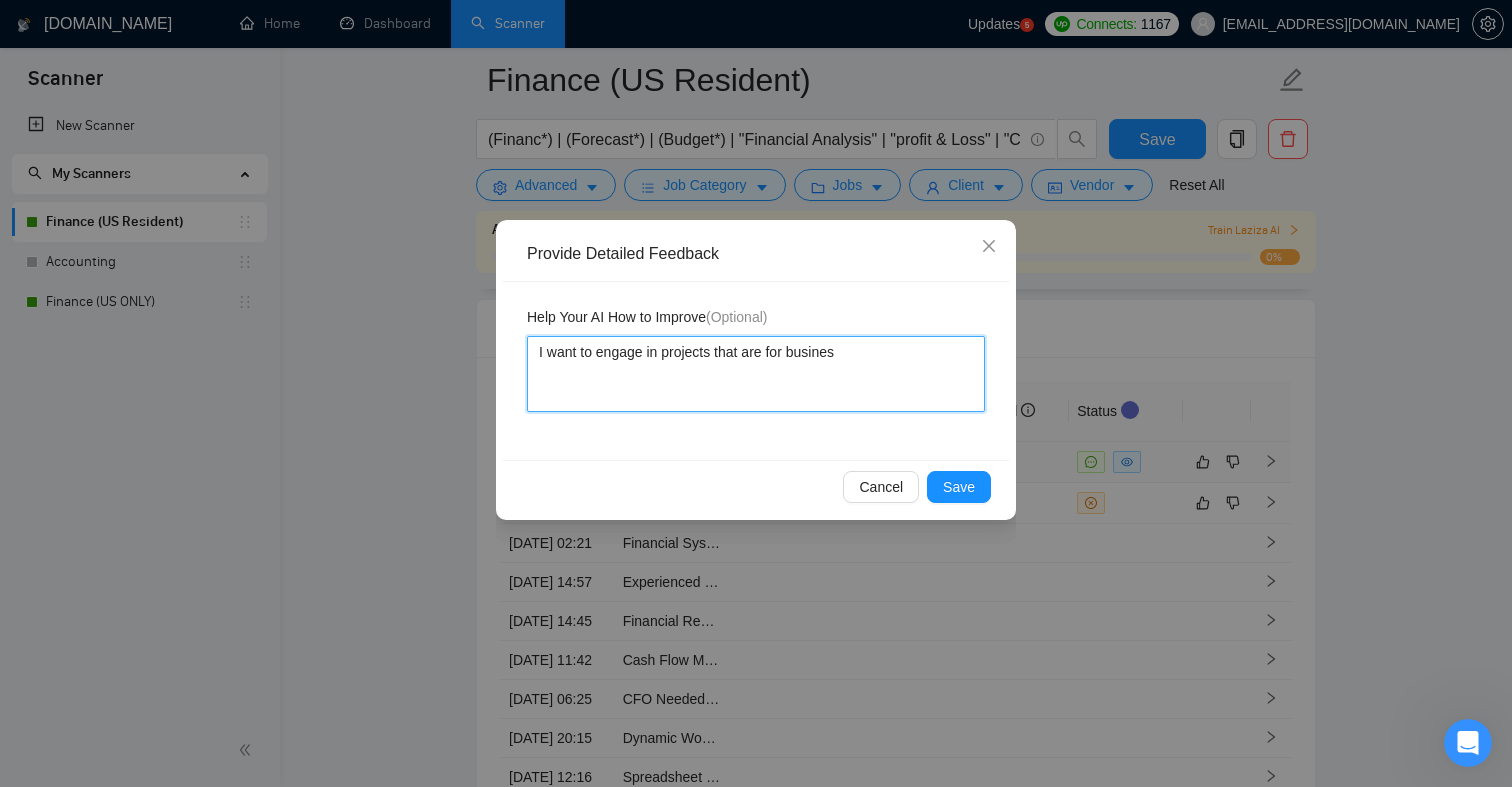type 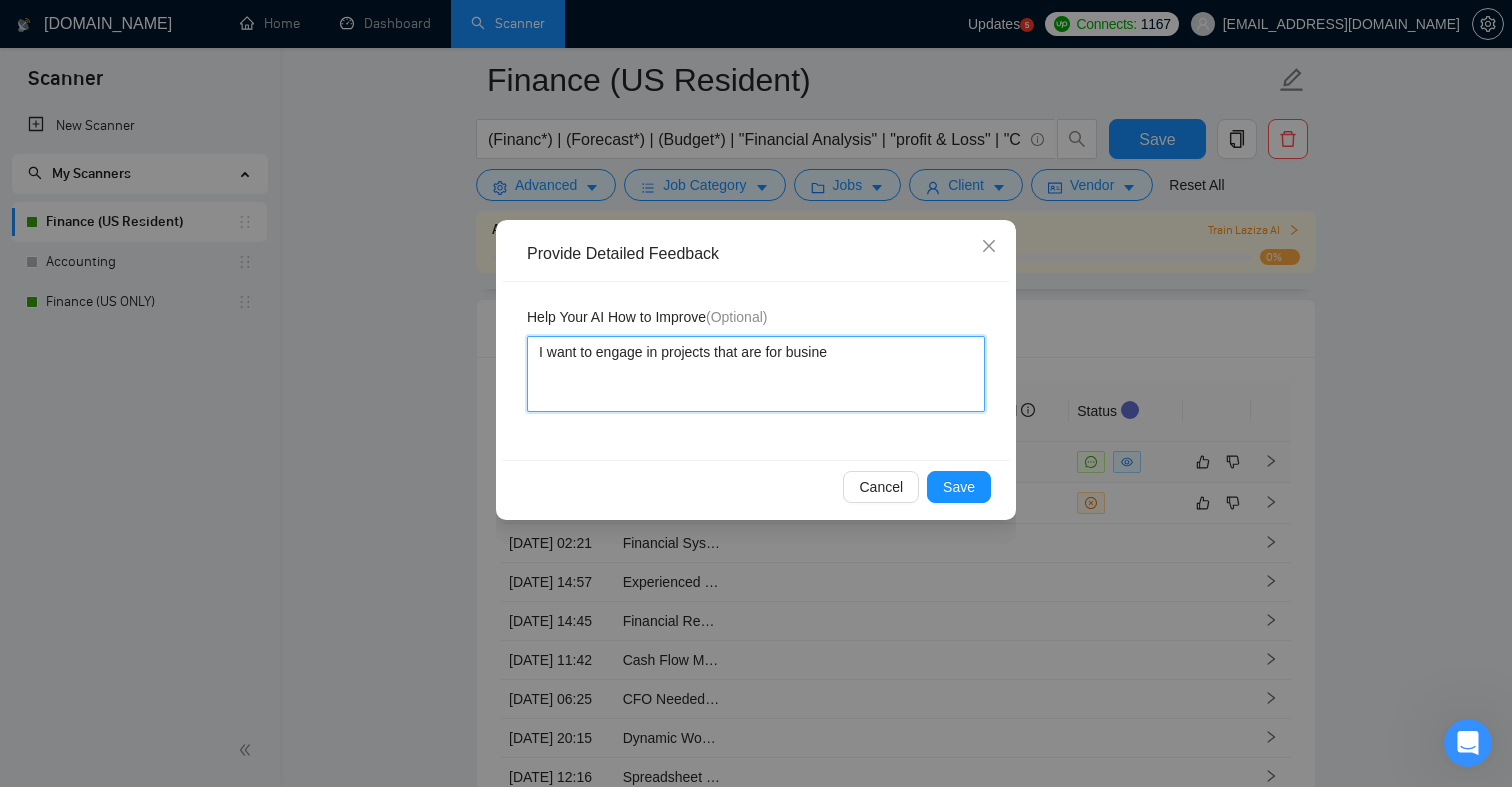 type 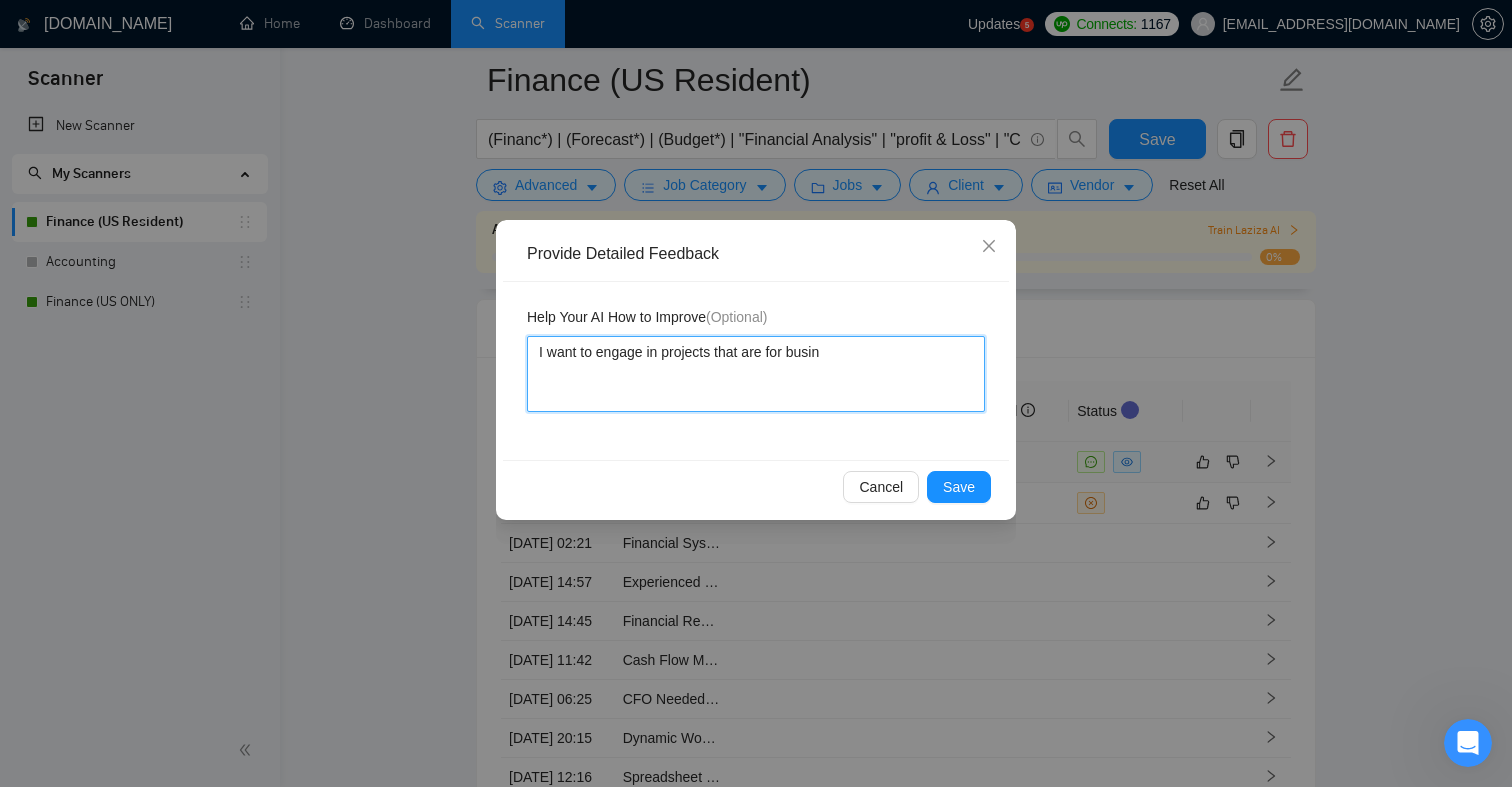 type 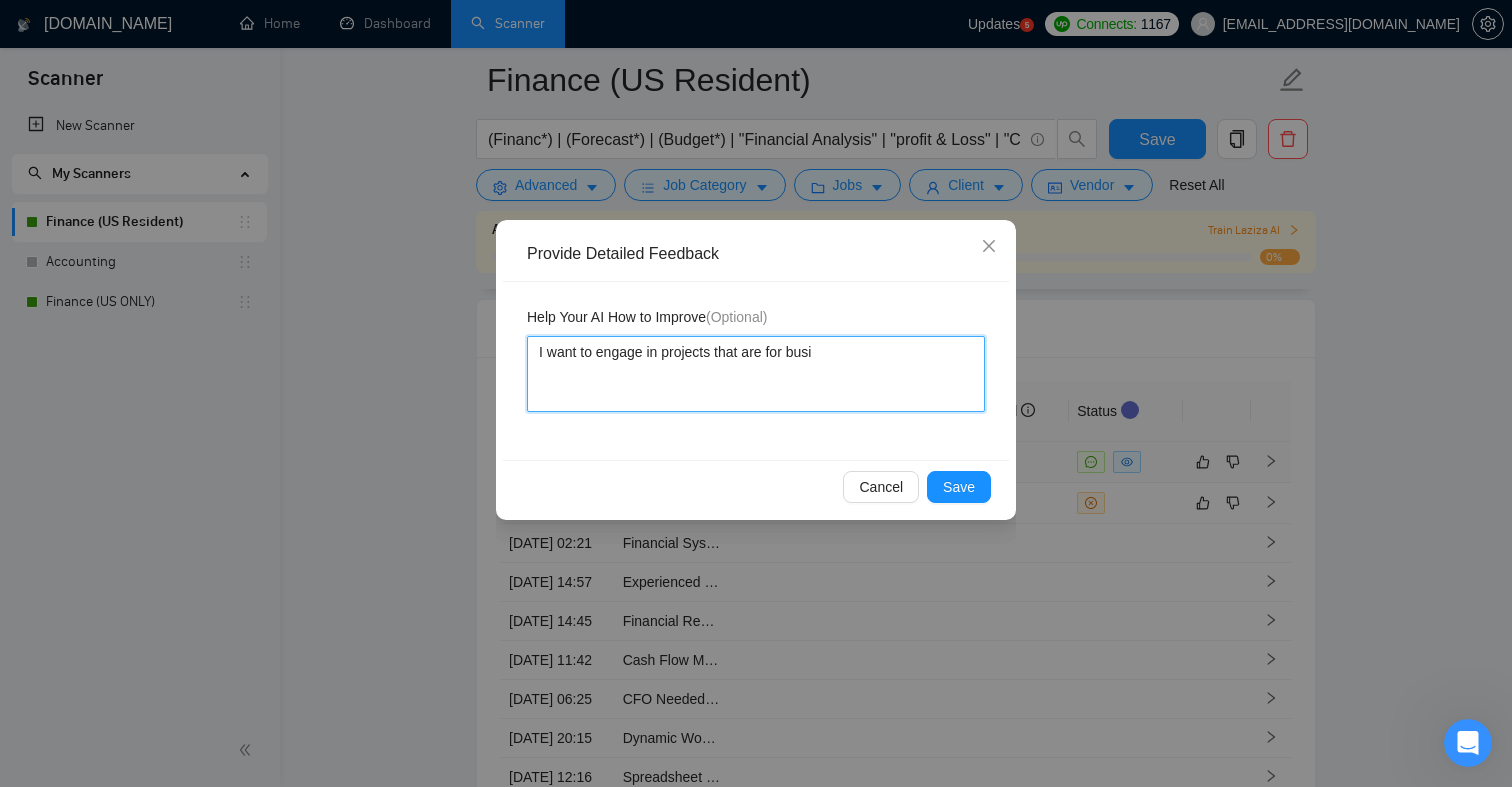 type 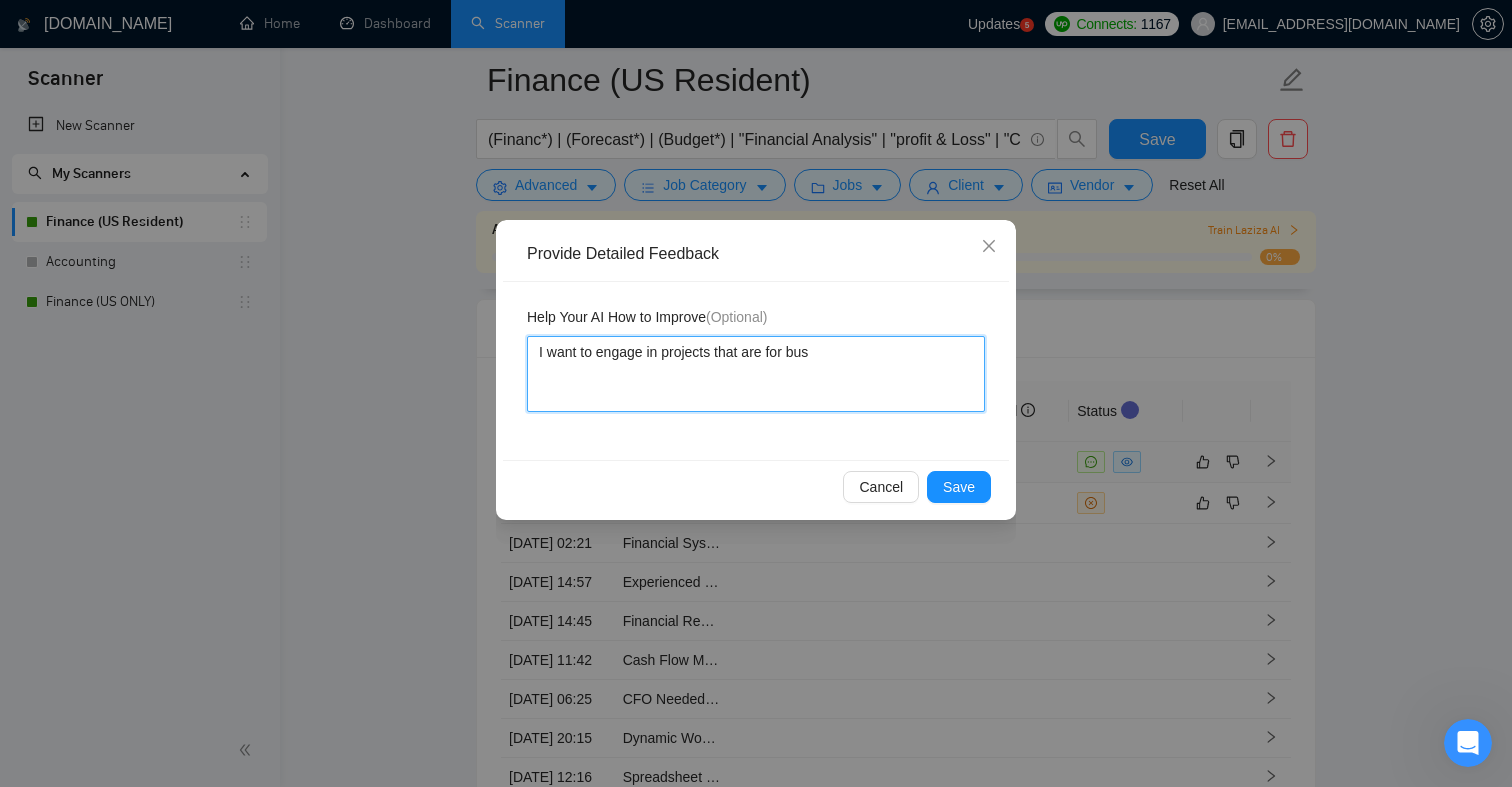 type 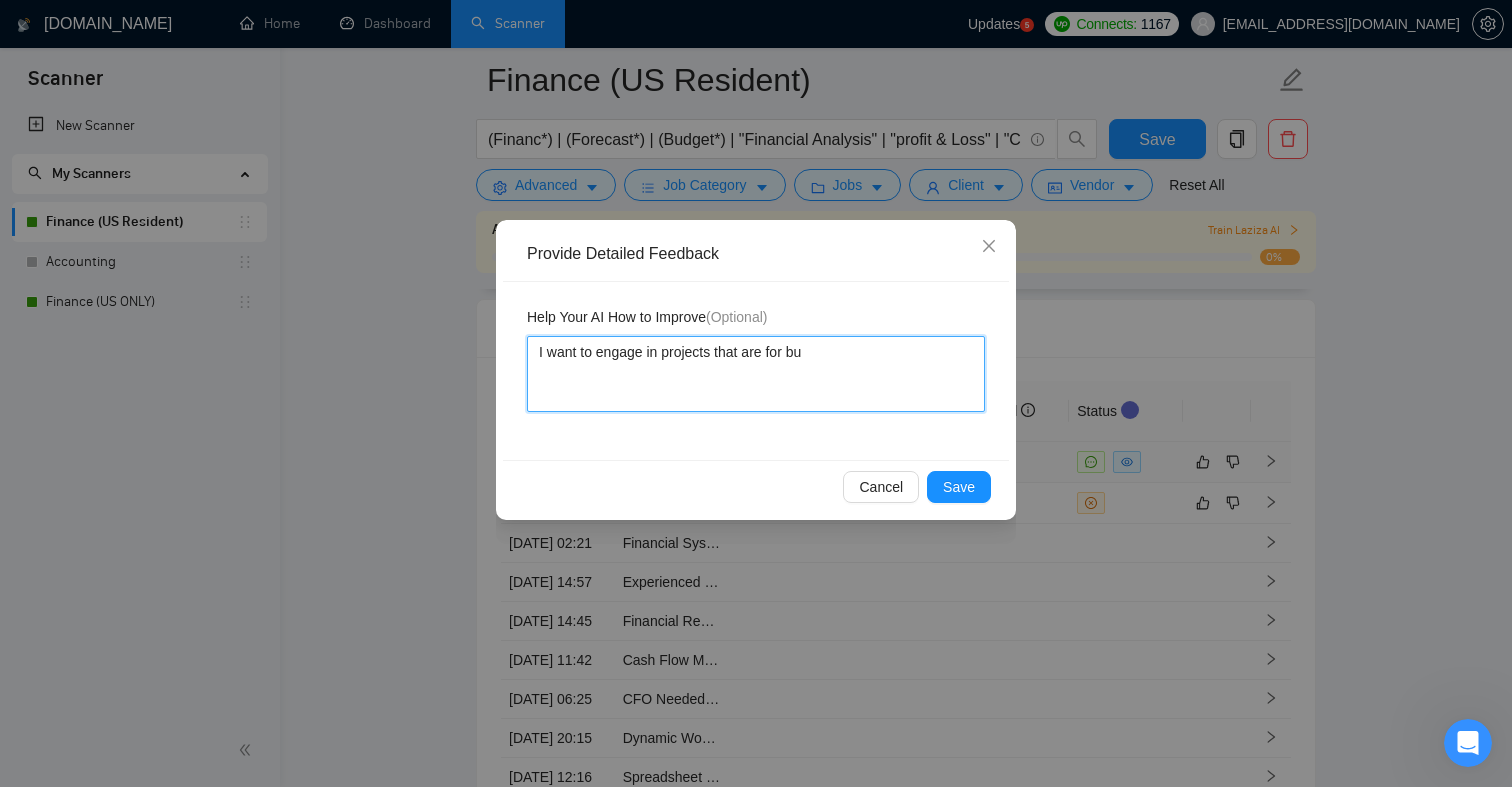 type 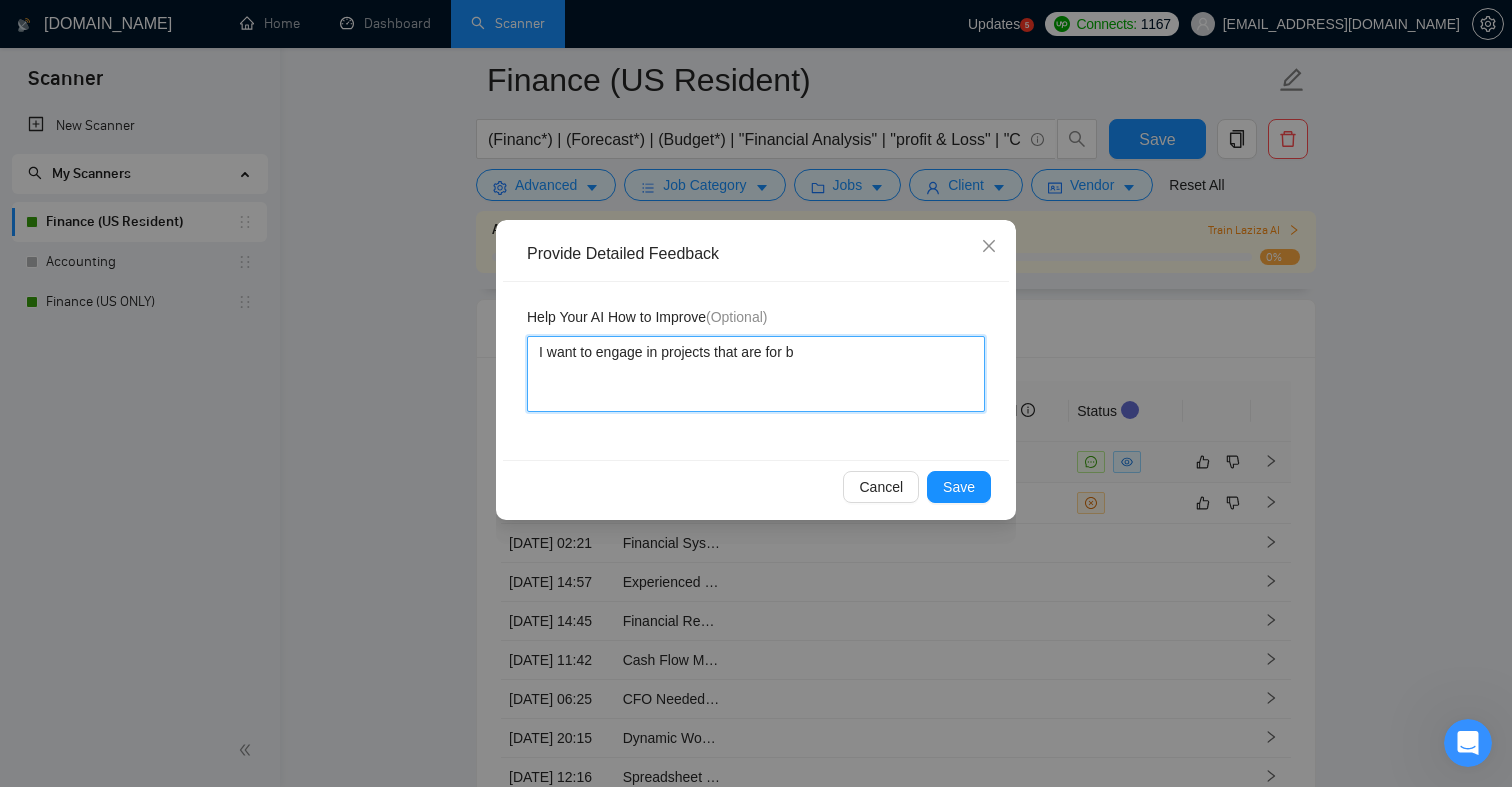 type 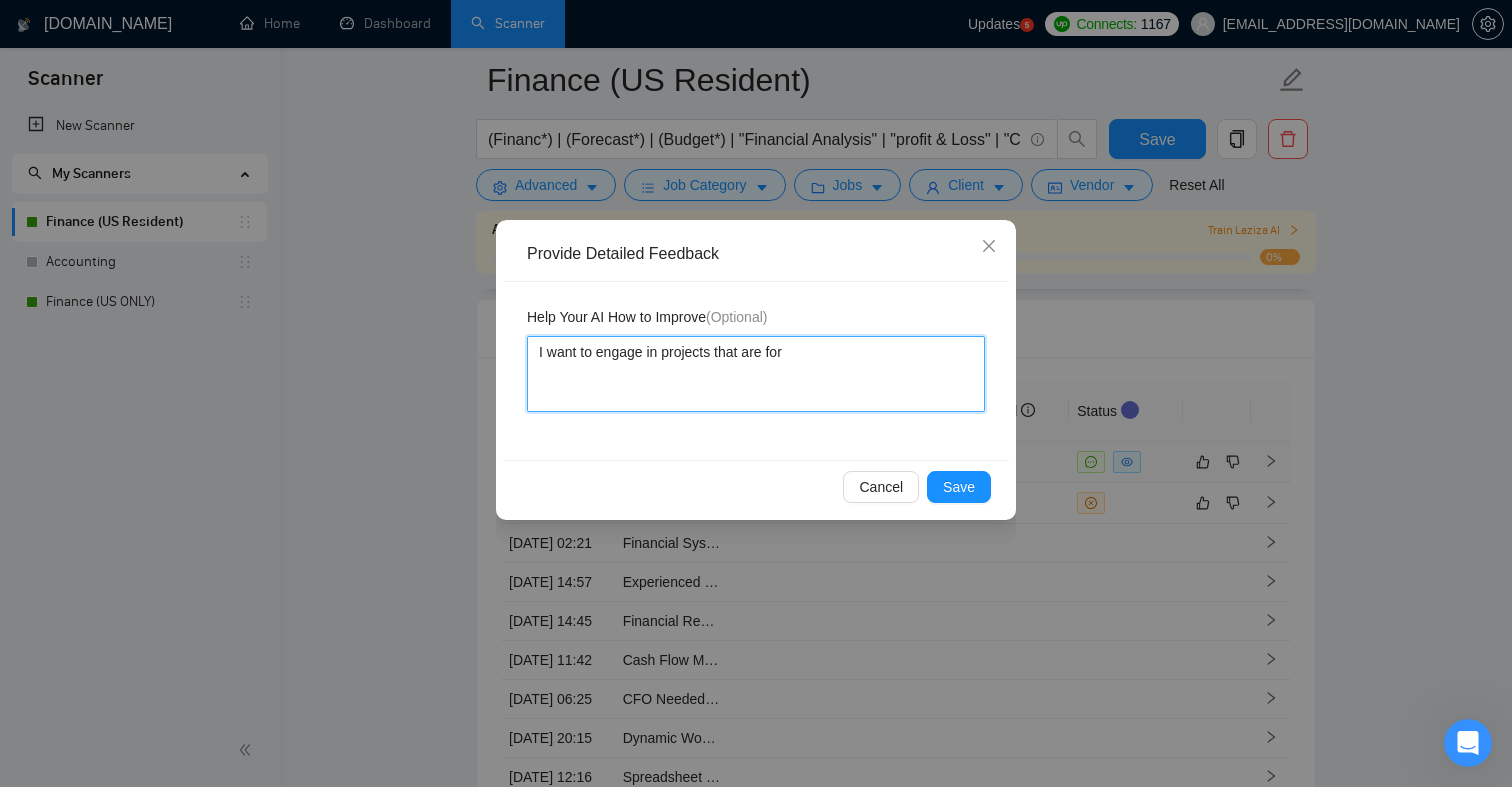 type 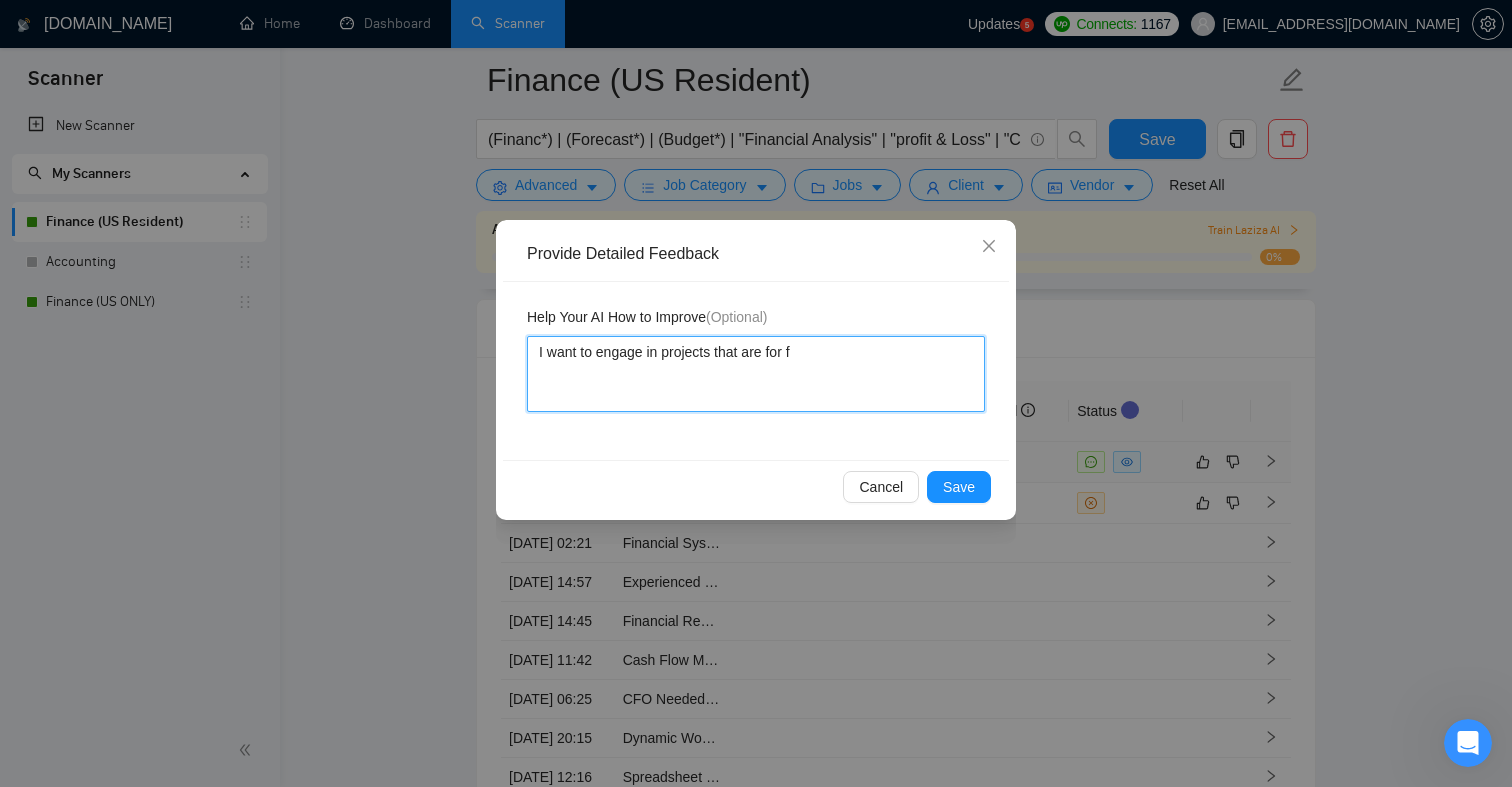 type 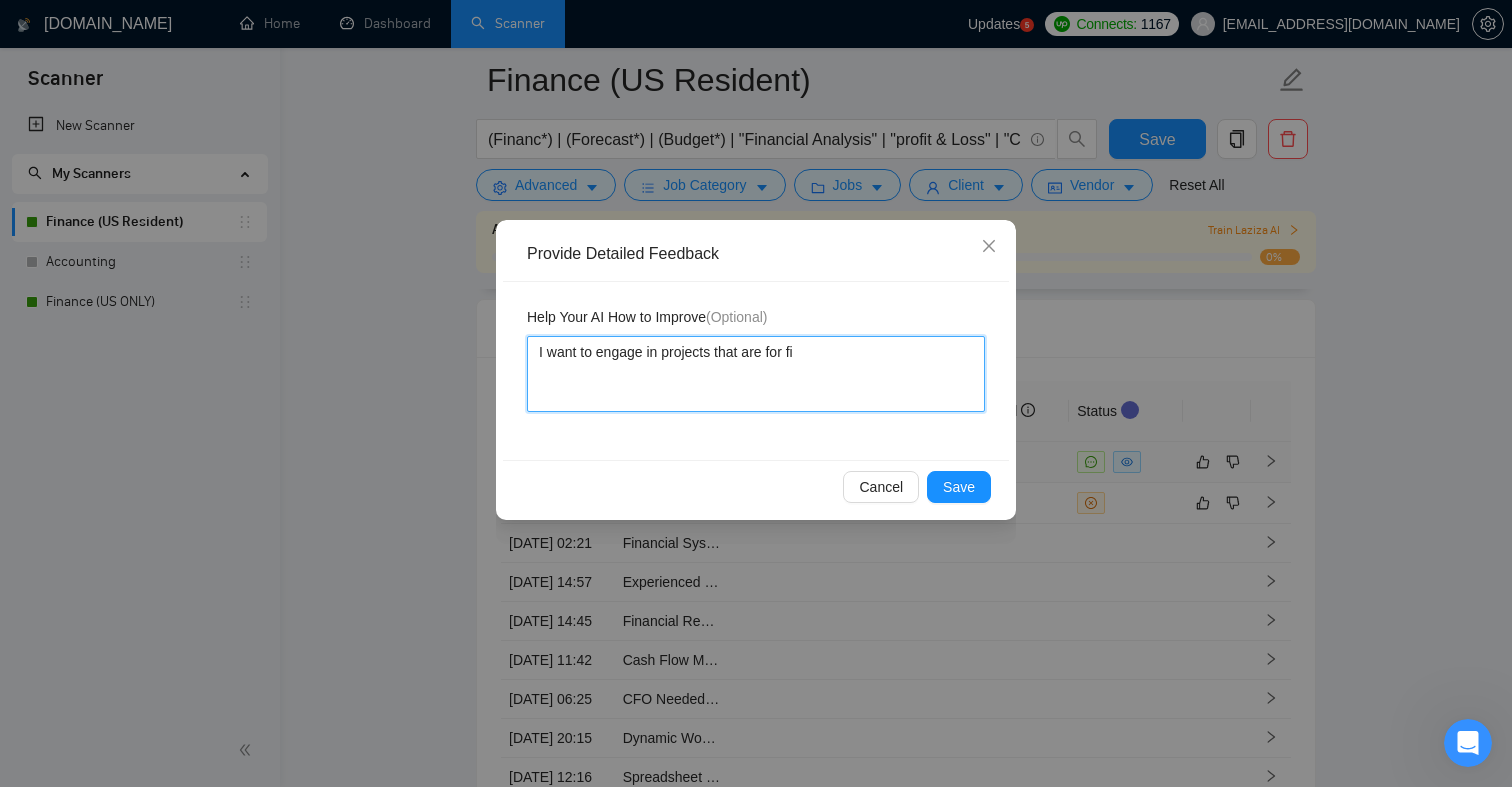 type 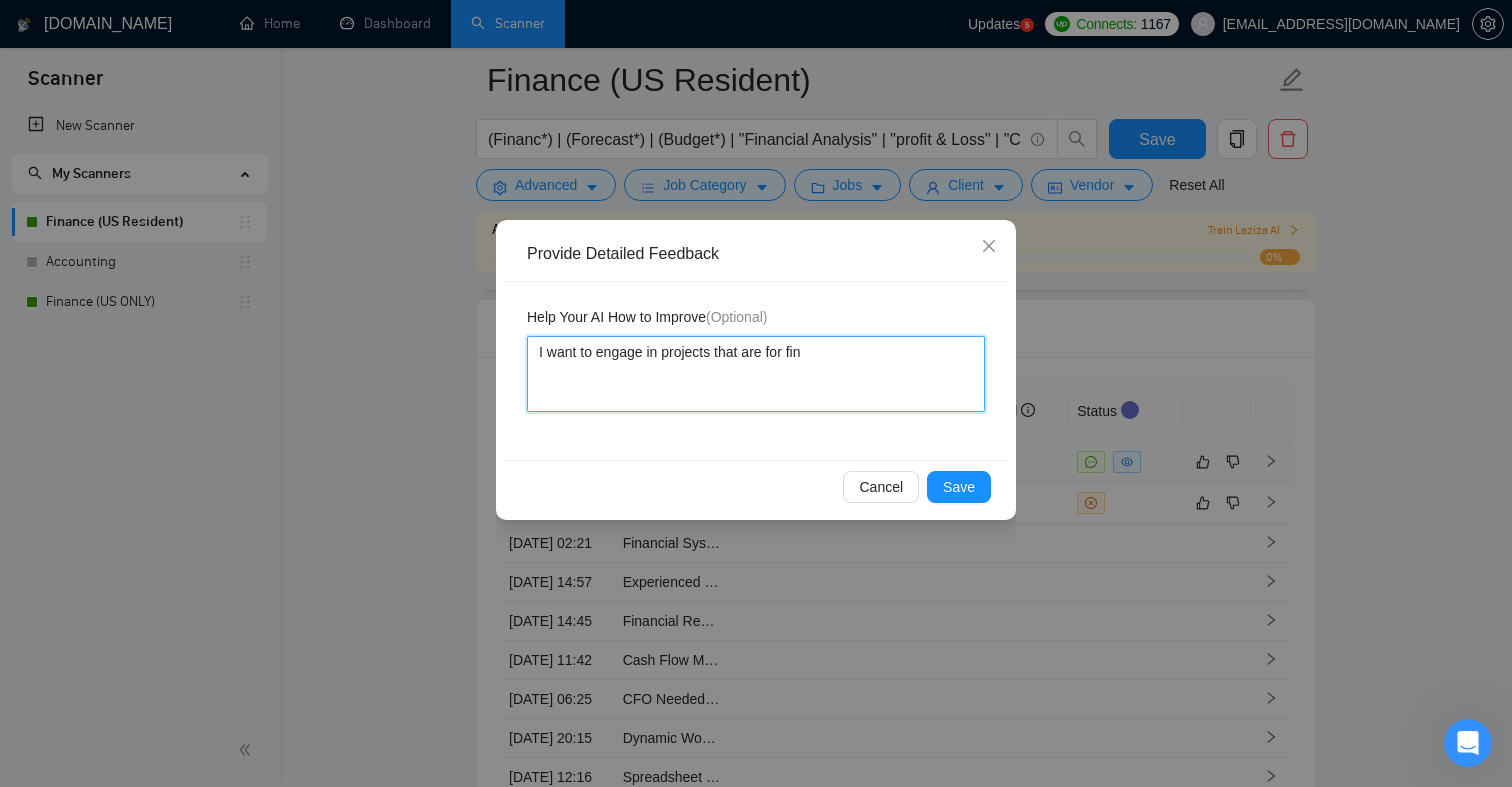 type 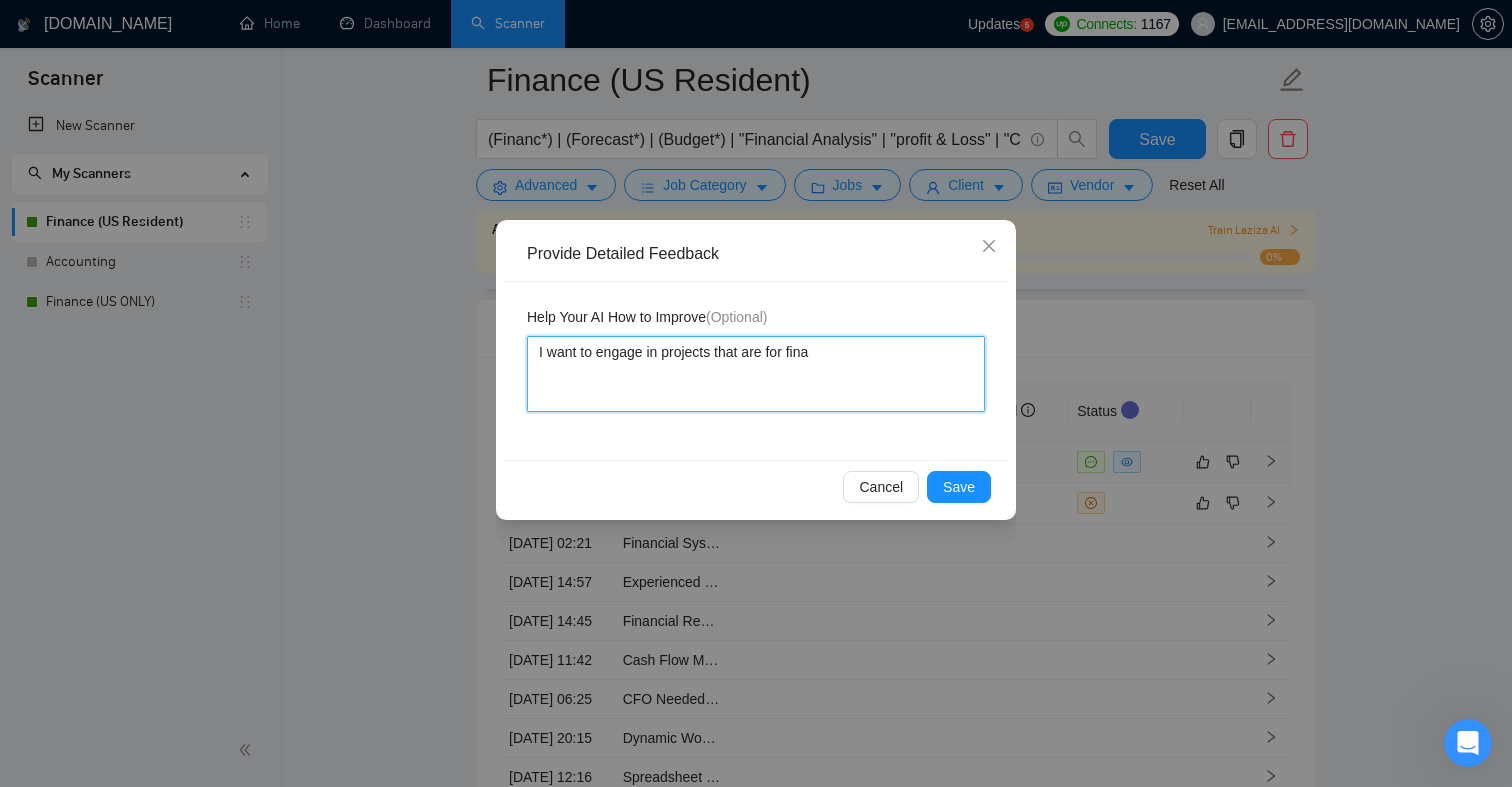 type 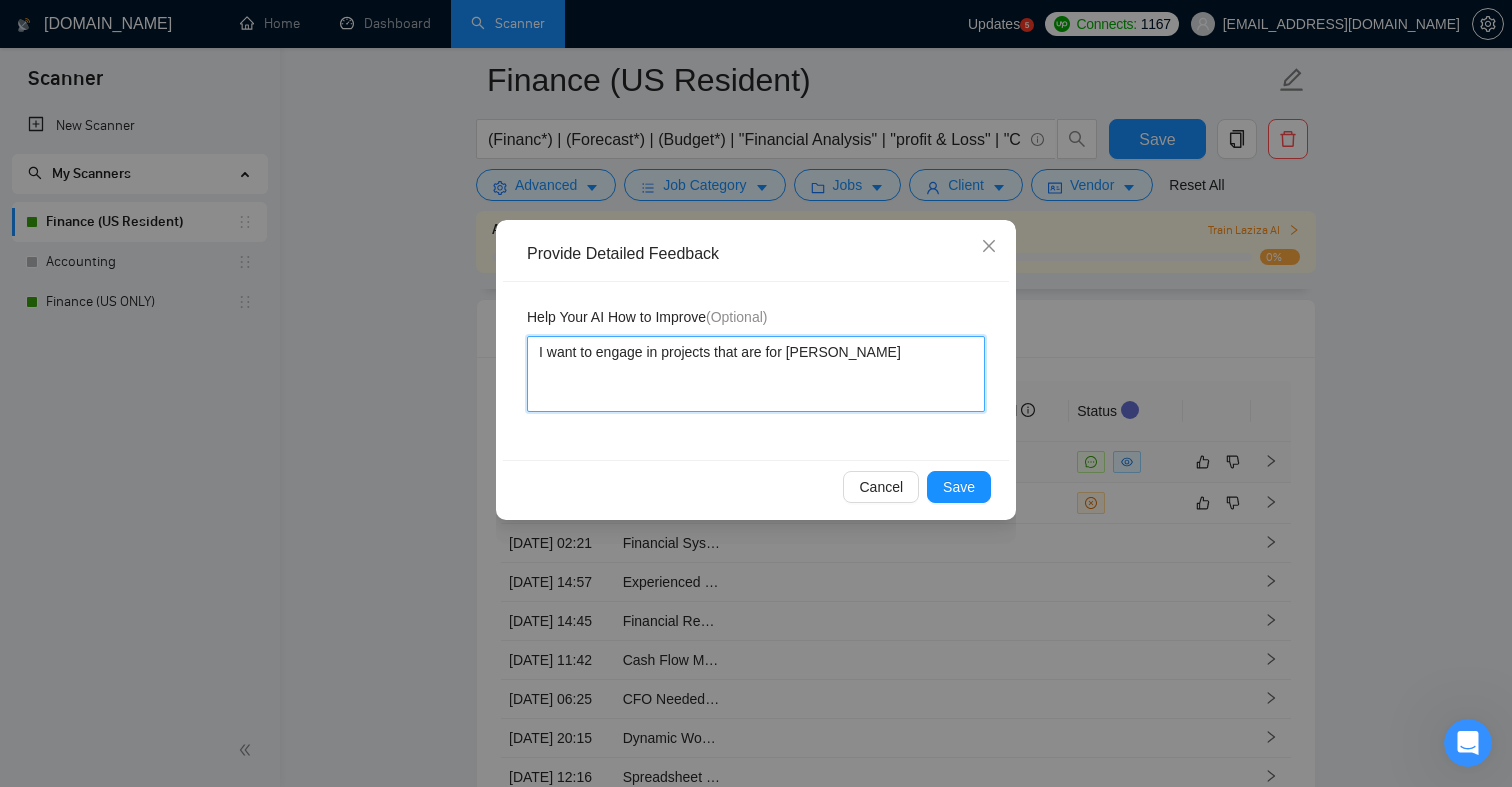 type 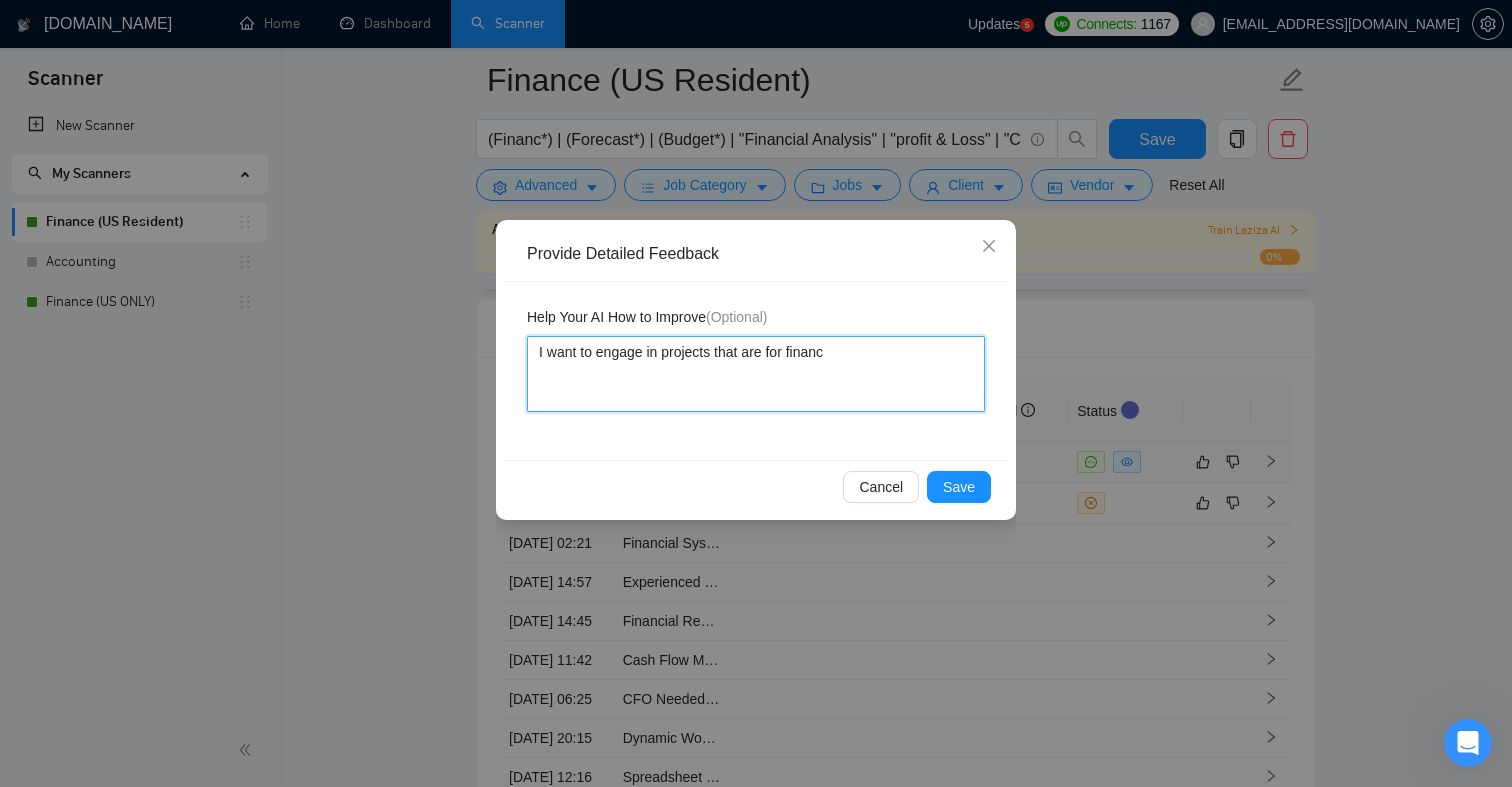 type 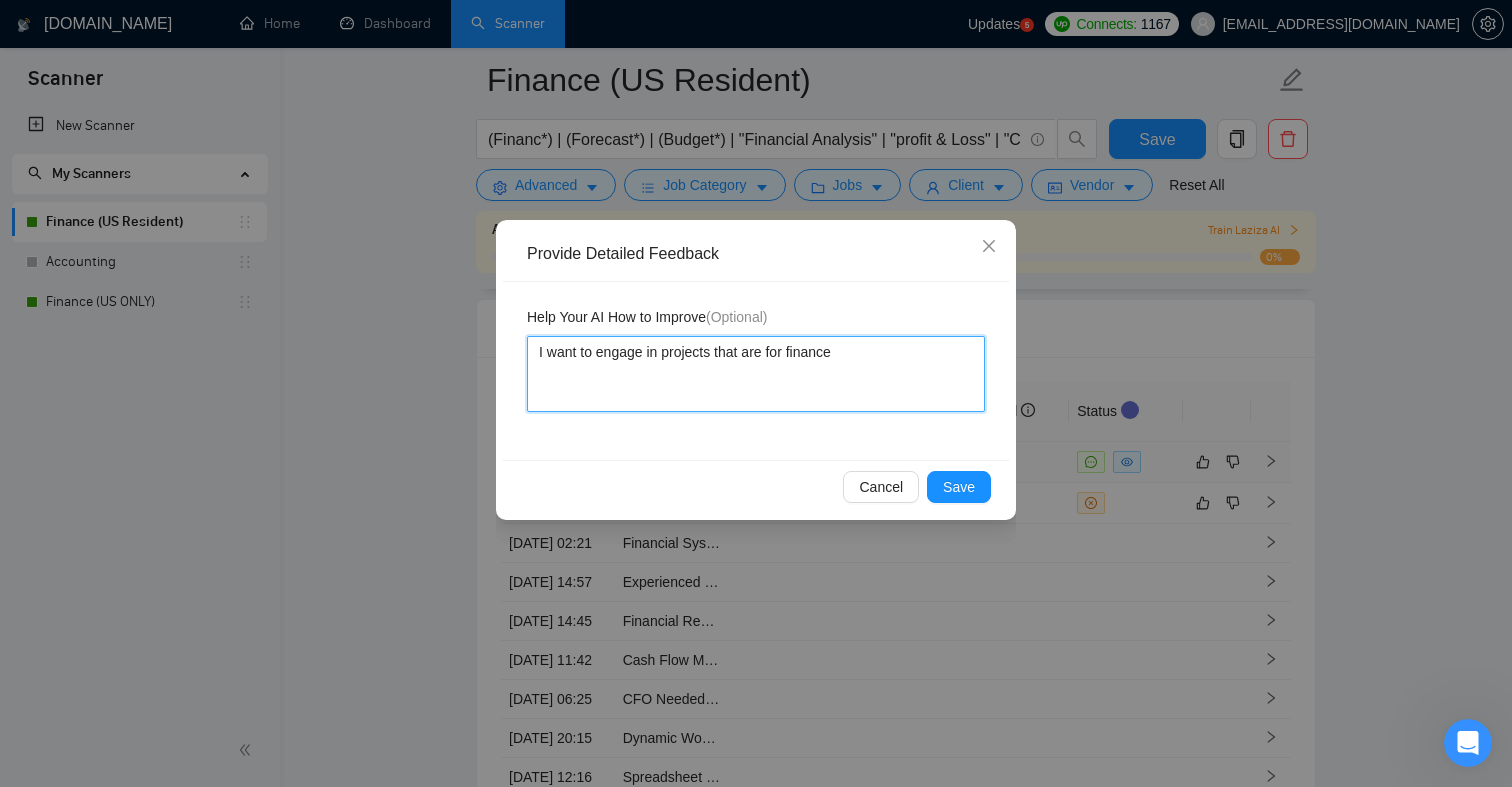 type 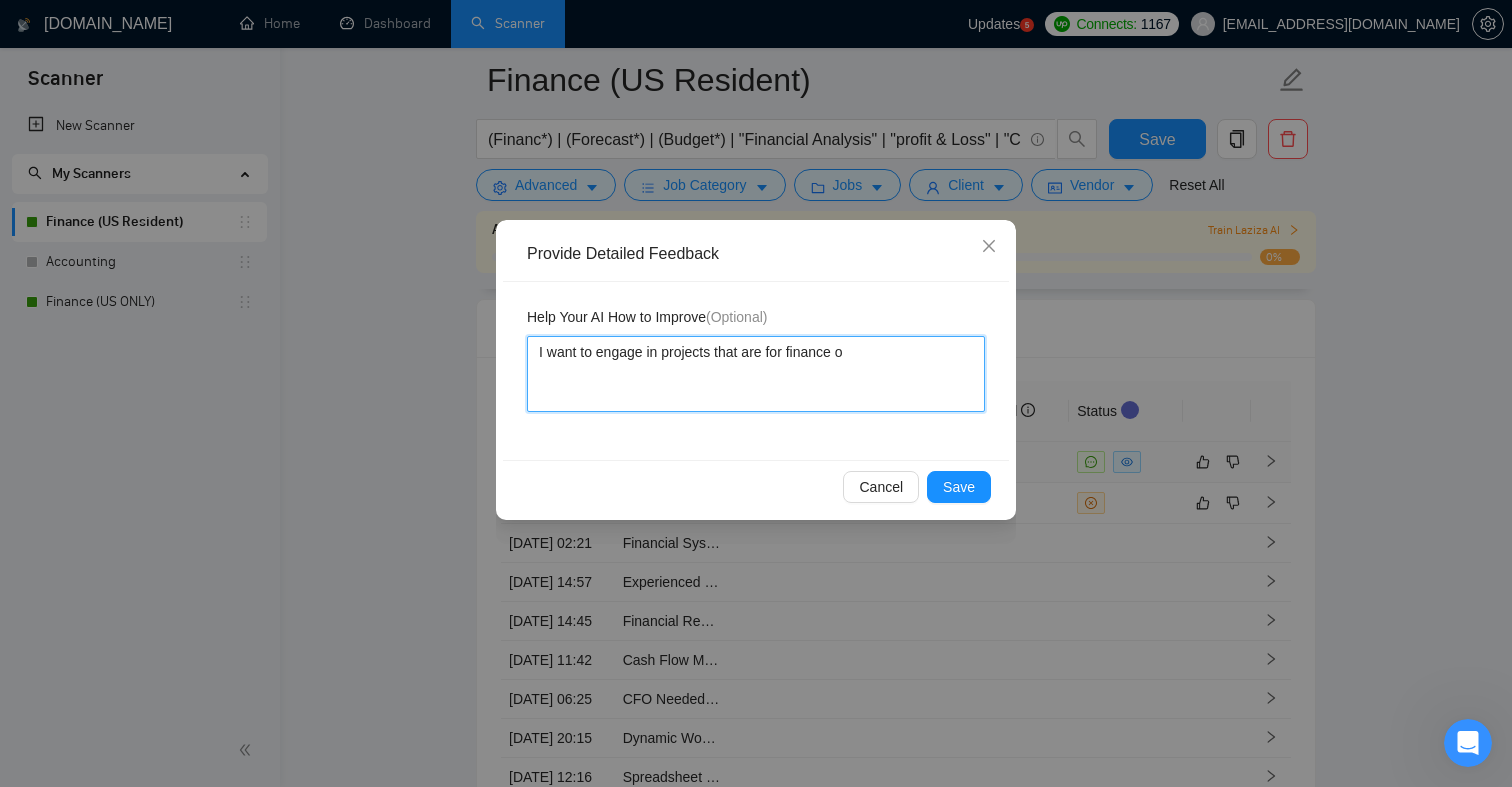 type 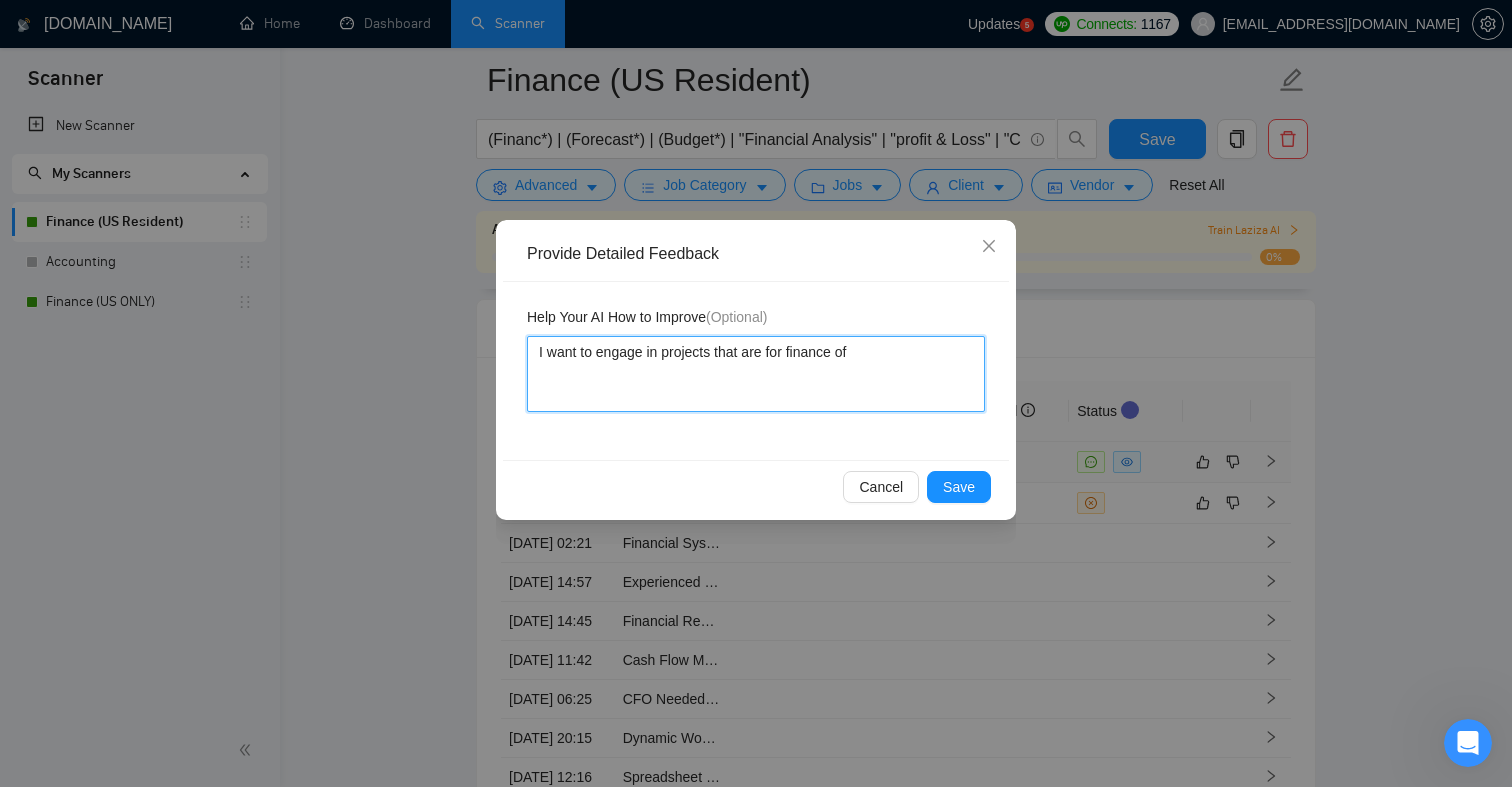 type 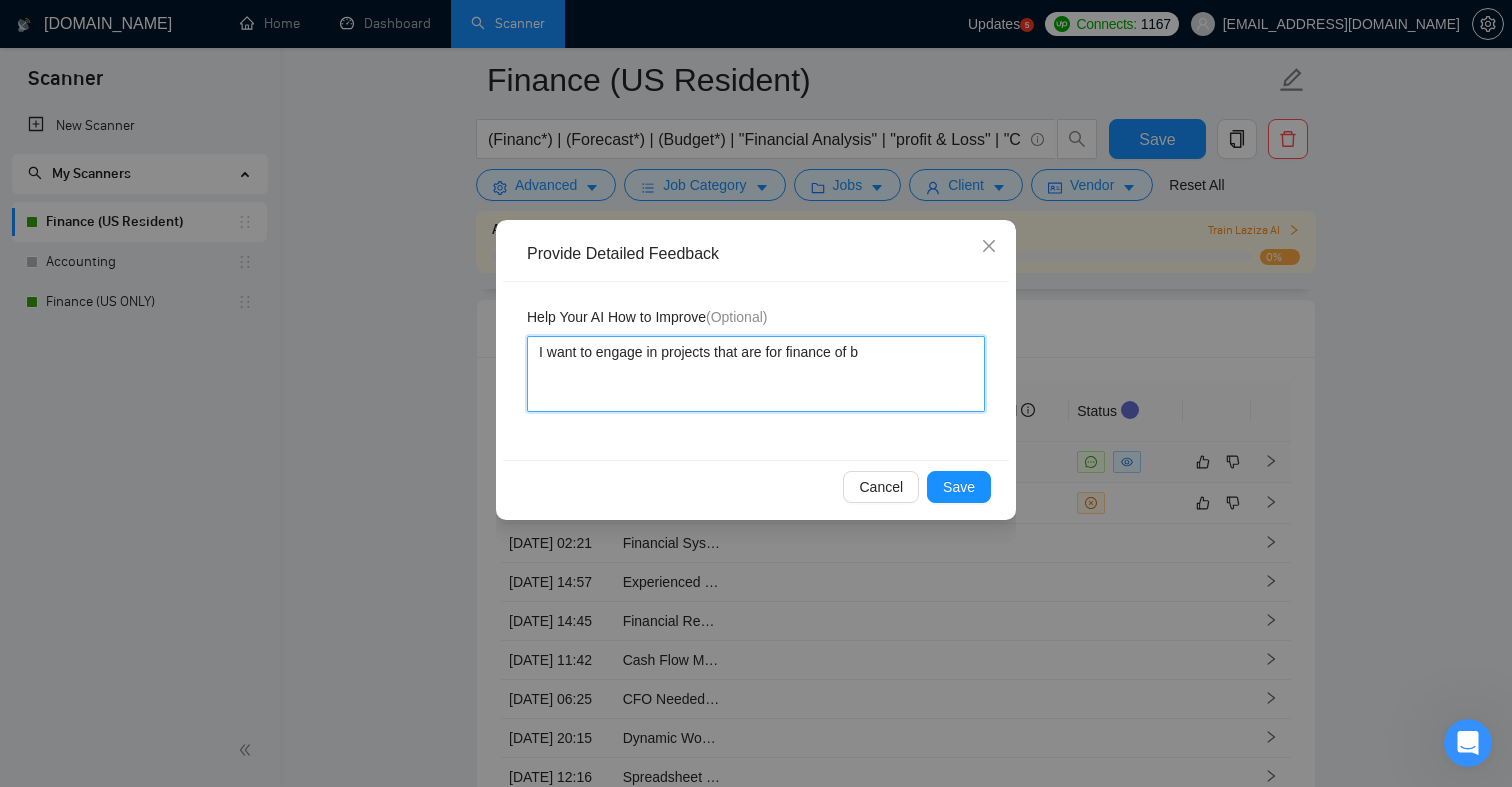 type 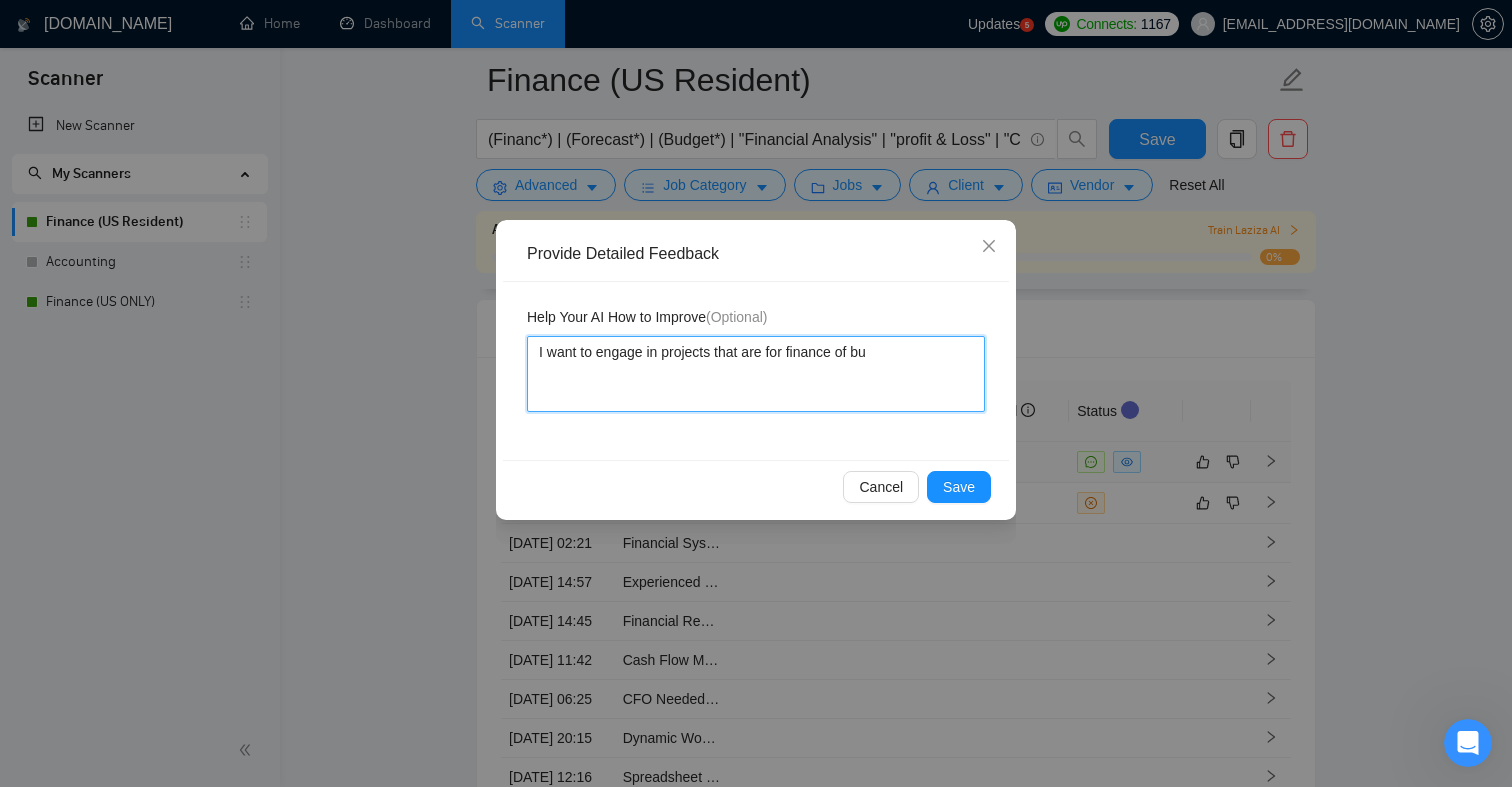 type 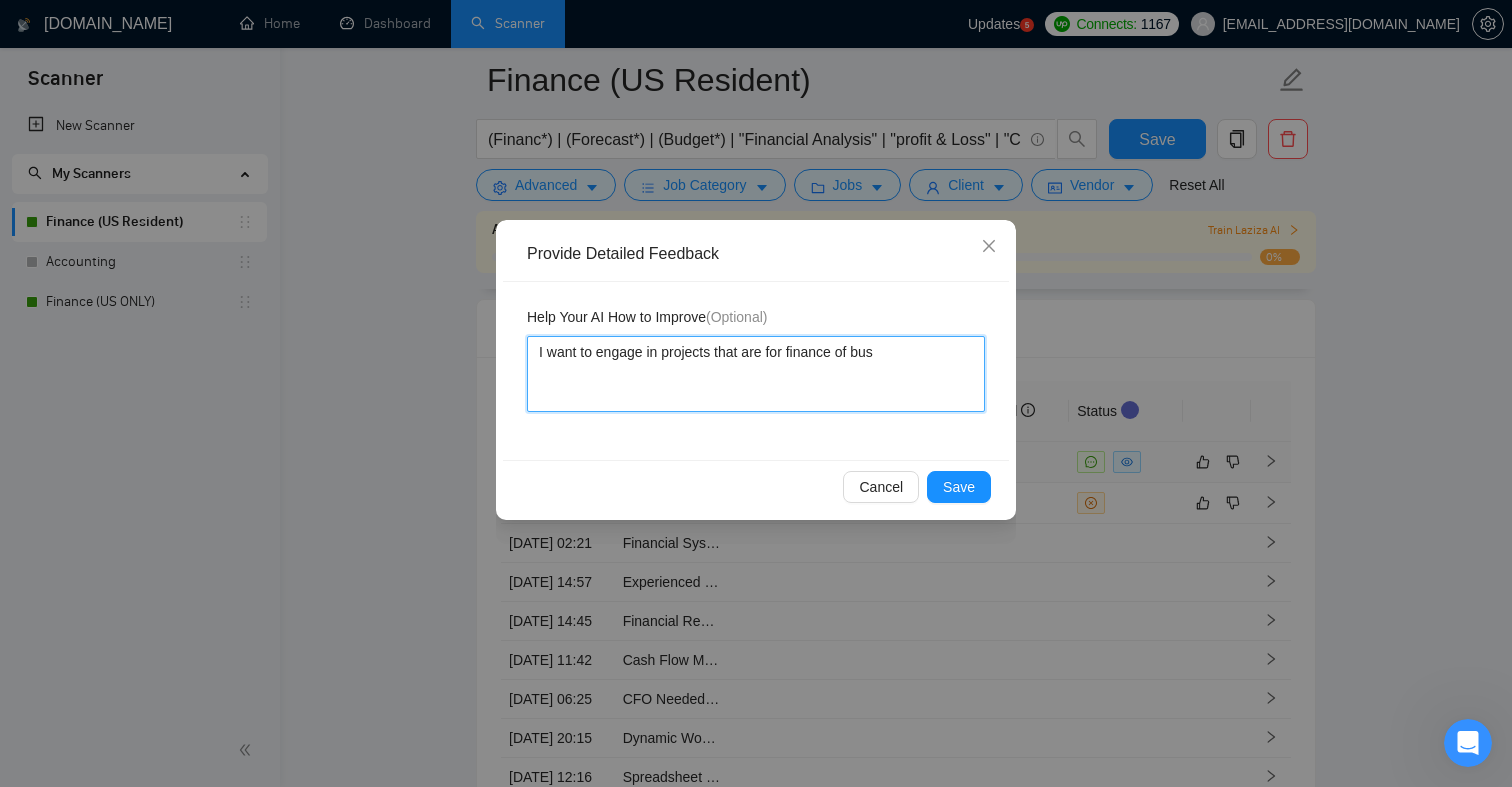 type 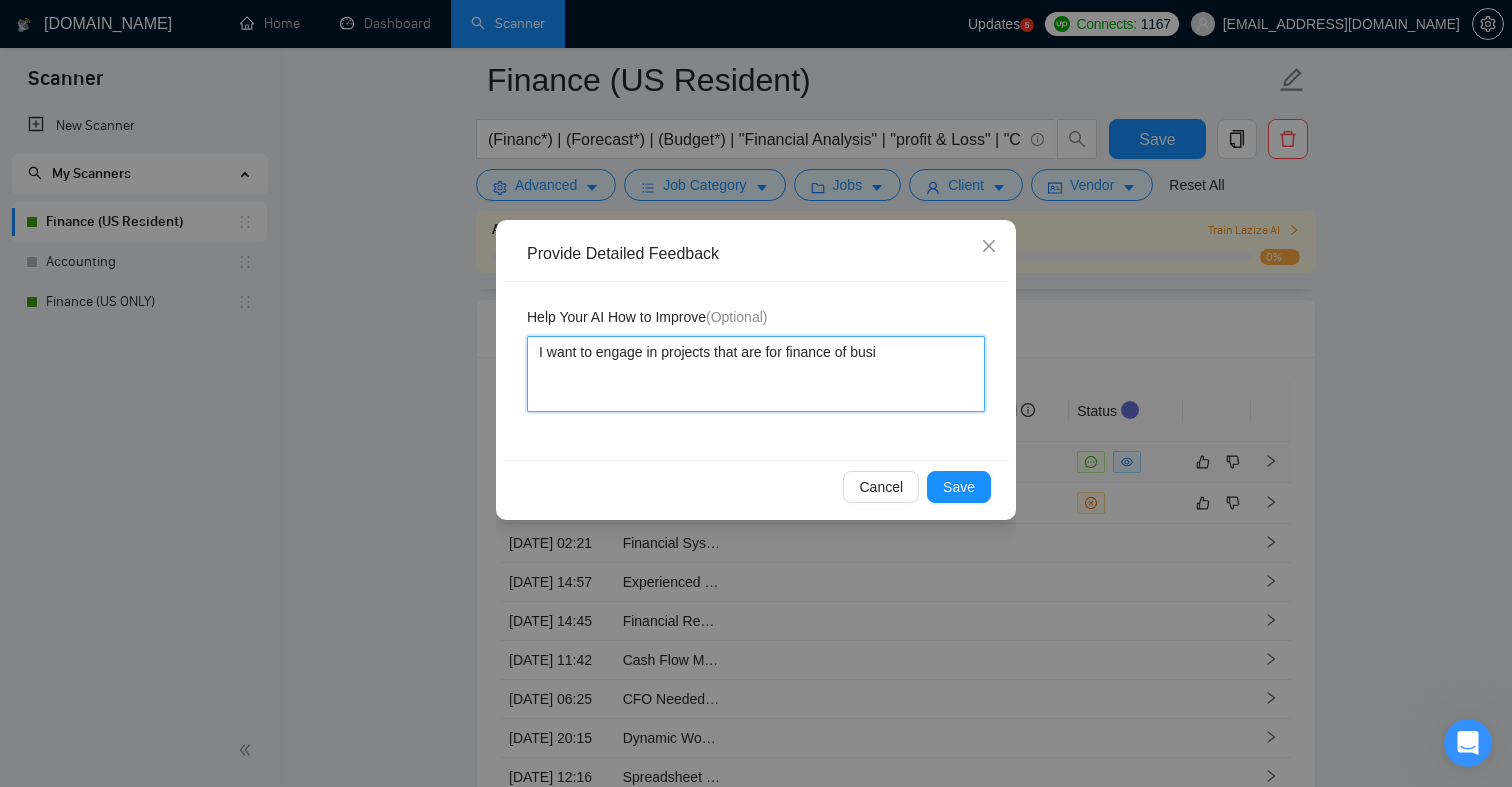 type 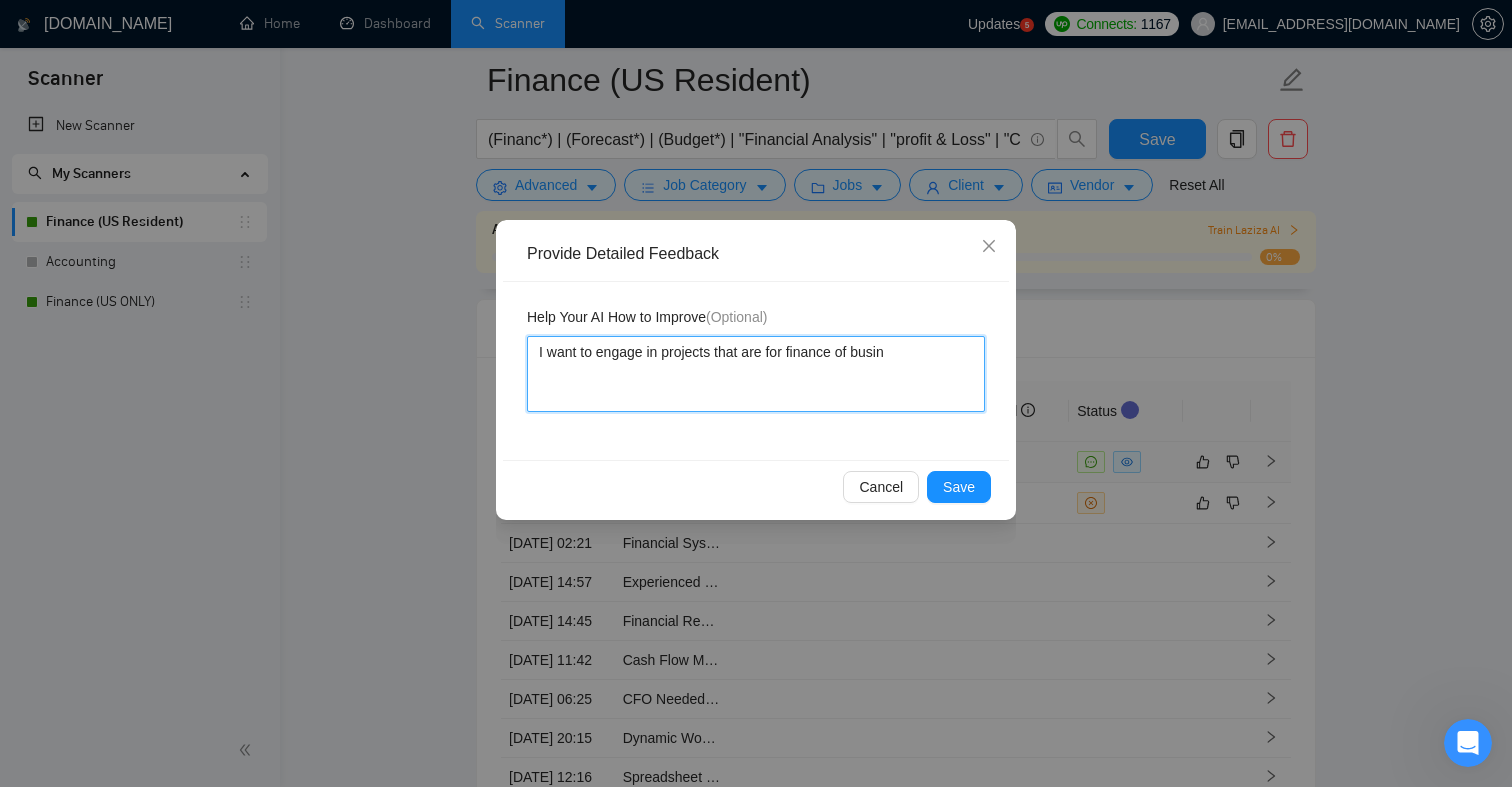 type 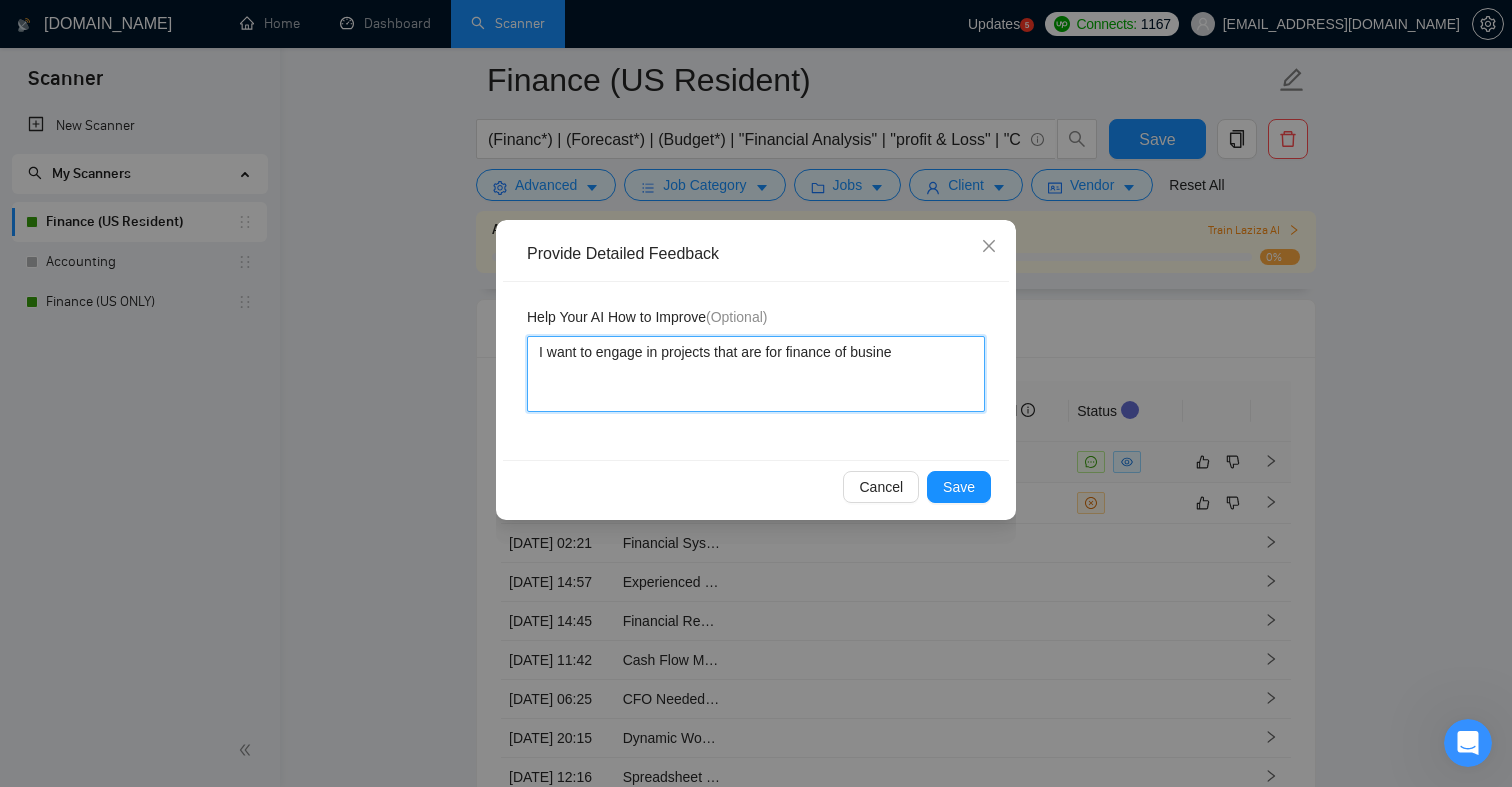 type 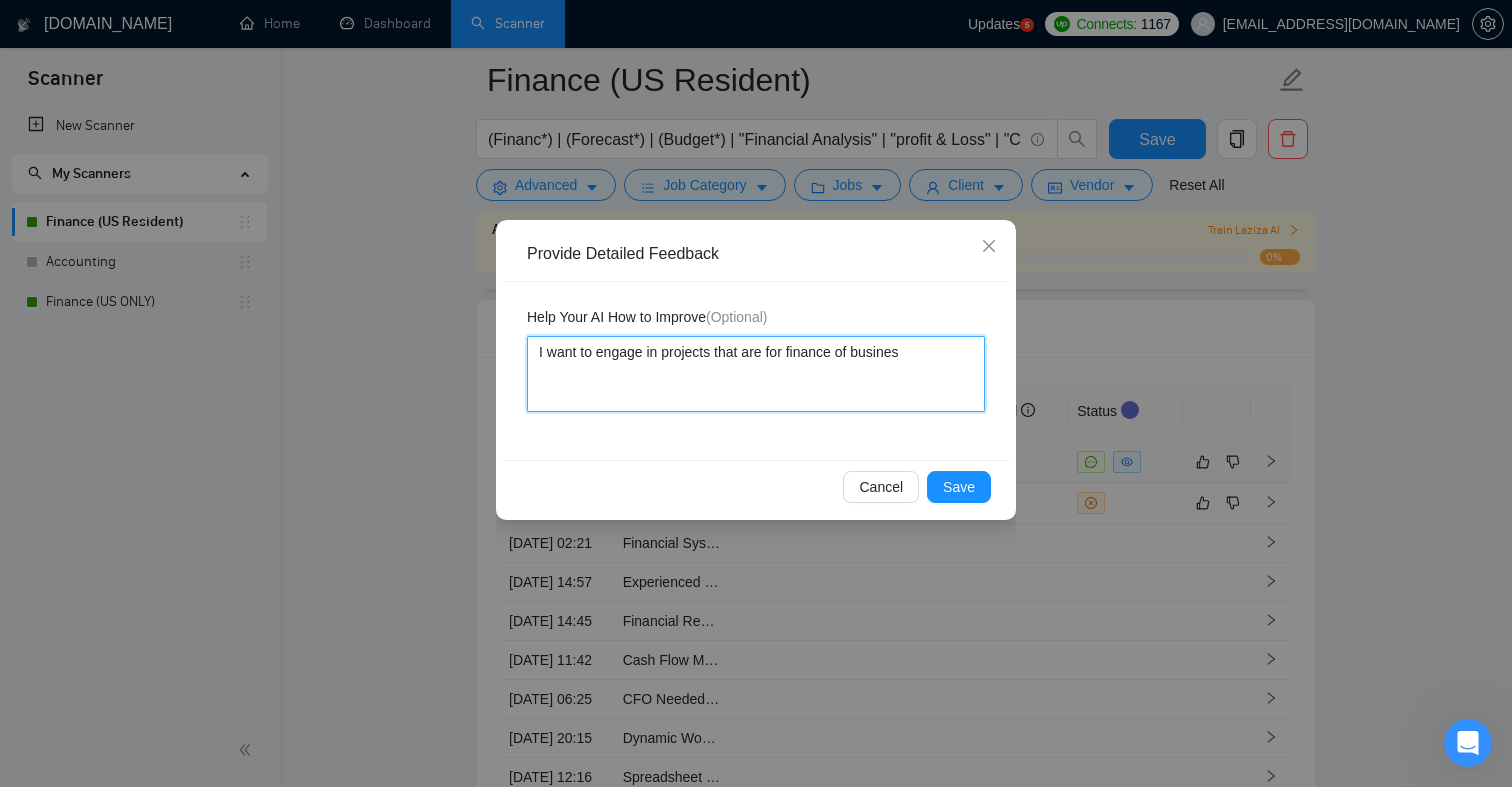 type 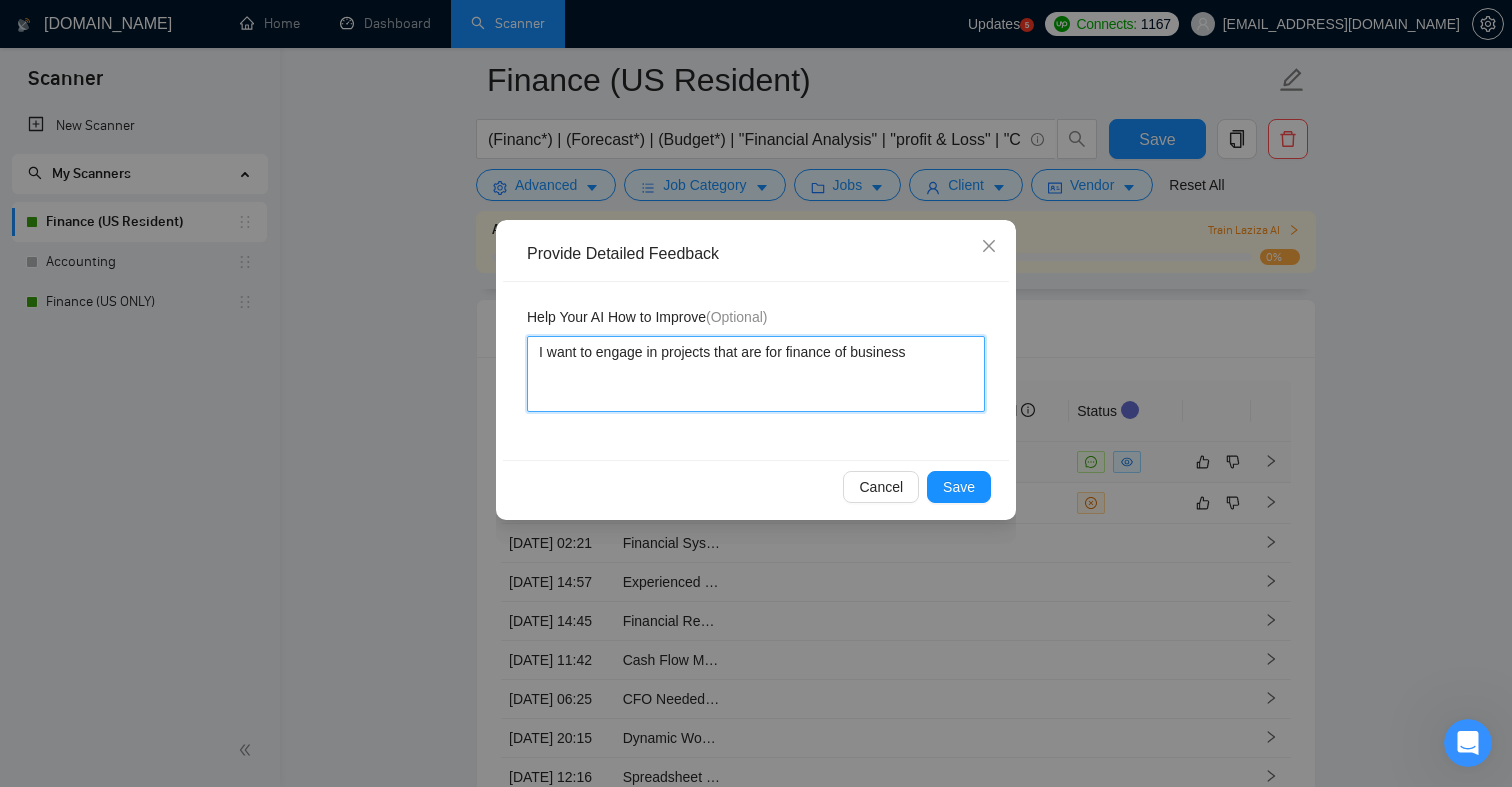 type 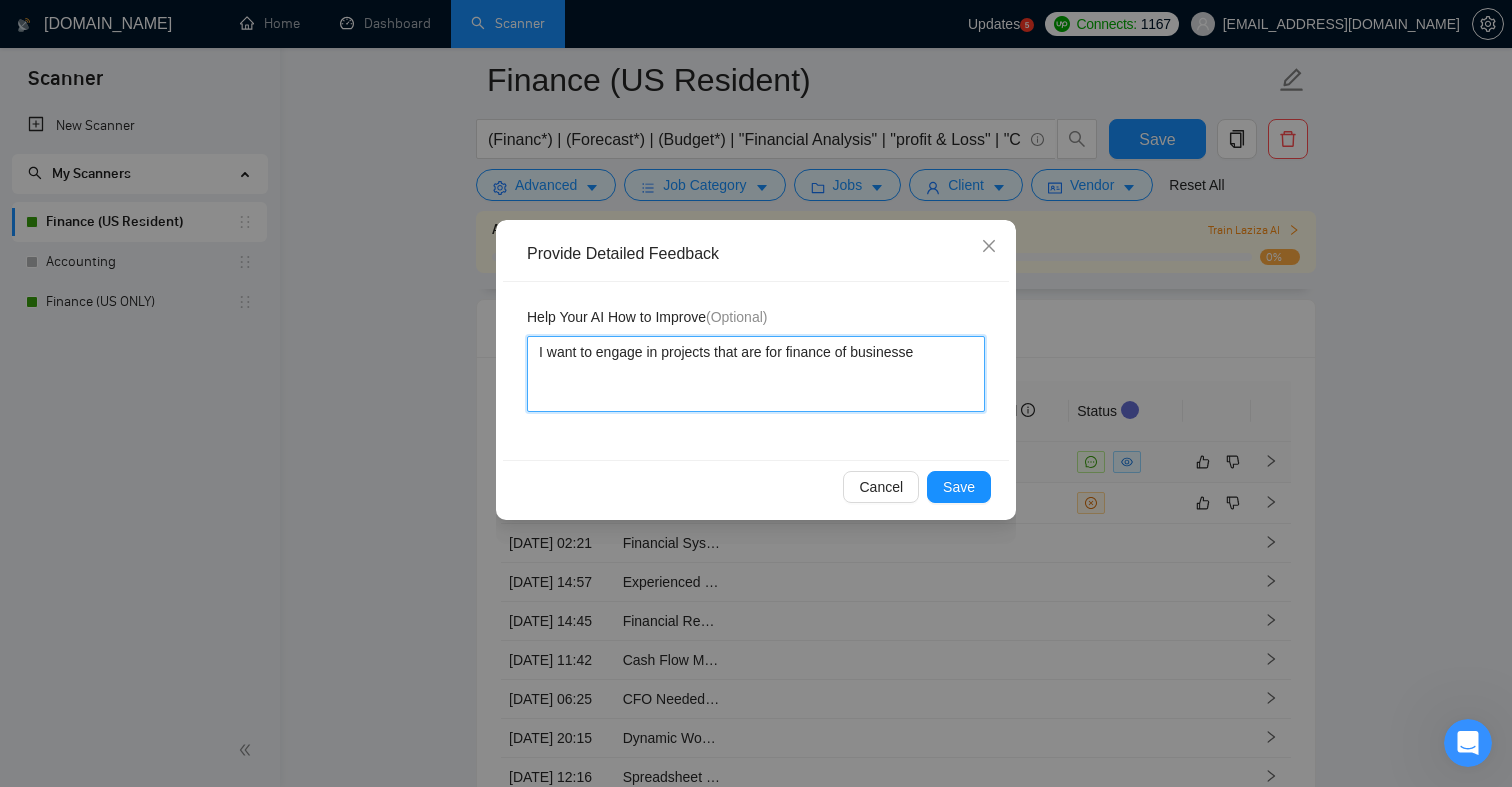 type 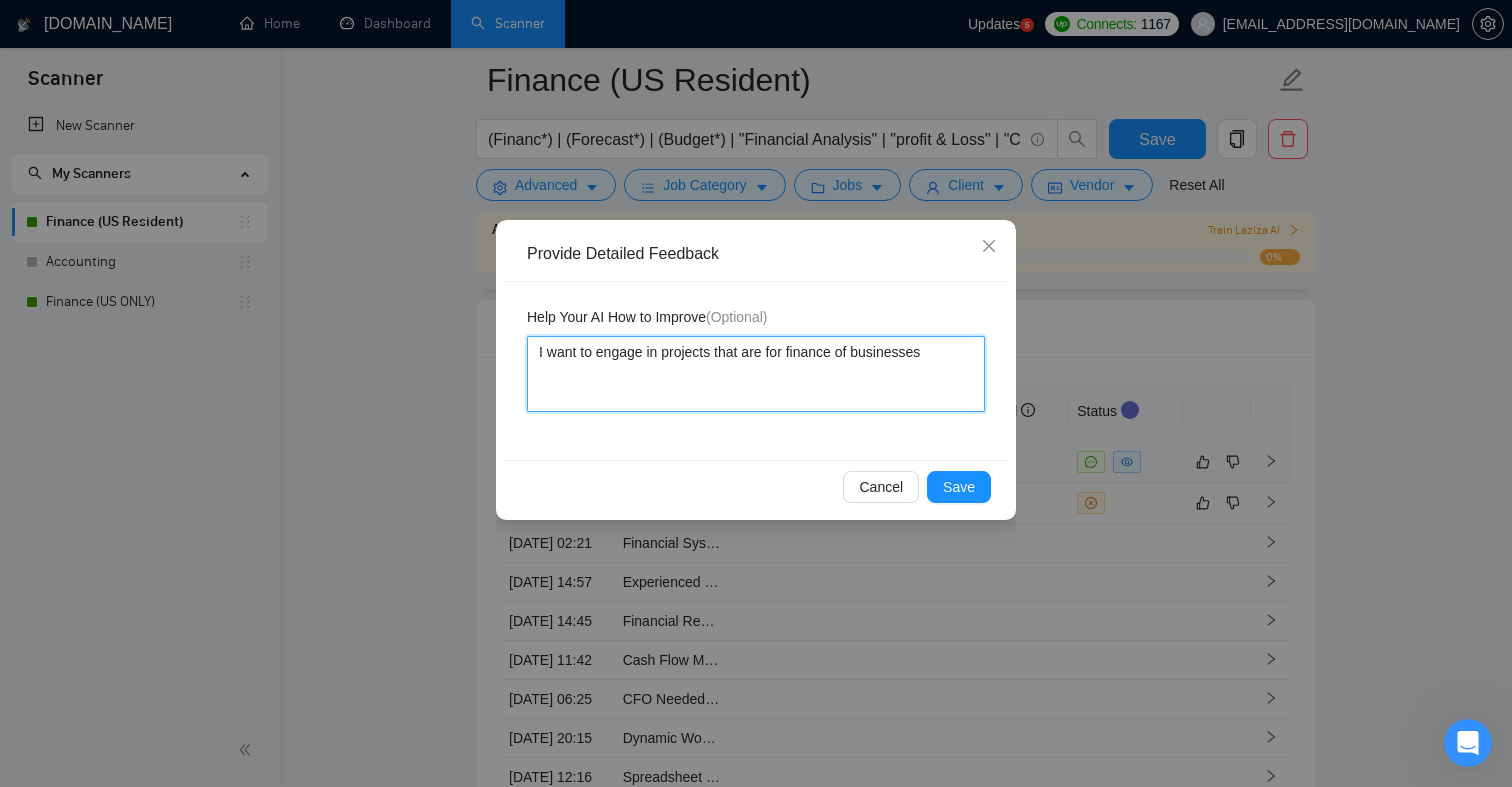 type 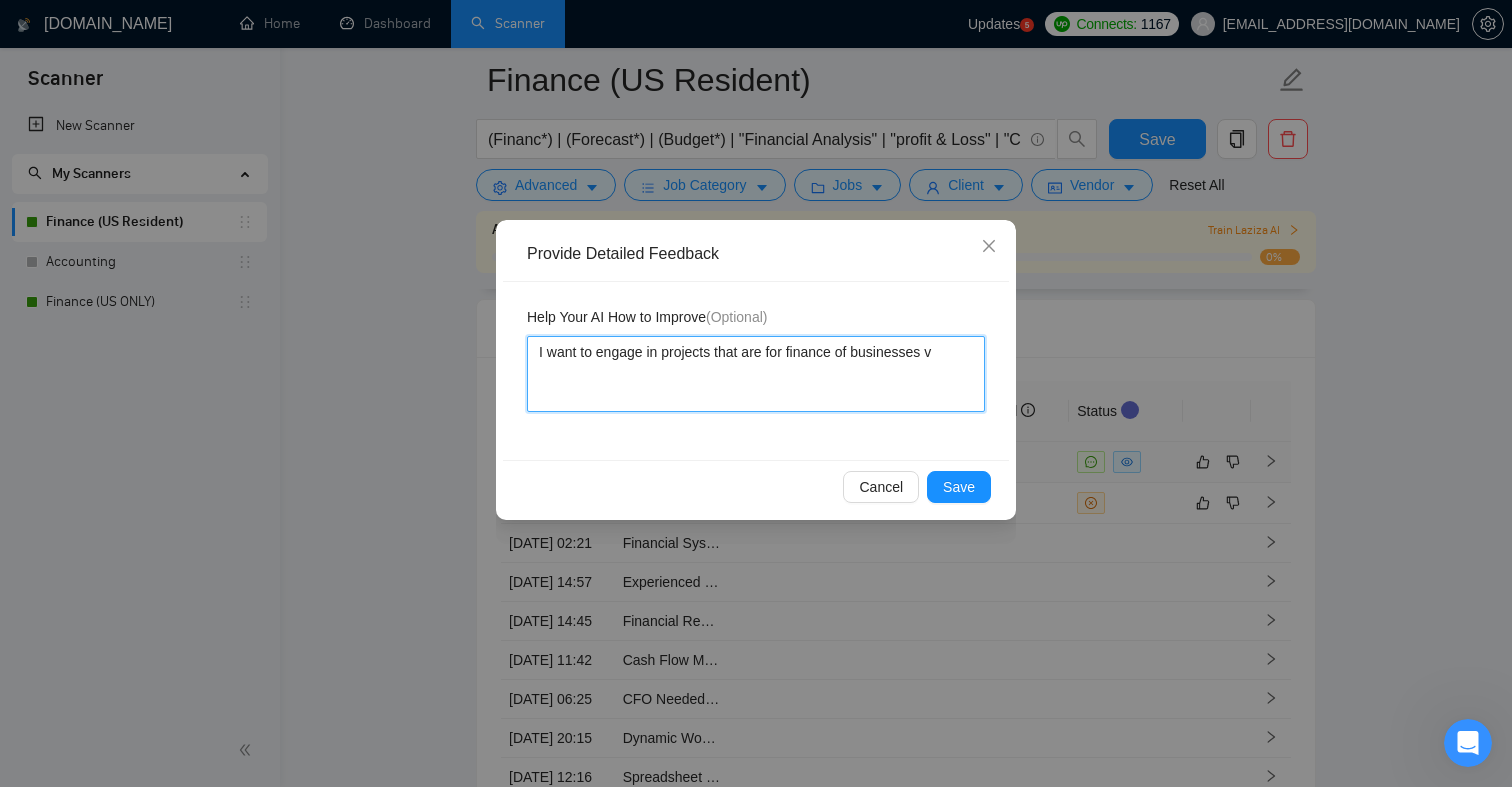 type 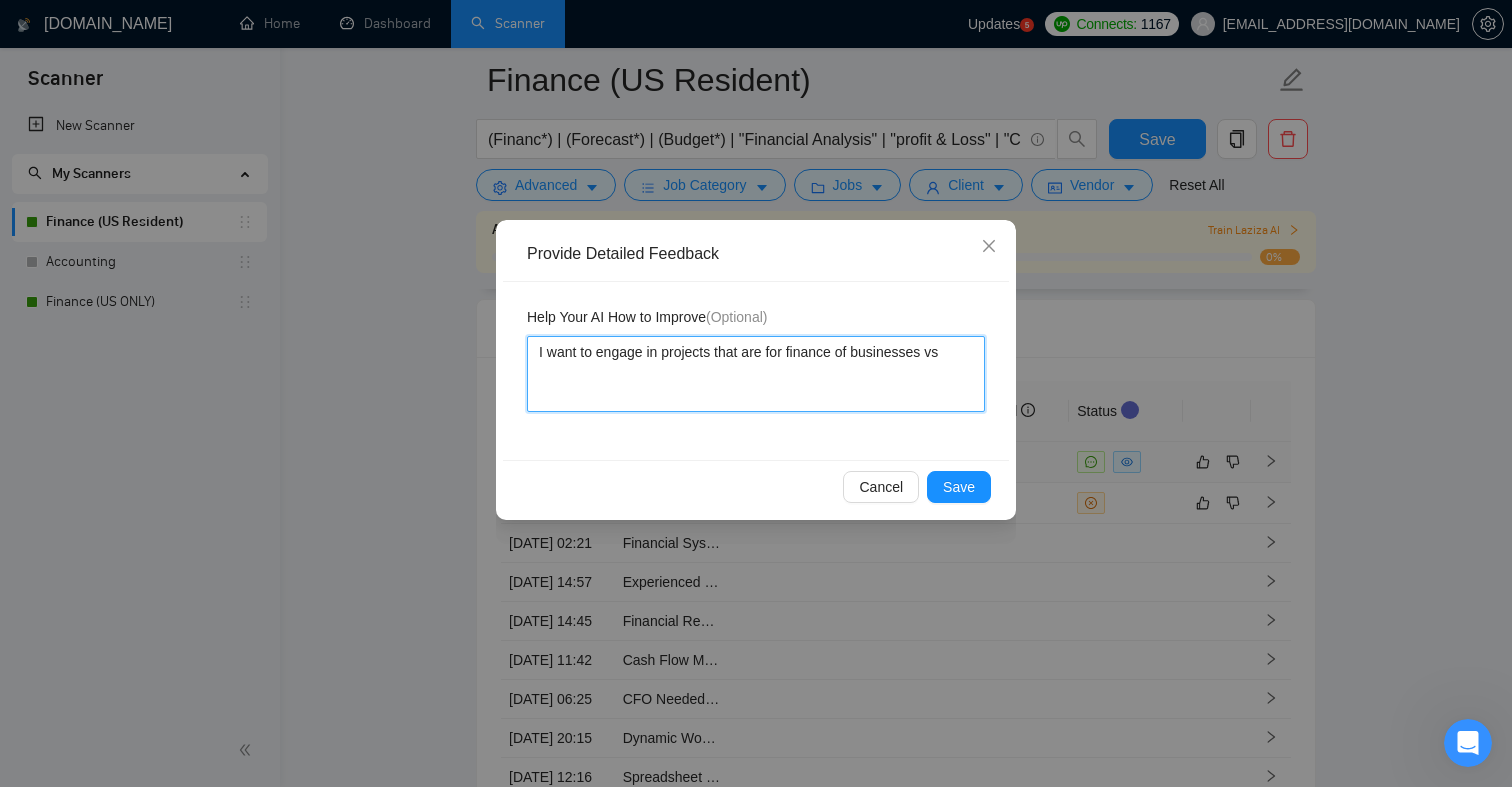type 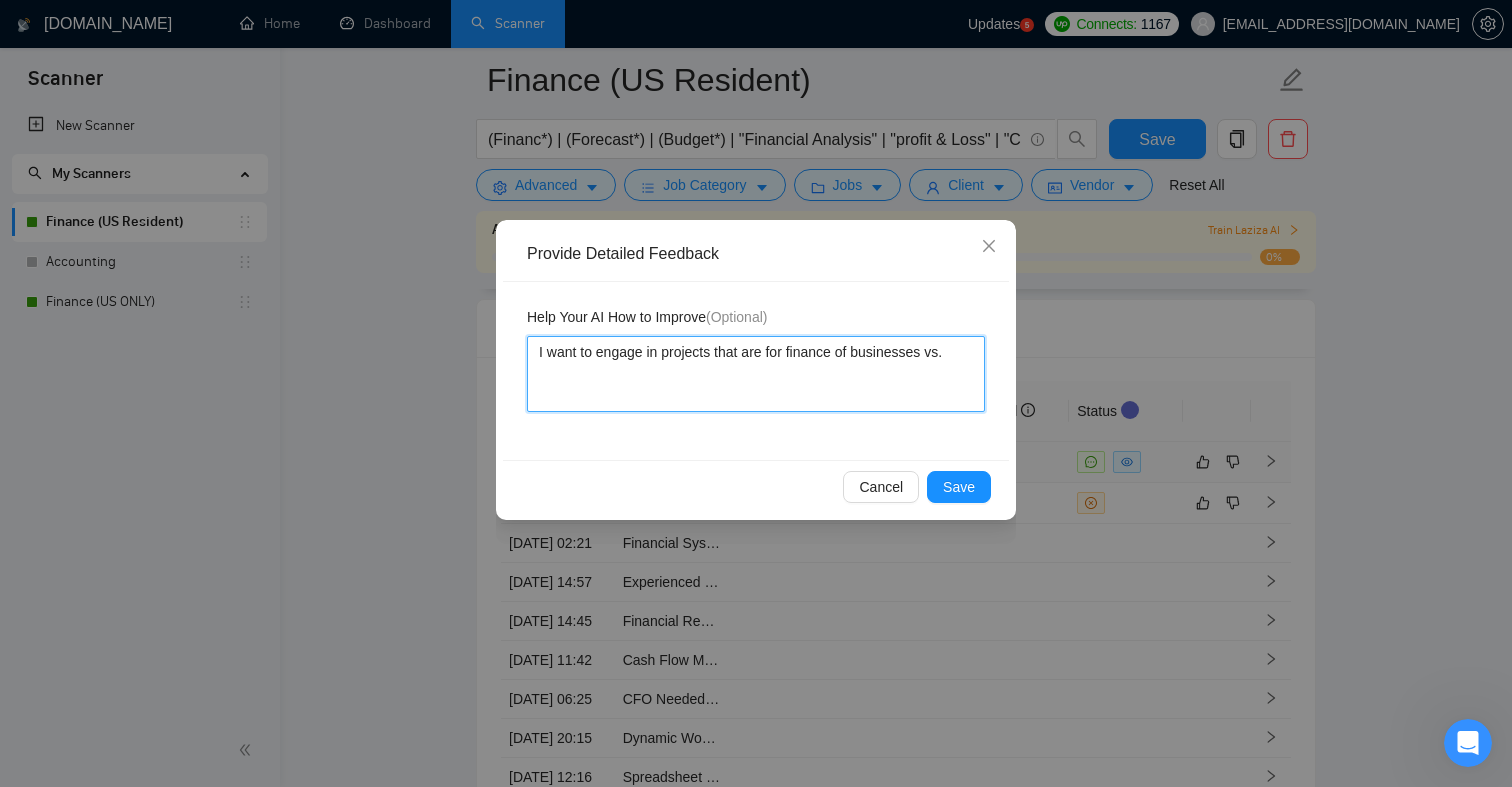 type 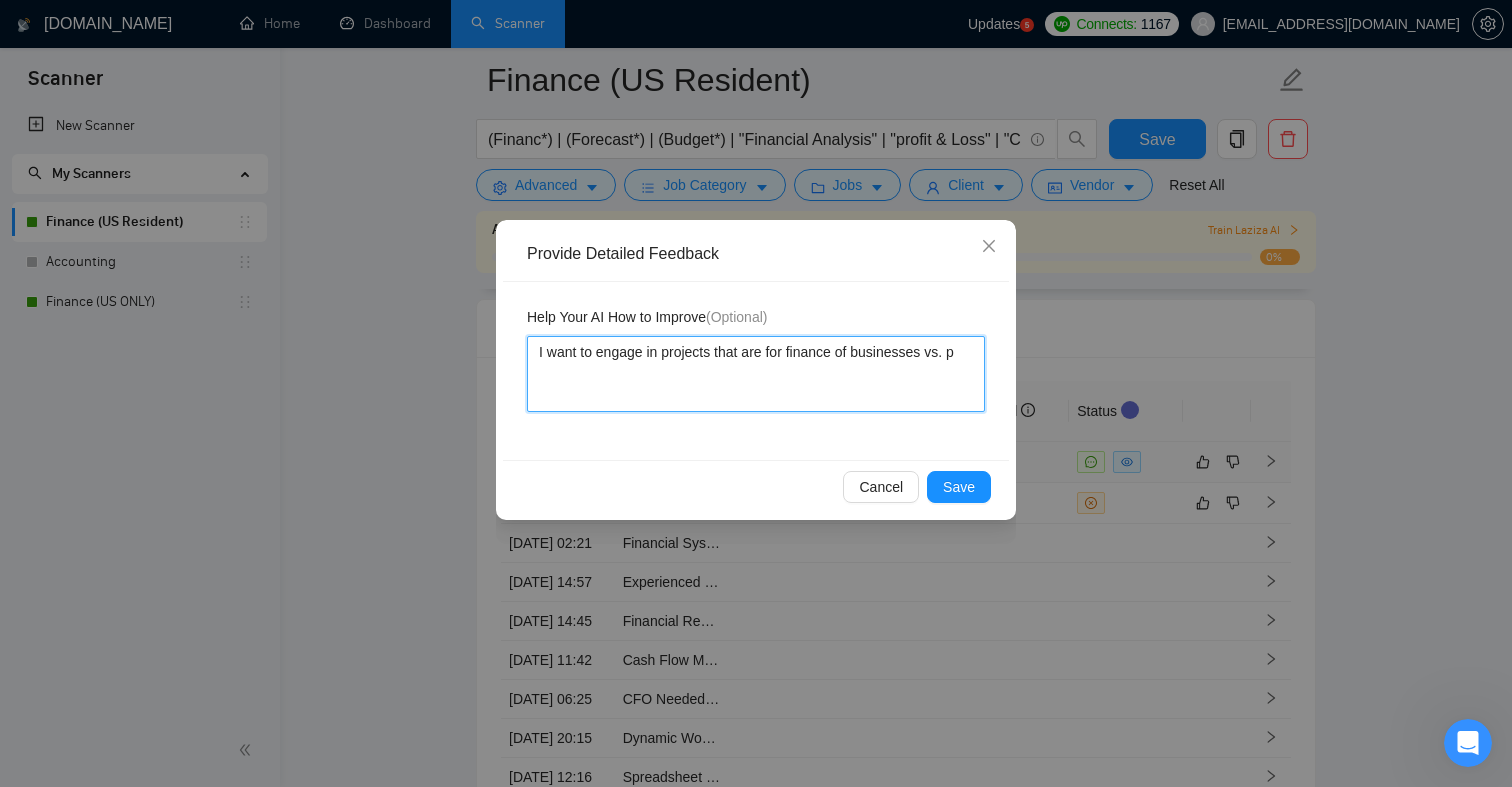 type 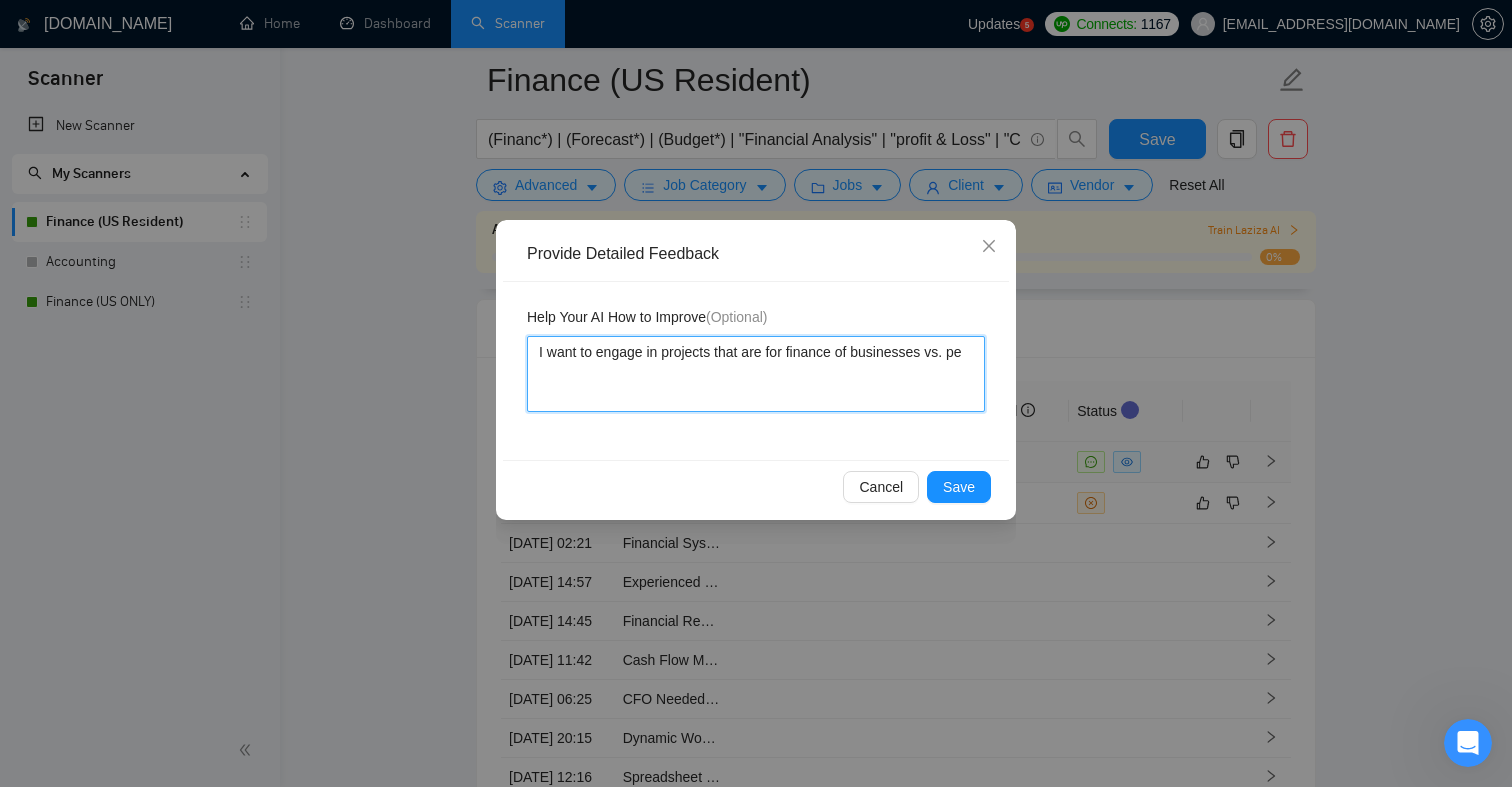 type 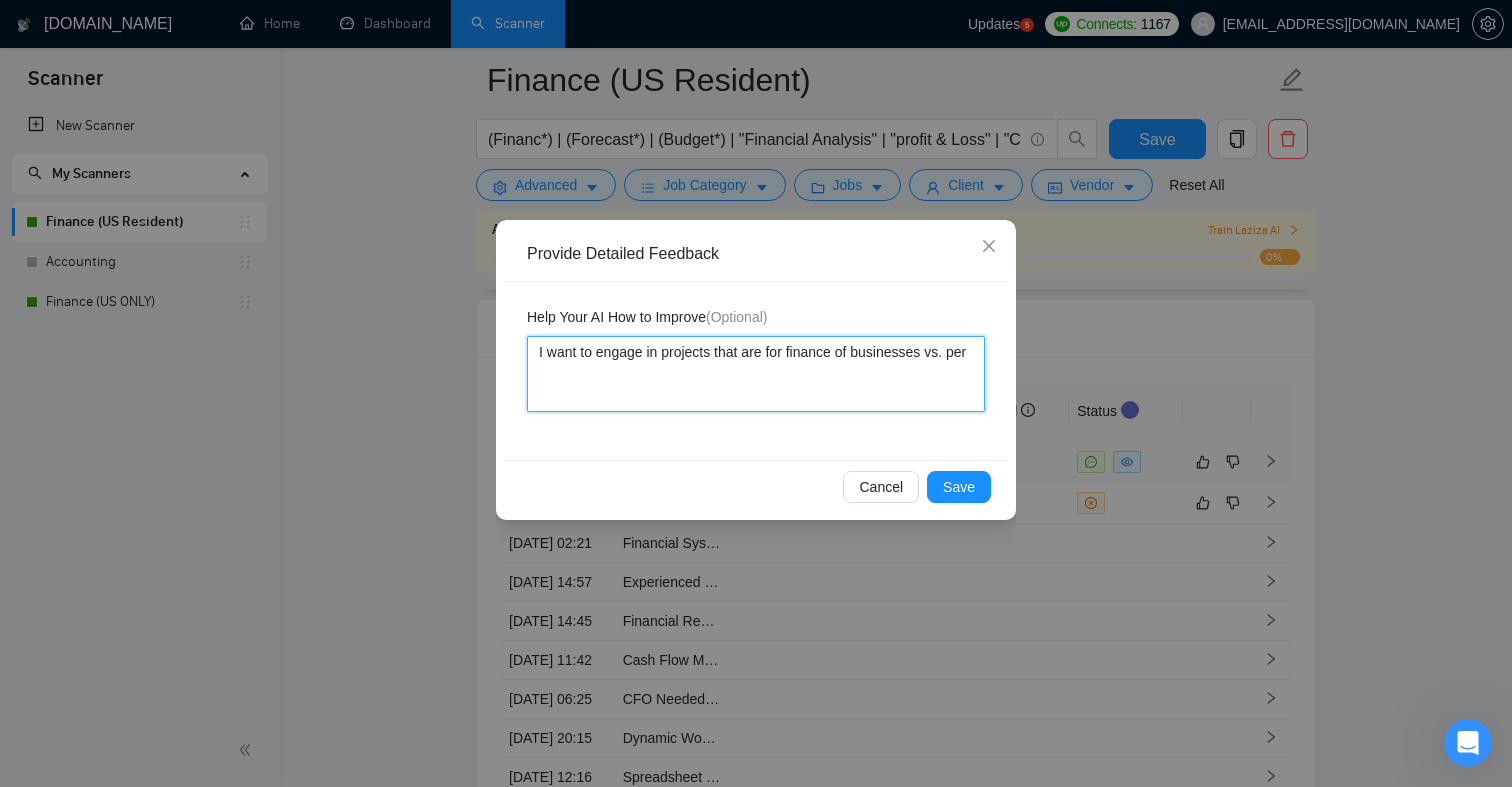 type 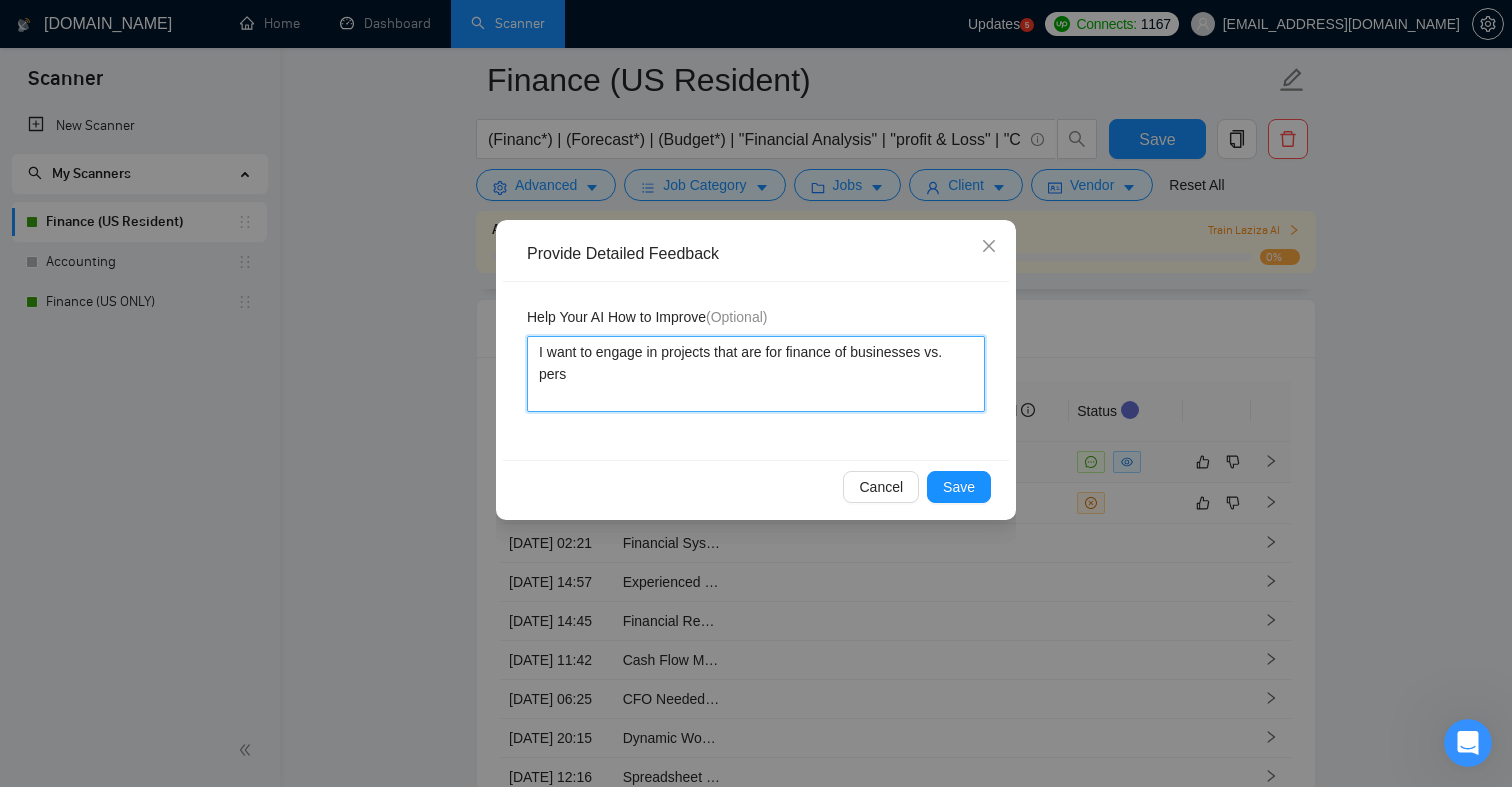 type 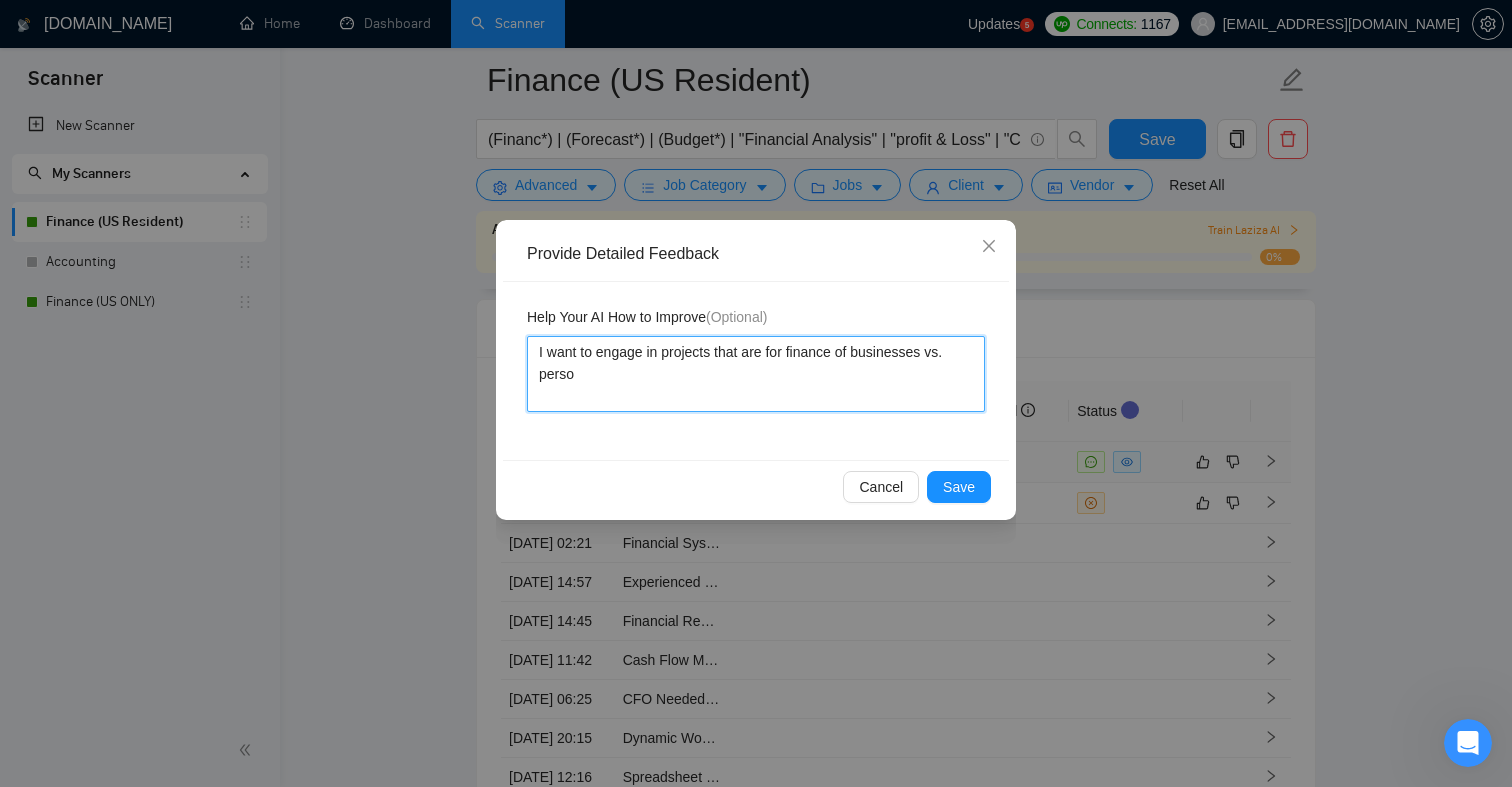 type 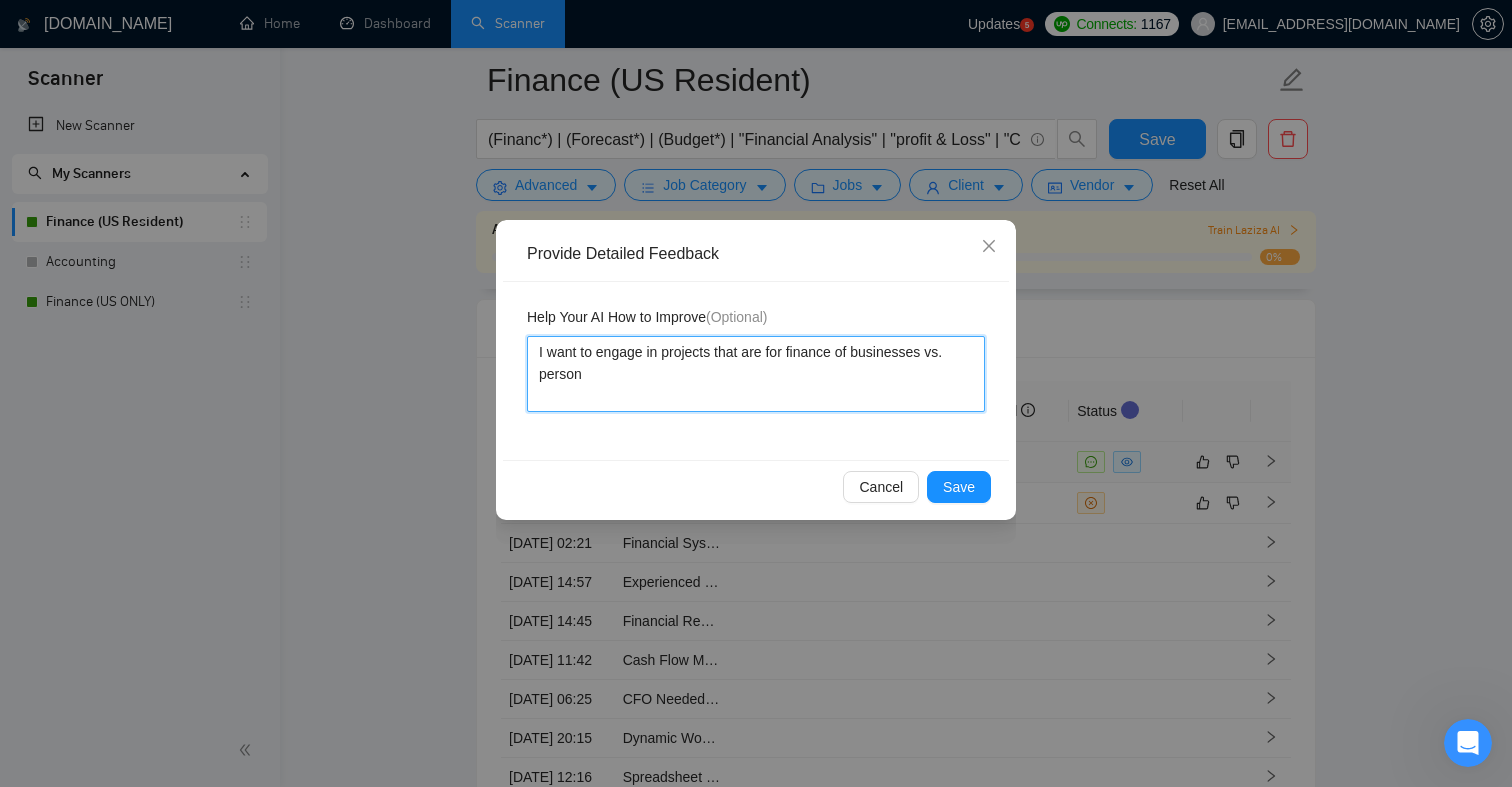 type 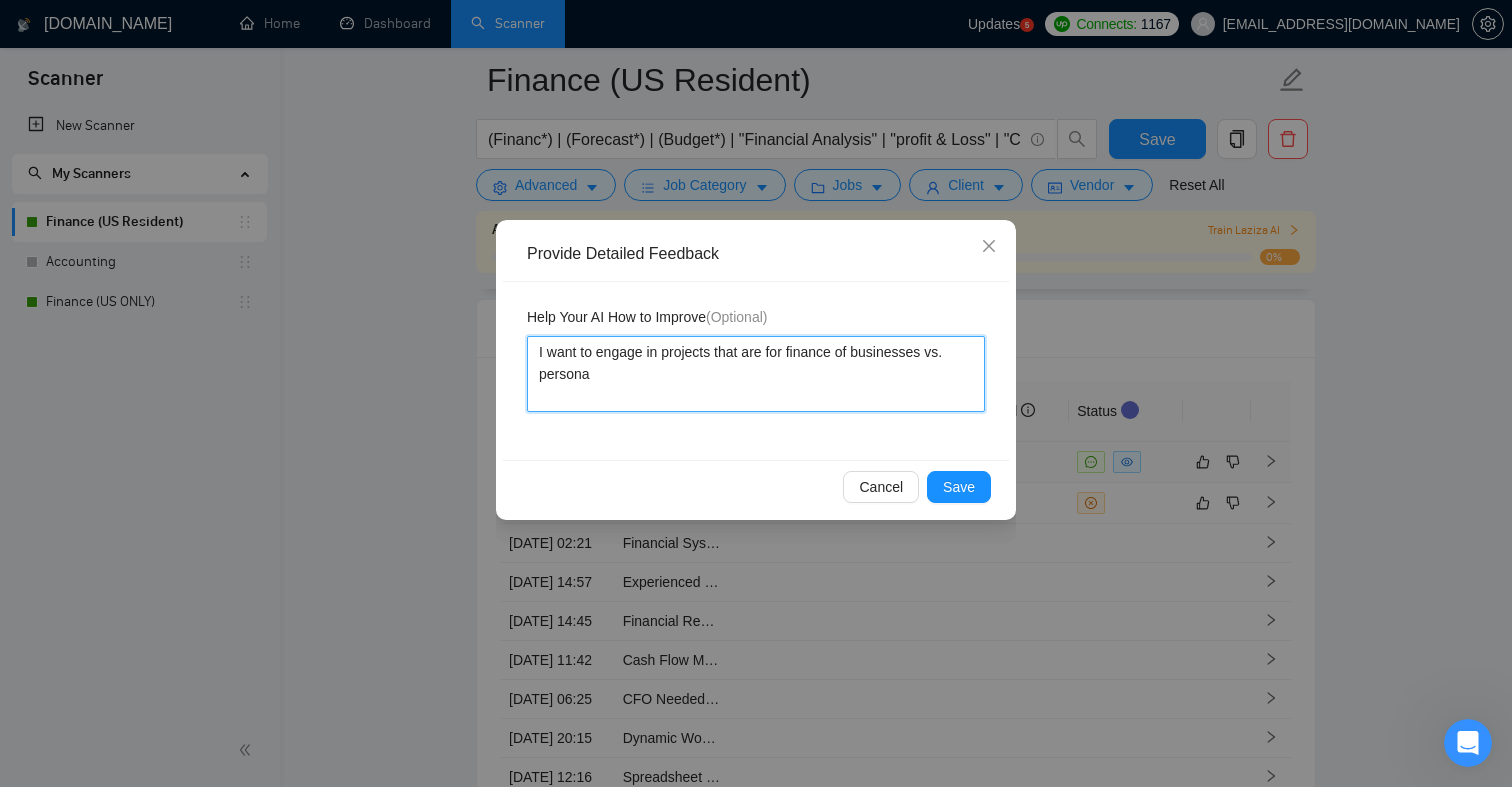 type 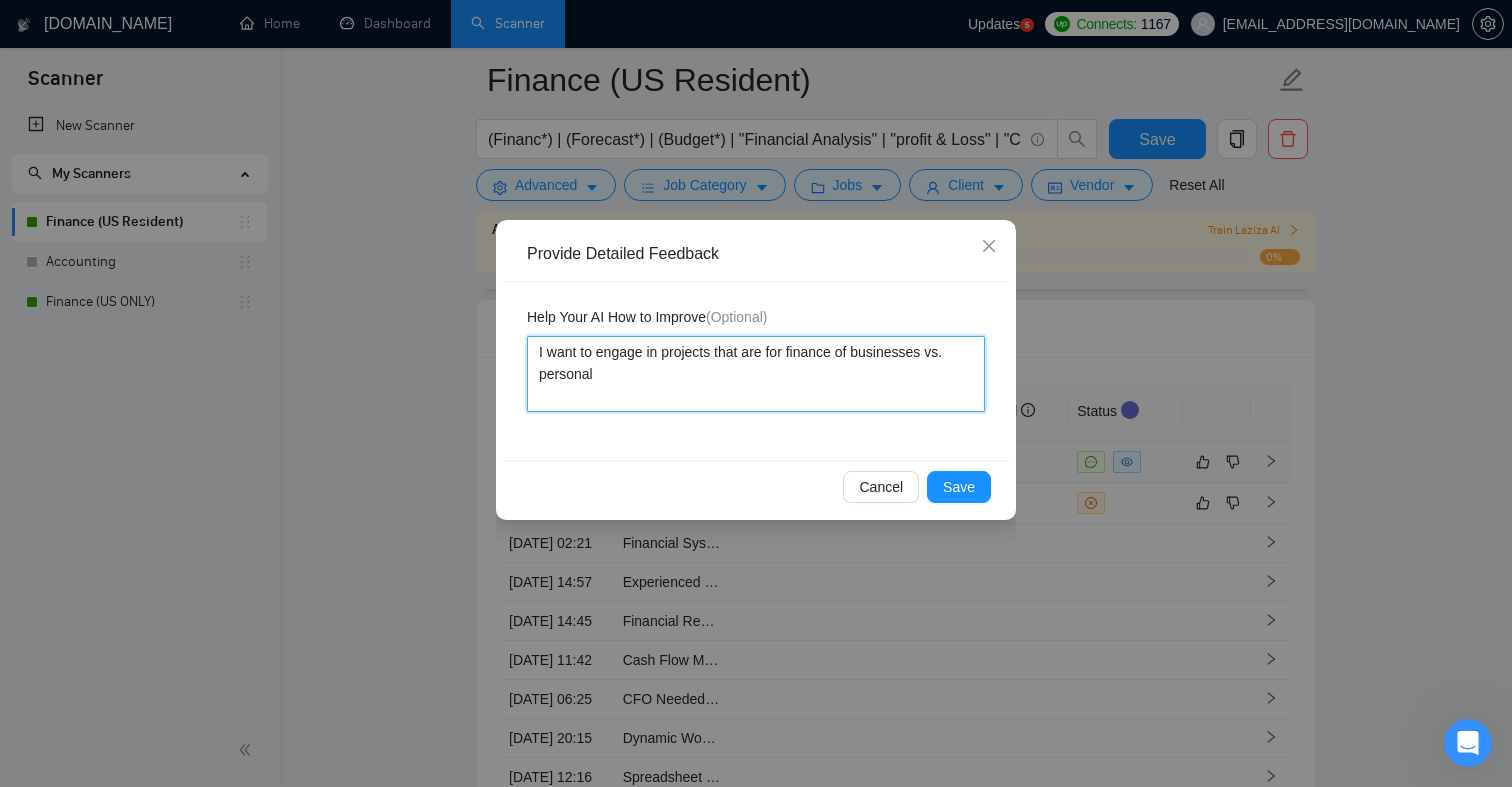 type 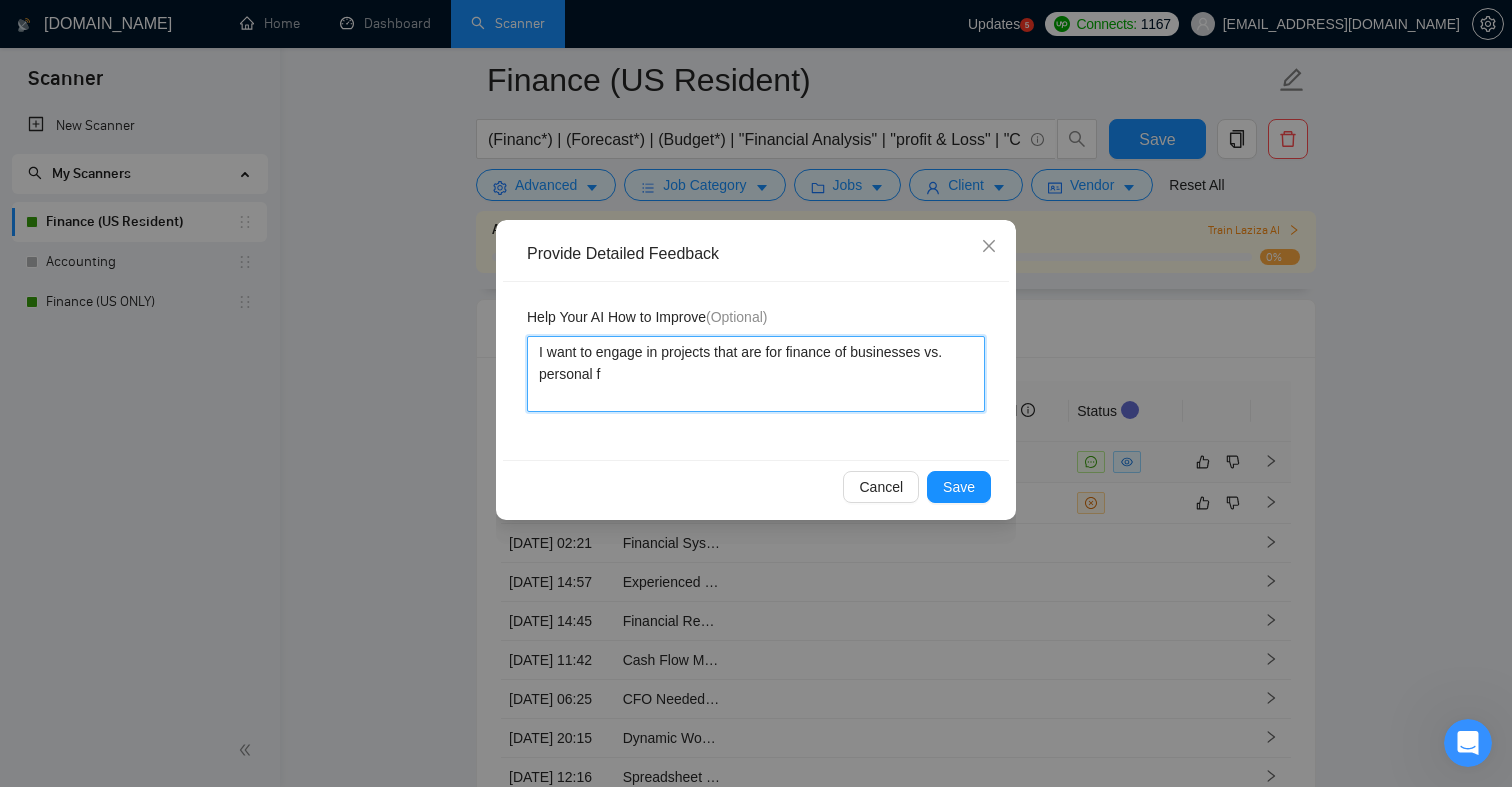 type 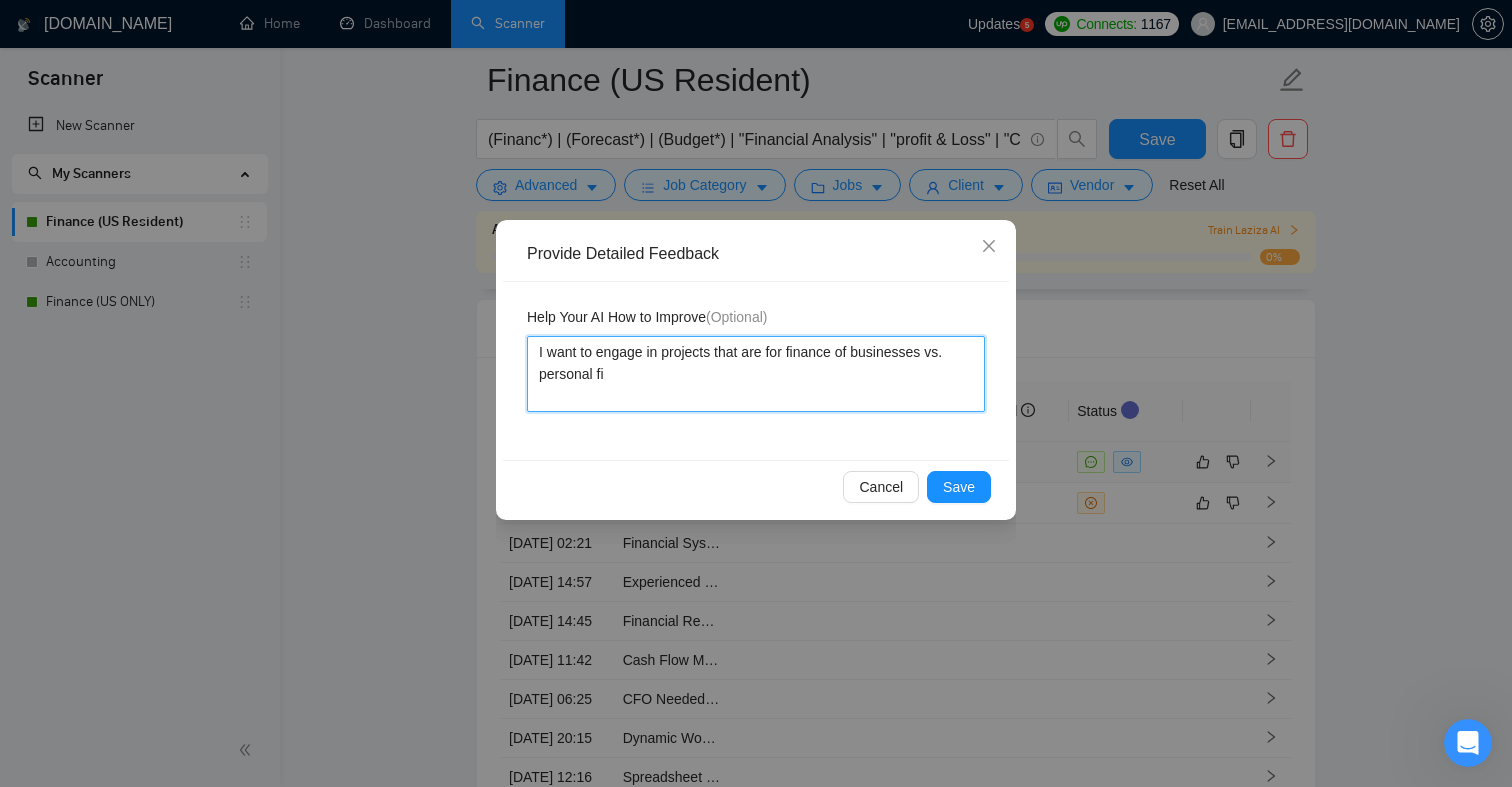 type 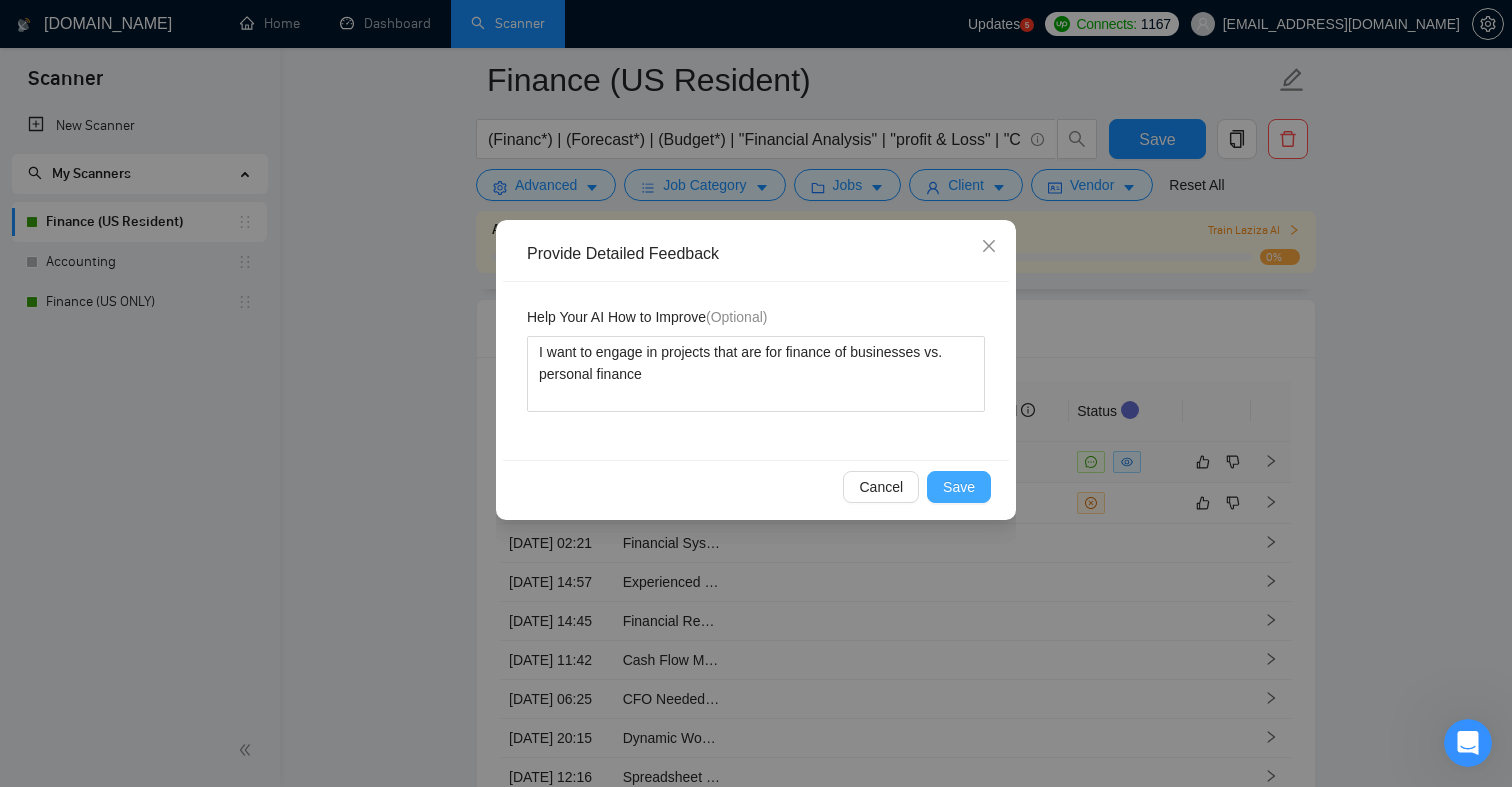 click on "Save" at bounding box center (959, 487) 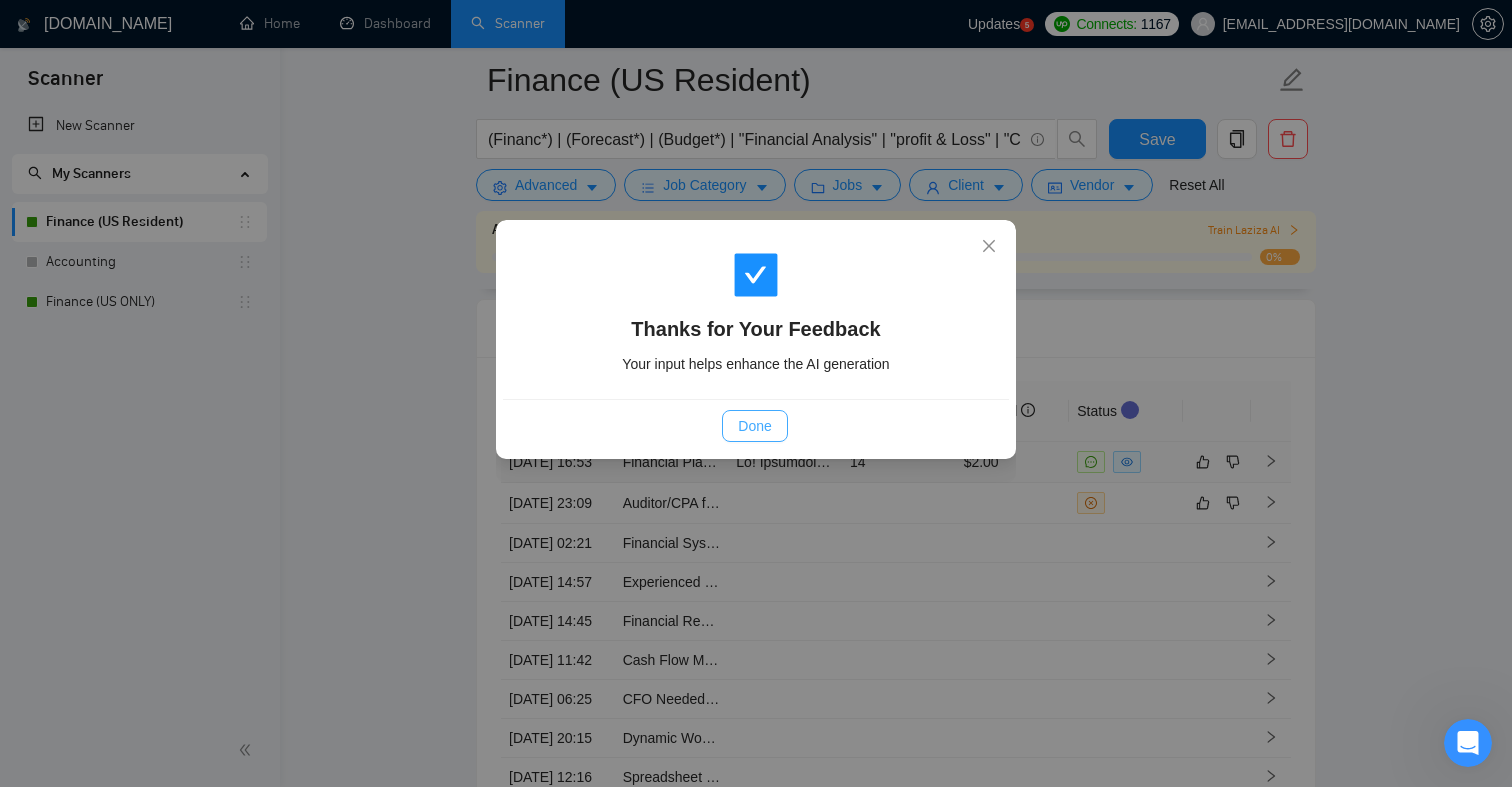 click on "Done" at bounding box center [754, 426] 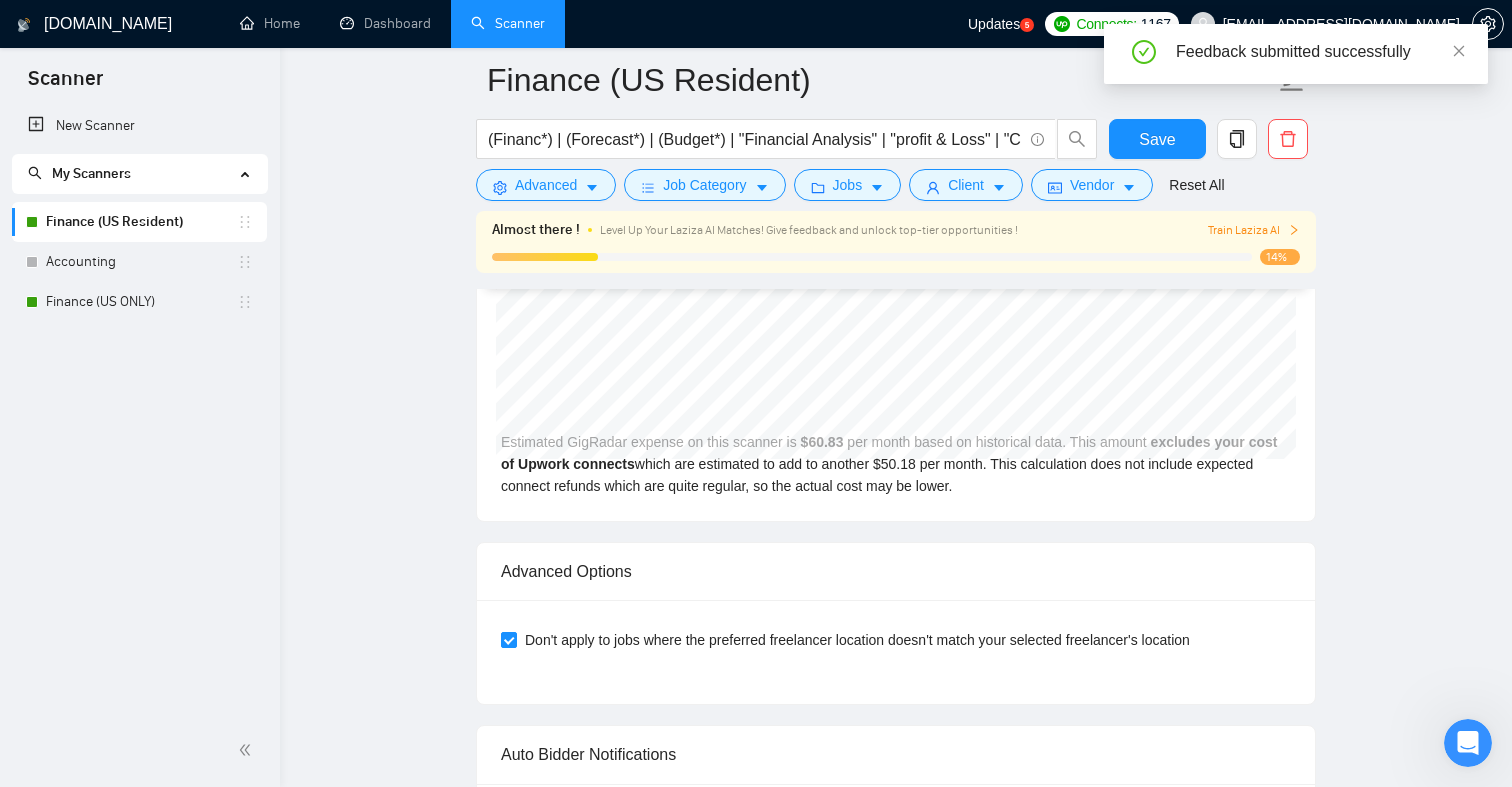 scroll, scrollTop: 3550, scrollLeft: 0, axis: vertical 